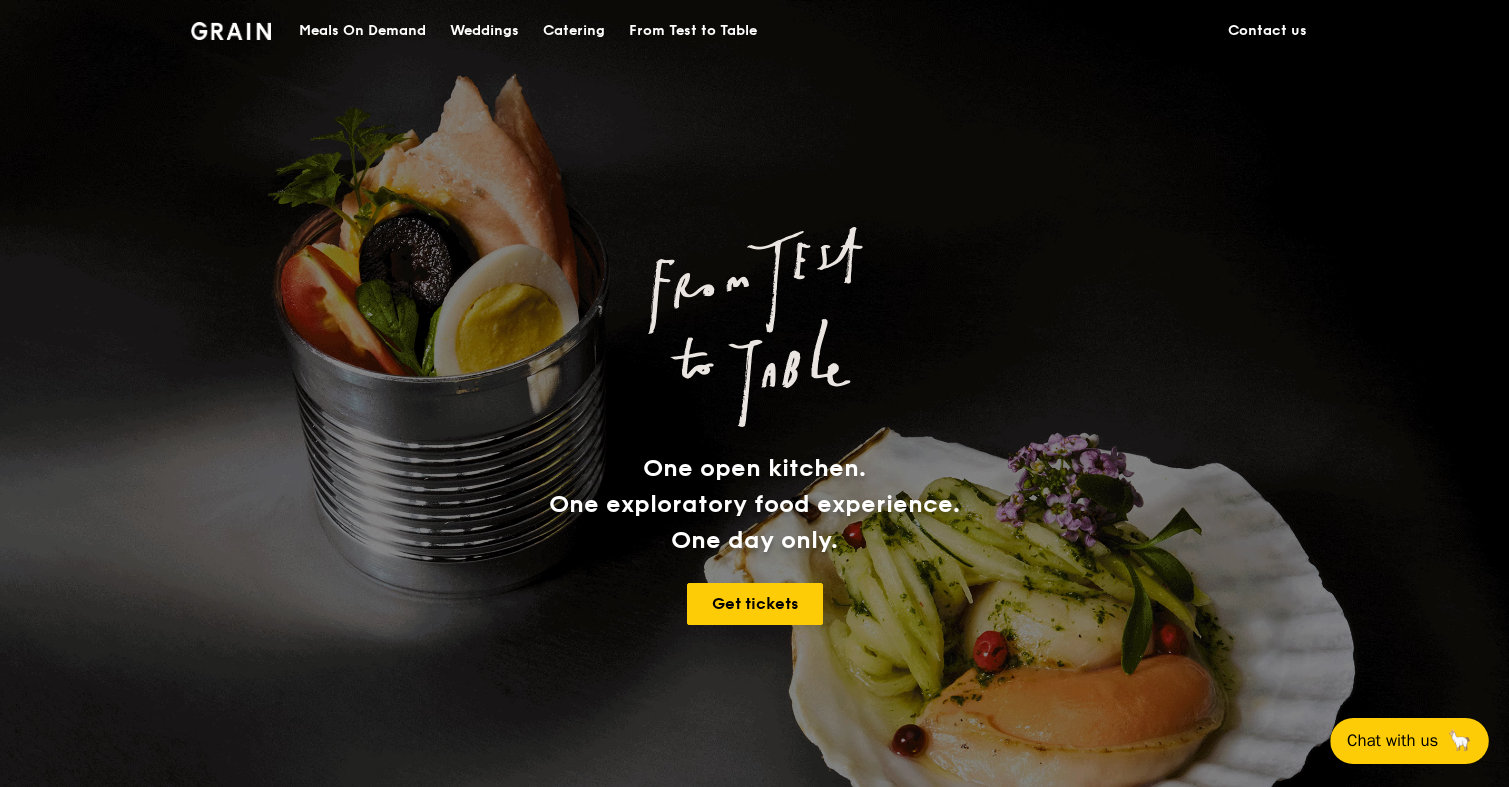 scroll, scrollTop: 0, scrollLeft: 0, axis: both 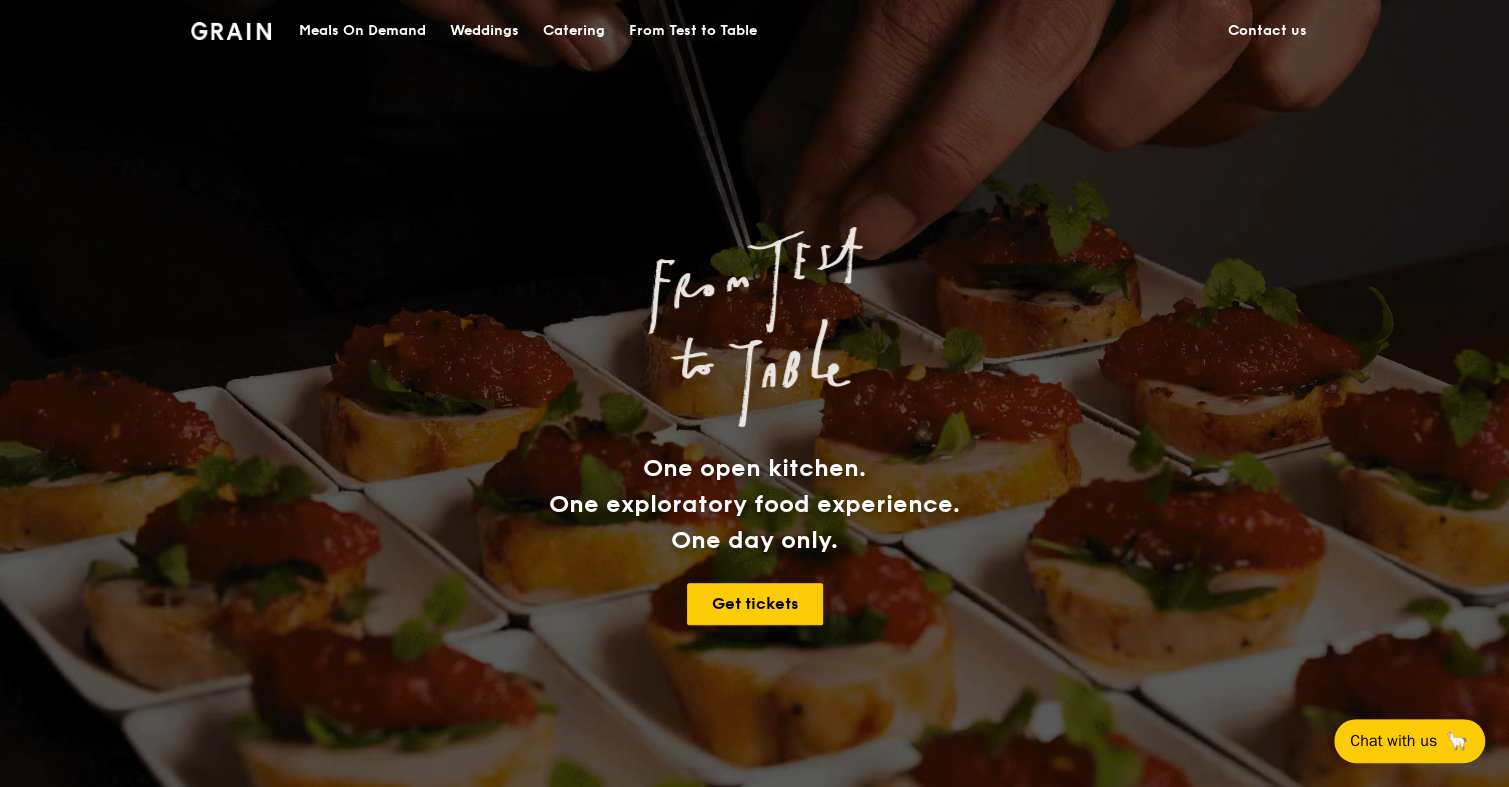 click on "Catering" at bounding box center (574, 31) 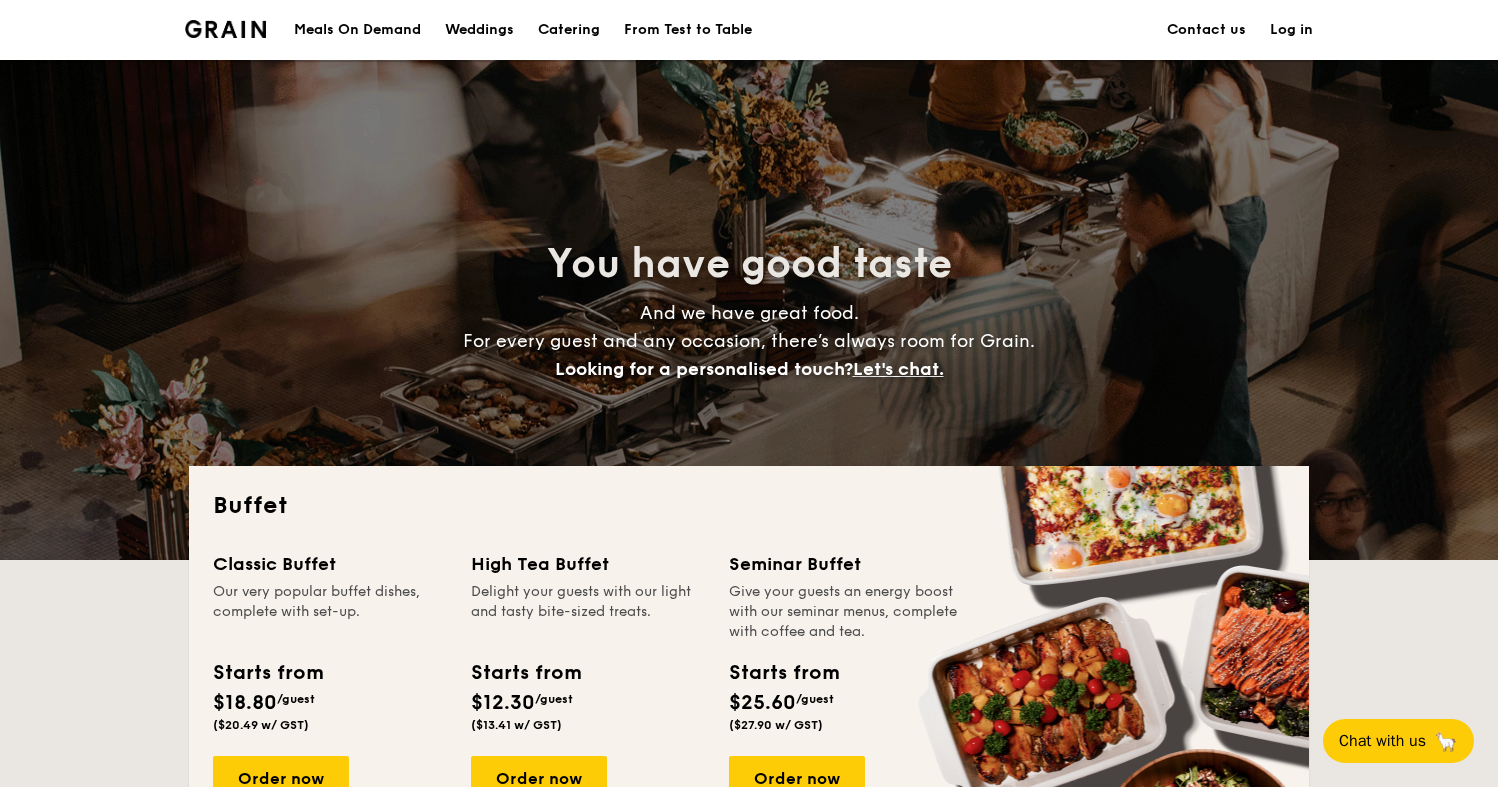 scroll, scrollTop: 0, scrollLeft: 0, axis: both 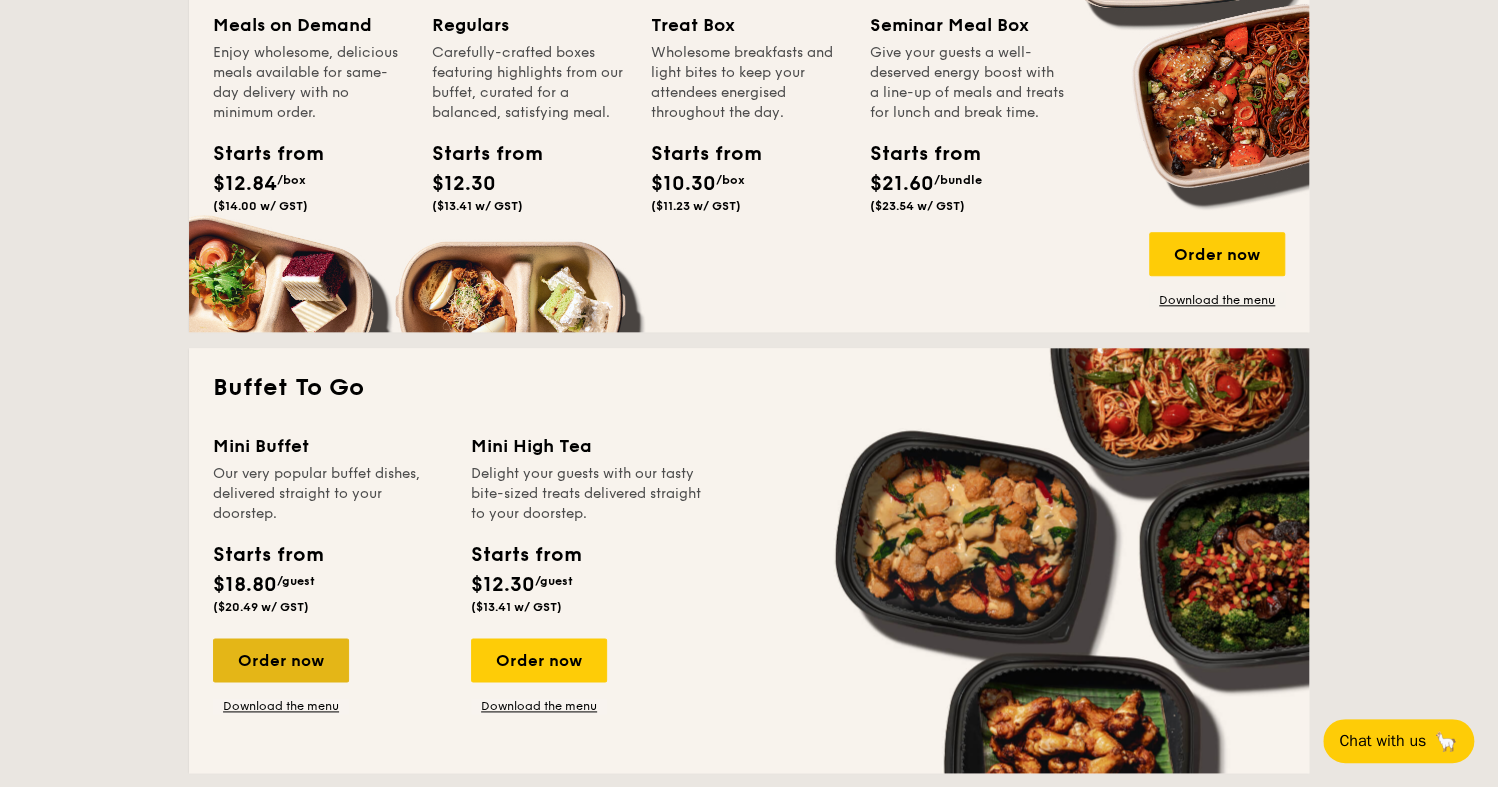 click on "Order now" at bounding box center (281, 660) 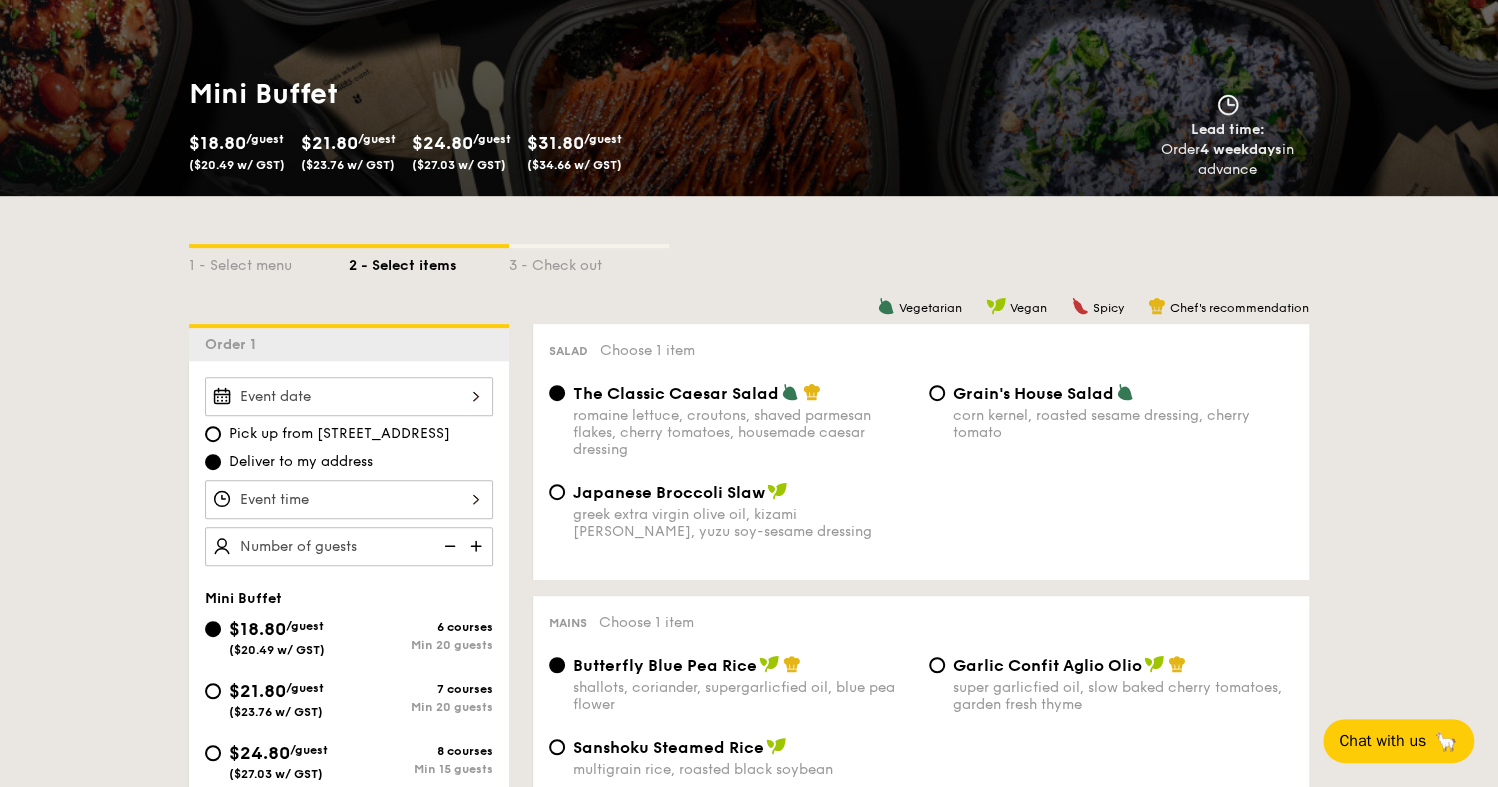 scroll, scrollTop: 300, scrollLeft: 0, axis: vertical 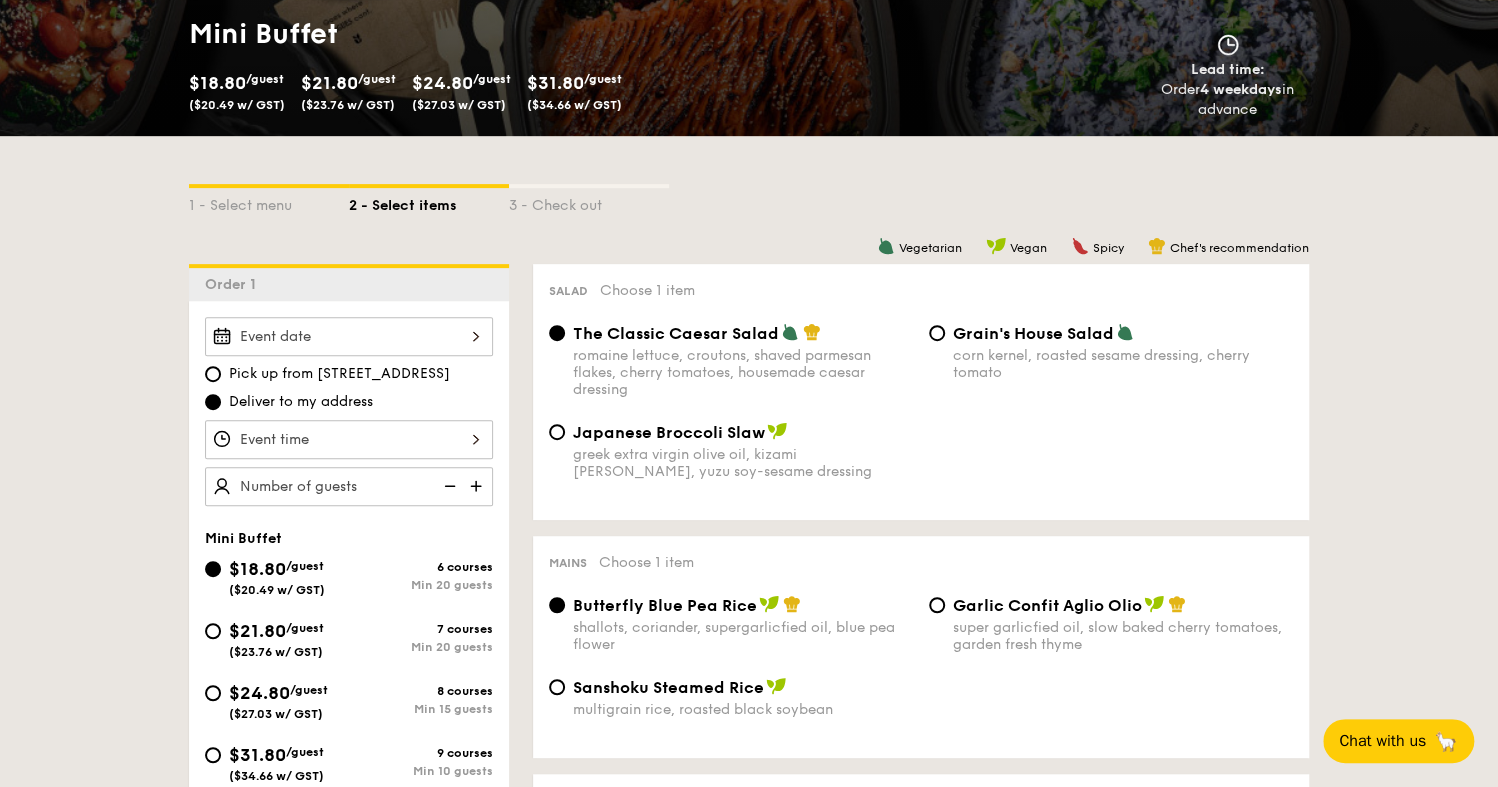 click on "Pick up from 5 Burn Road #05-01
Deliver to my address
Mini Buffet
$18.80
/guest
($20.49 w/ GST)
6 courses
Min 20 guests
$21.80
/guest
($23.76 w/ GST)
7 courses
Min 20 guests
$24.80
/guest
($27.03 w/ GST)
8 courses
Min 15 guests
$31.80
/guest
($34.66 w/ GST)
9 courses
Min 10 guests
Subtotal
$0.00
Add-ons
$0.00
Delivery fee
$40.00" at bounding box center [349, 618] 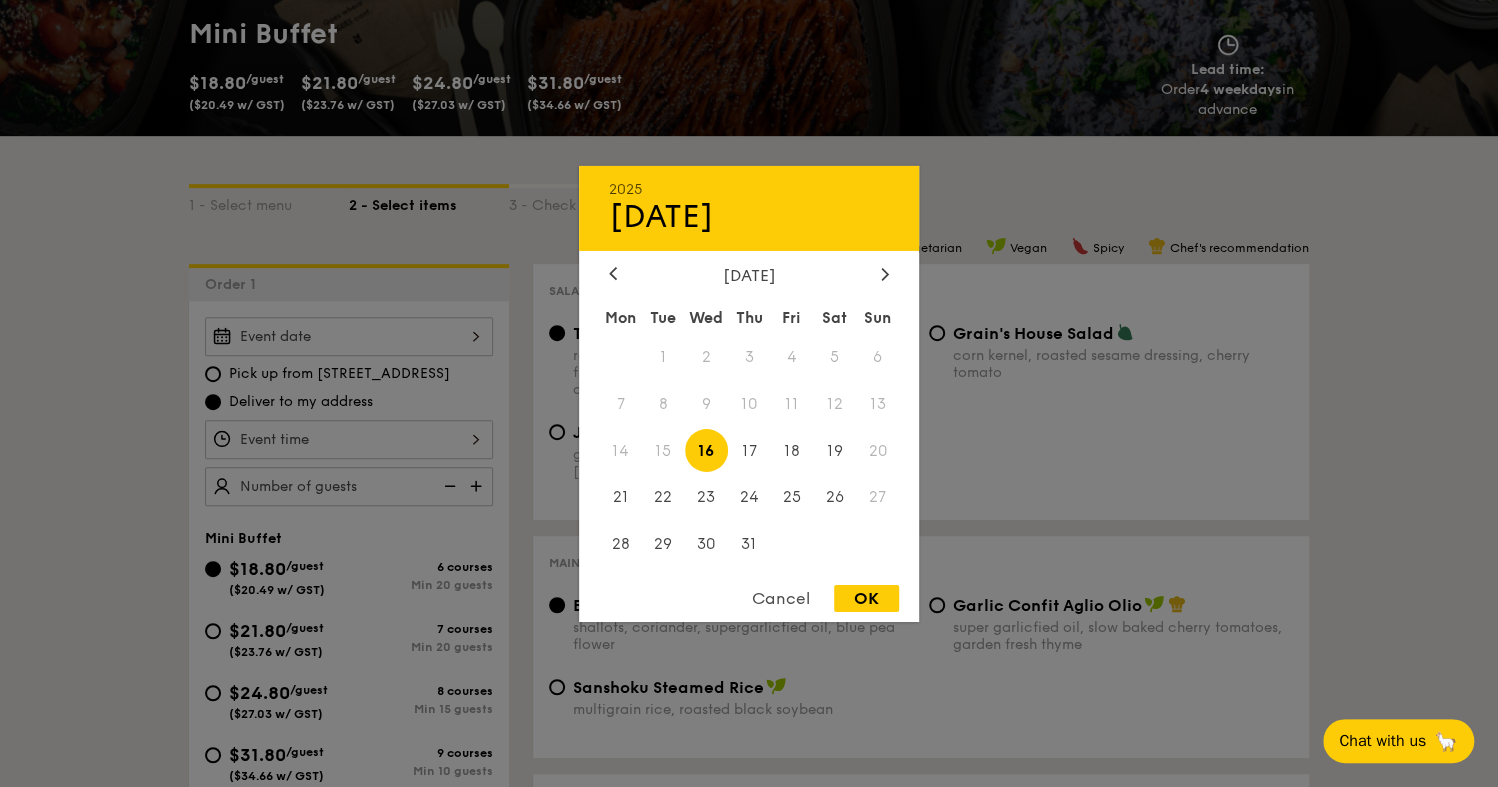 click on "16" at bounding box center [706, 450] 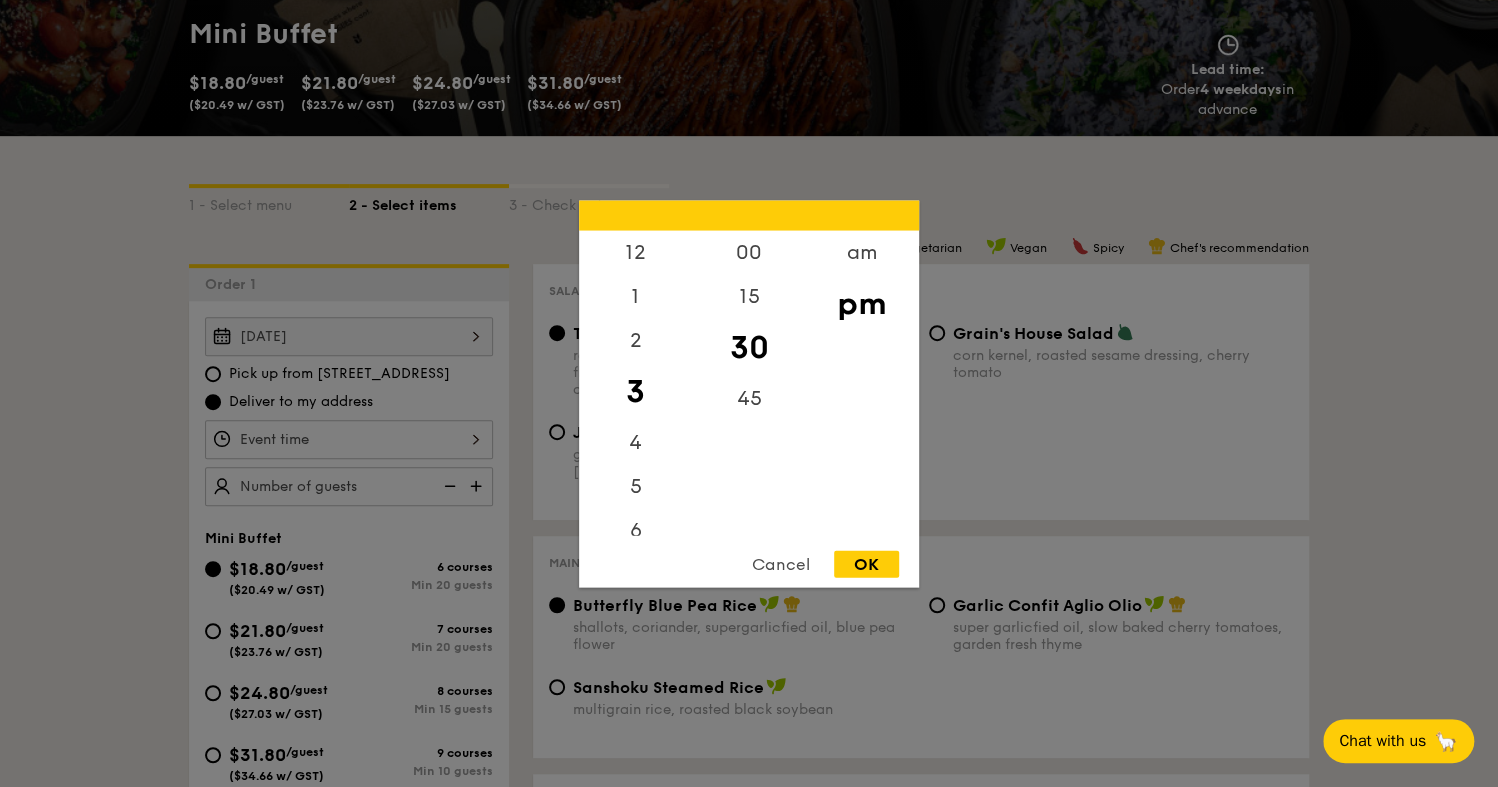 click on "12 1 2 3 4 5 6 7 8 9 10 11   00 15 30 45   am   pm   Cancel   OK" at bounding box center [349, 439] 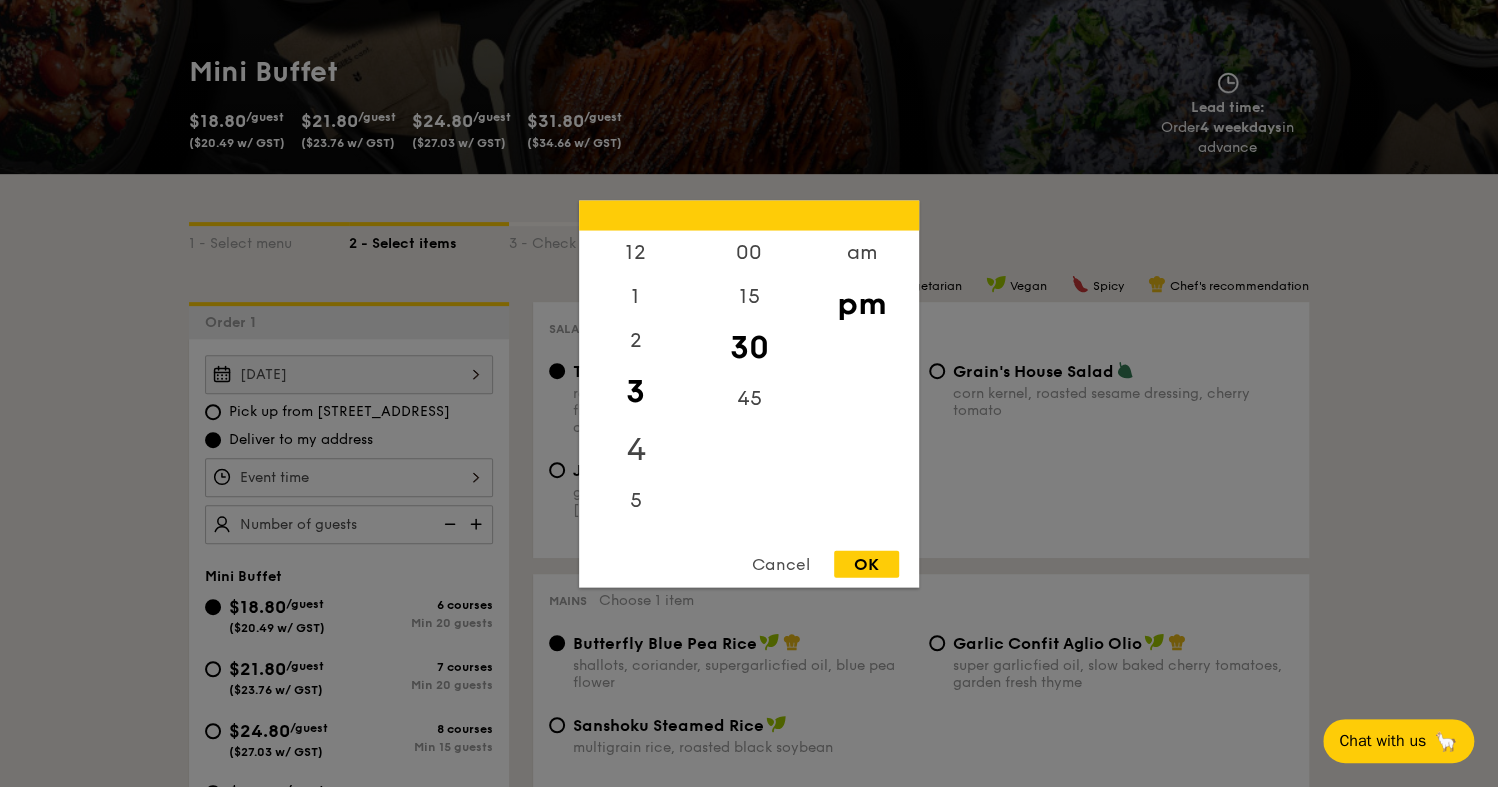 scroll, scrollTop: 300, scrollLeft: 0, axis: vertical 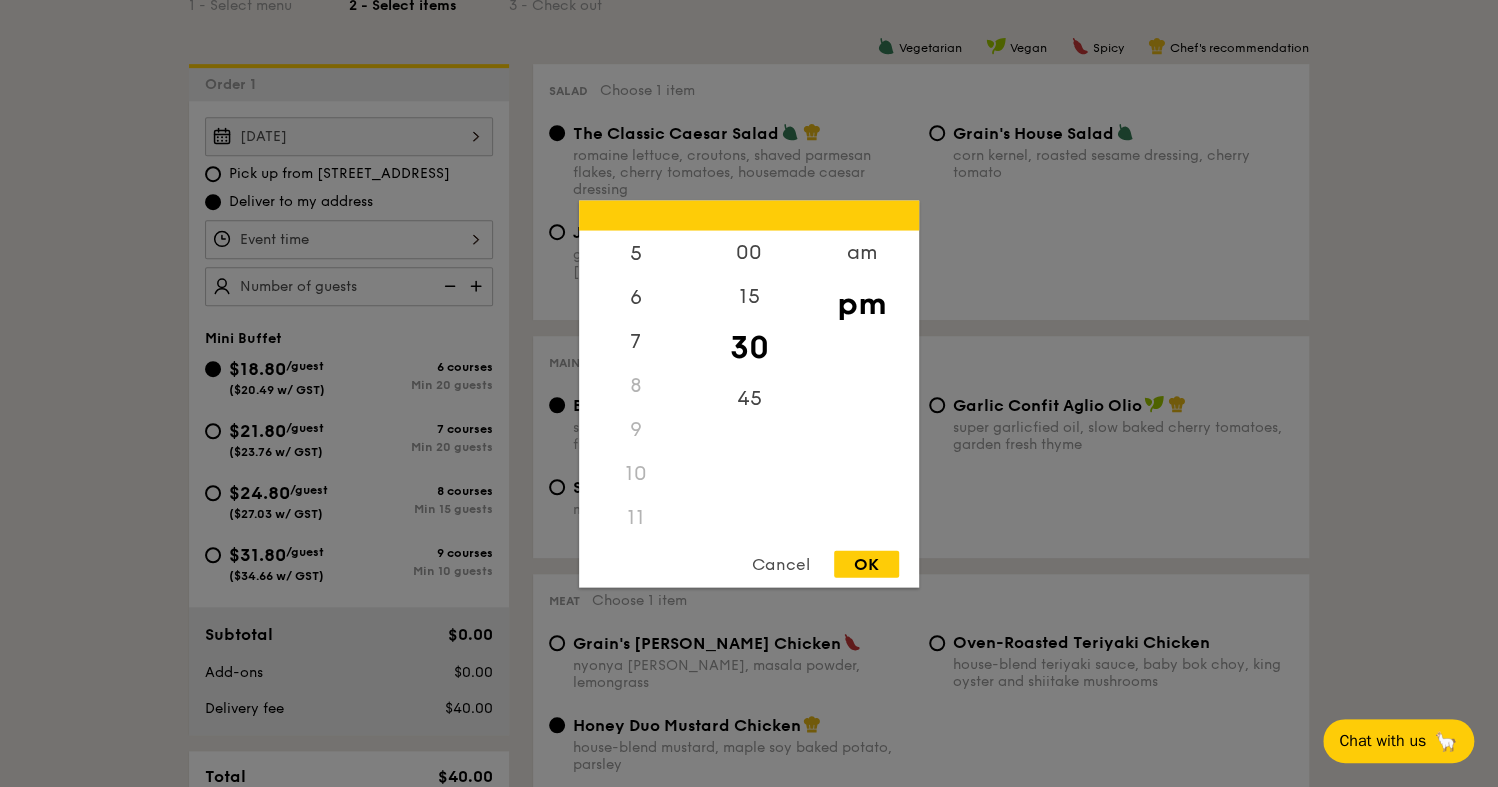 click on "11" at bounding box center [635, 517] 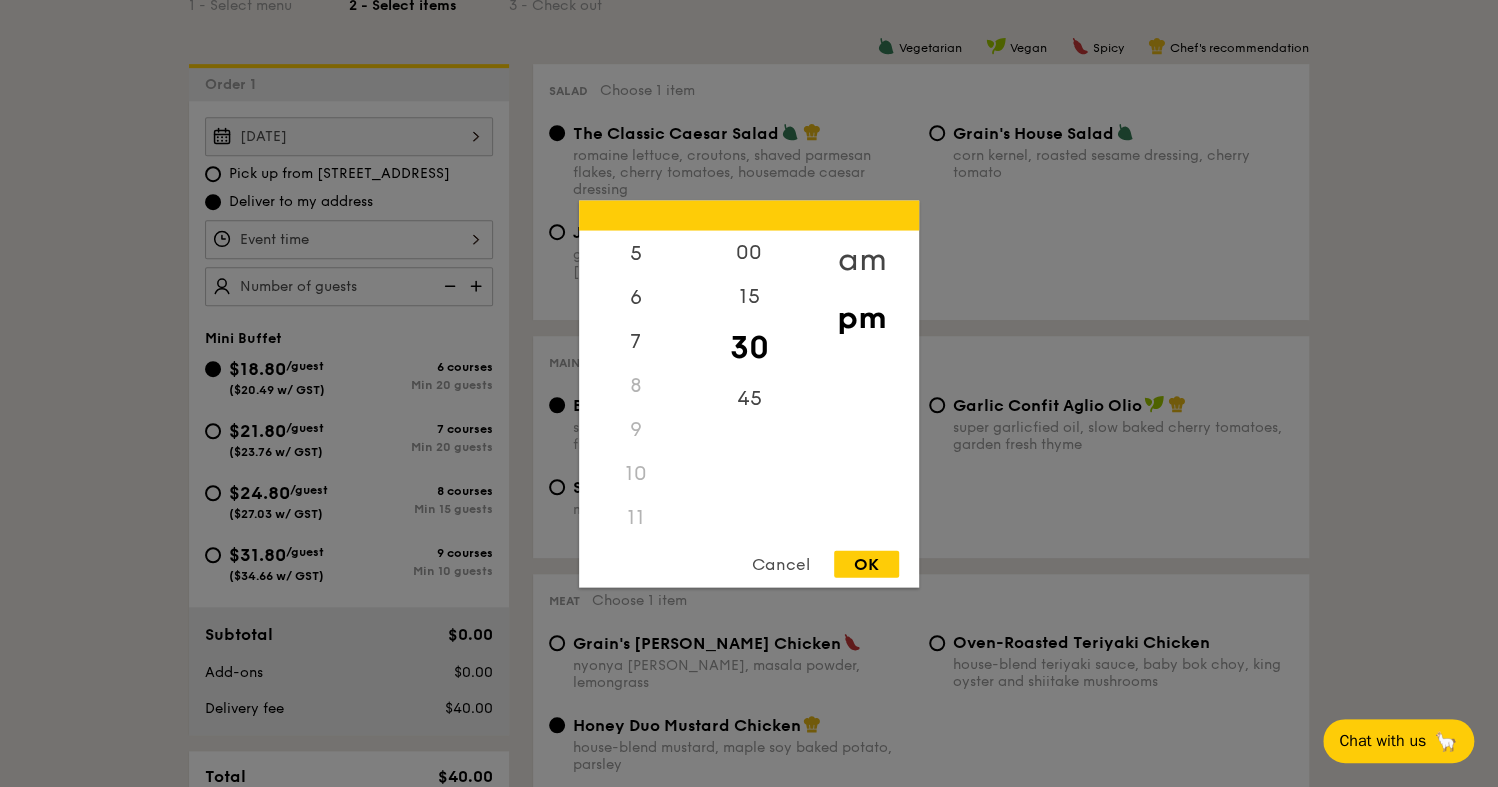 click on "am" at bounding box center (861, 259) 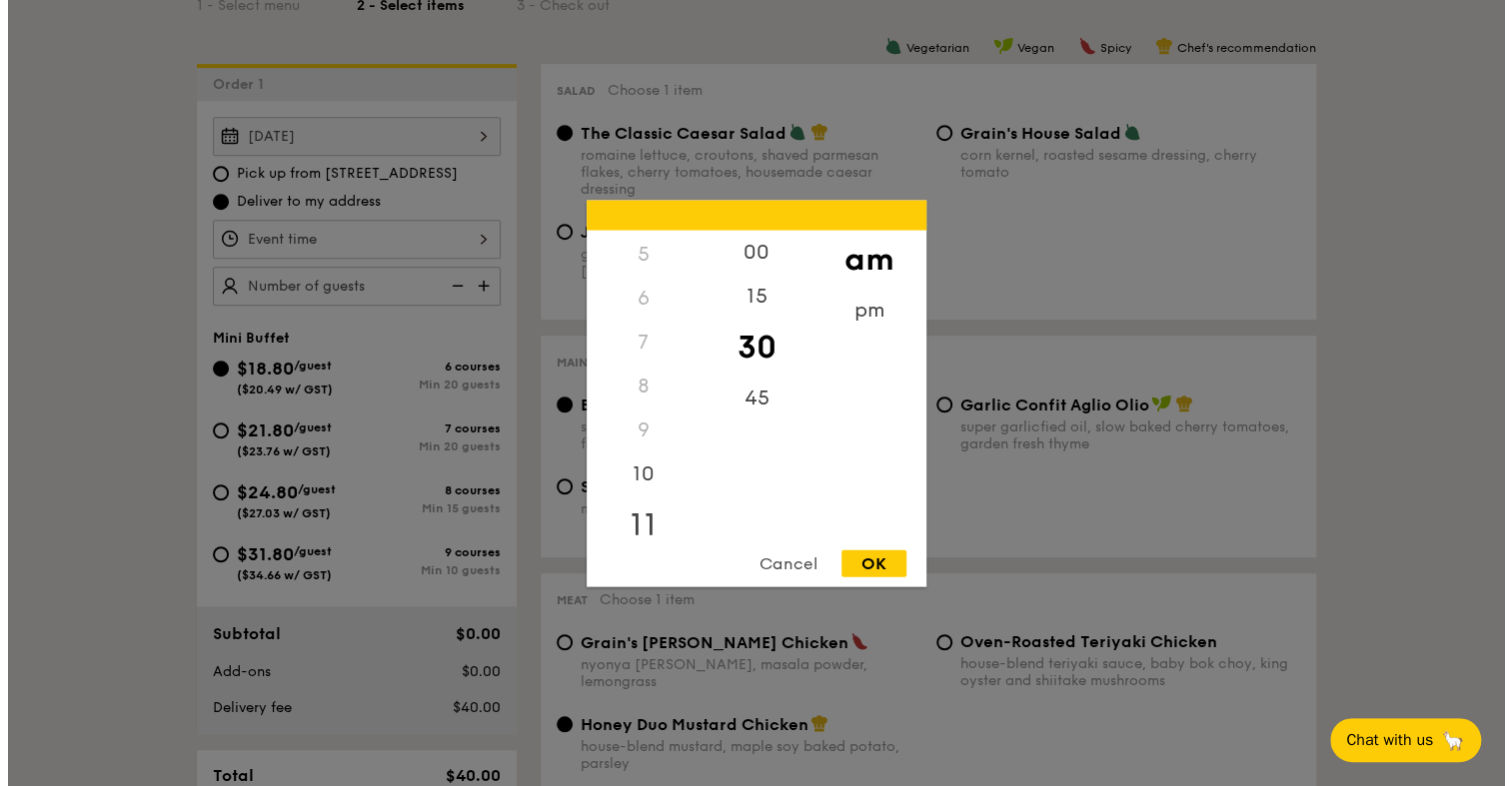 scroll, scrollTop: 223, scrollLeft: 0, axis: vertical 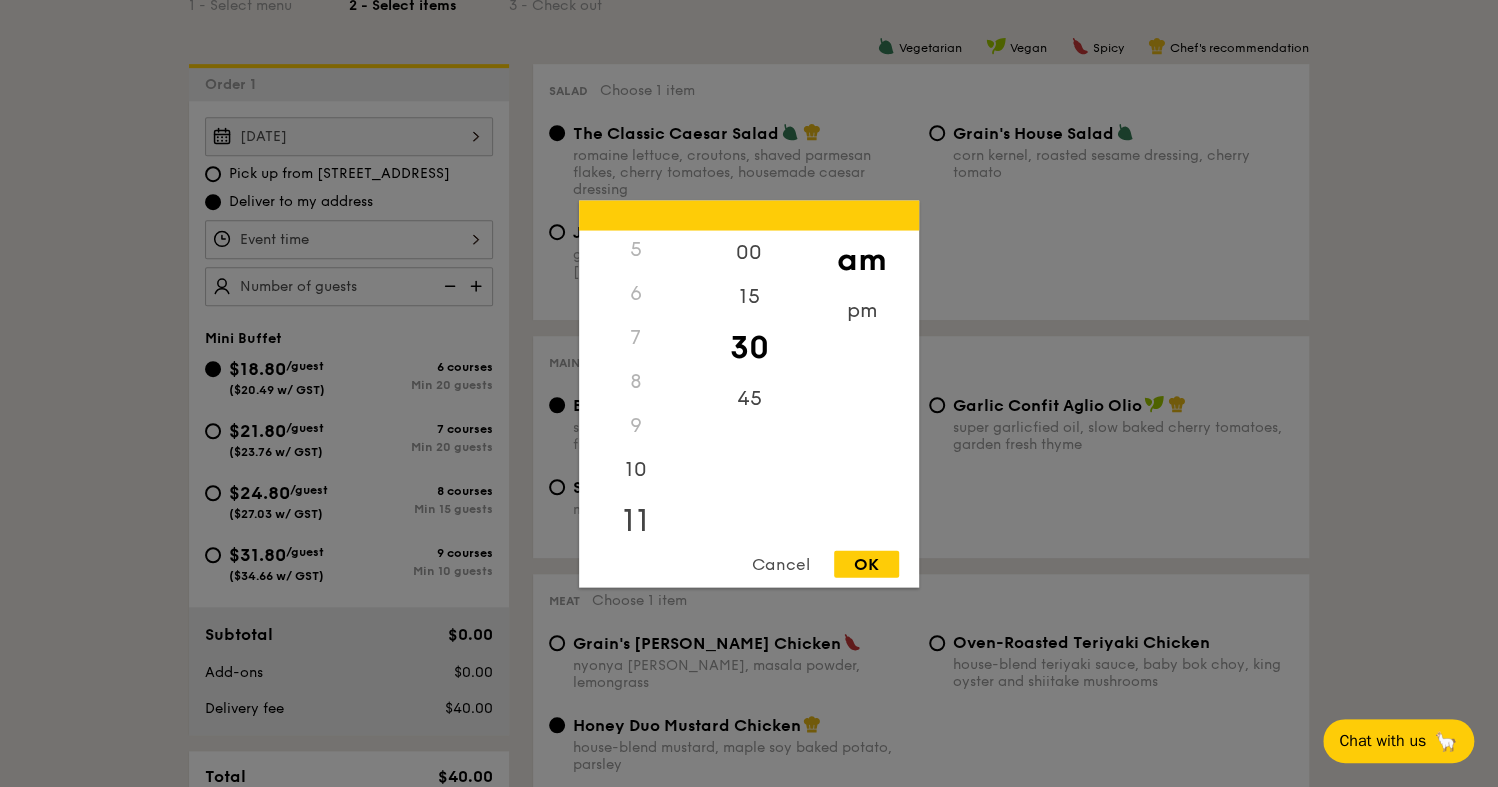 click on "11" at bounding box center [635, 520] 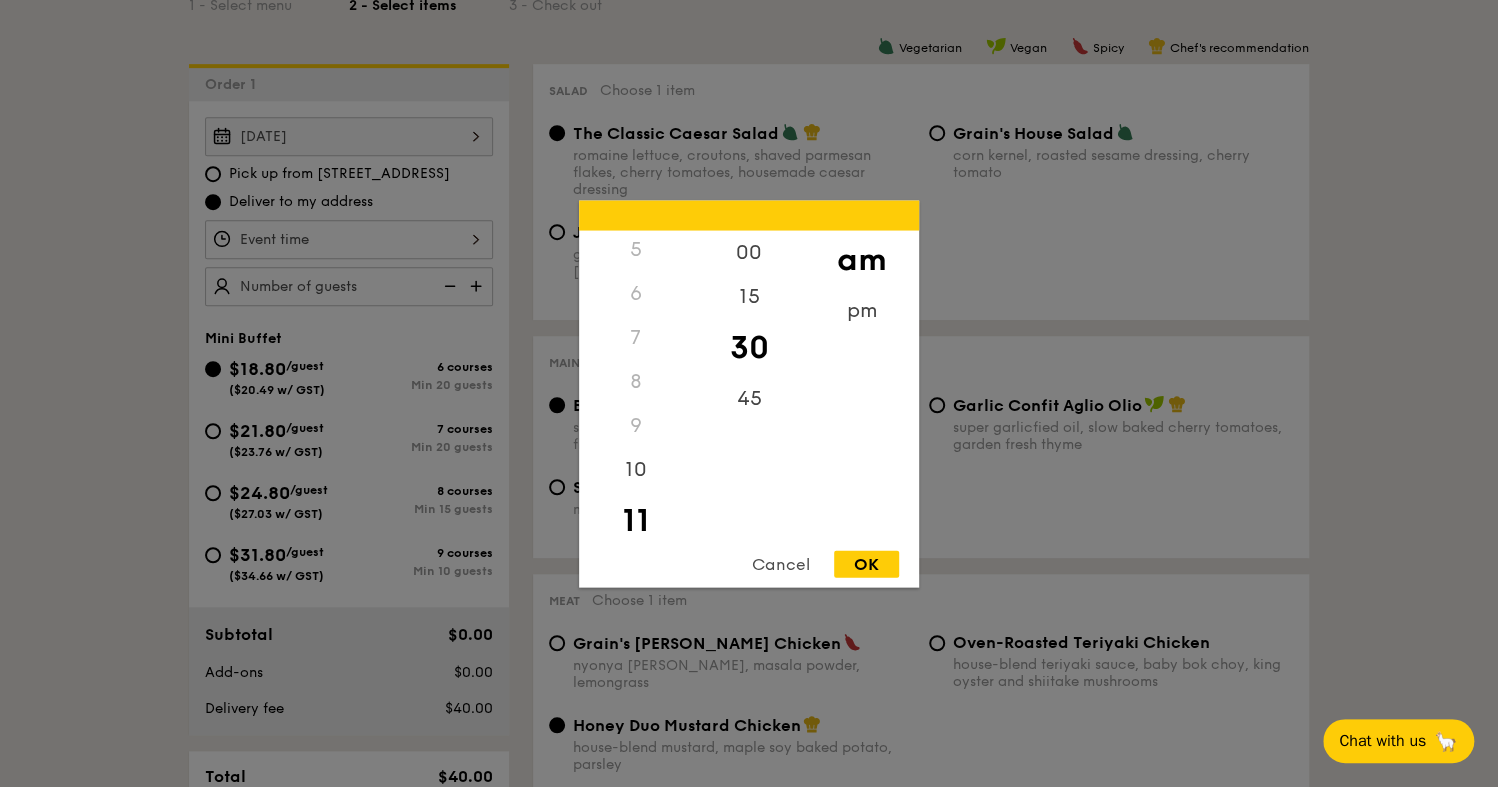 click on "OK" at bounding box center [866, 563] 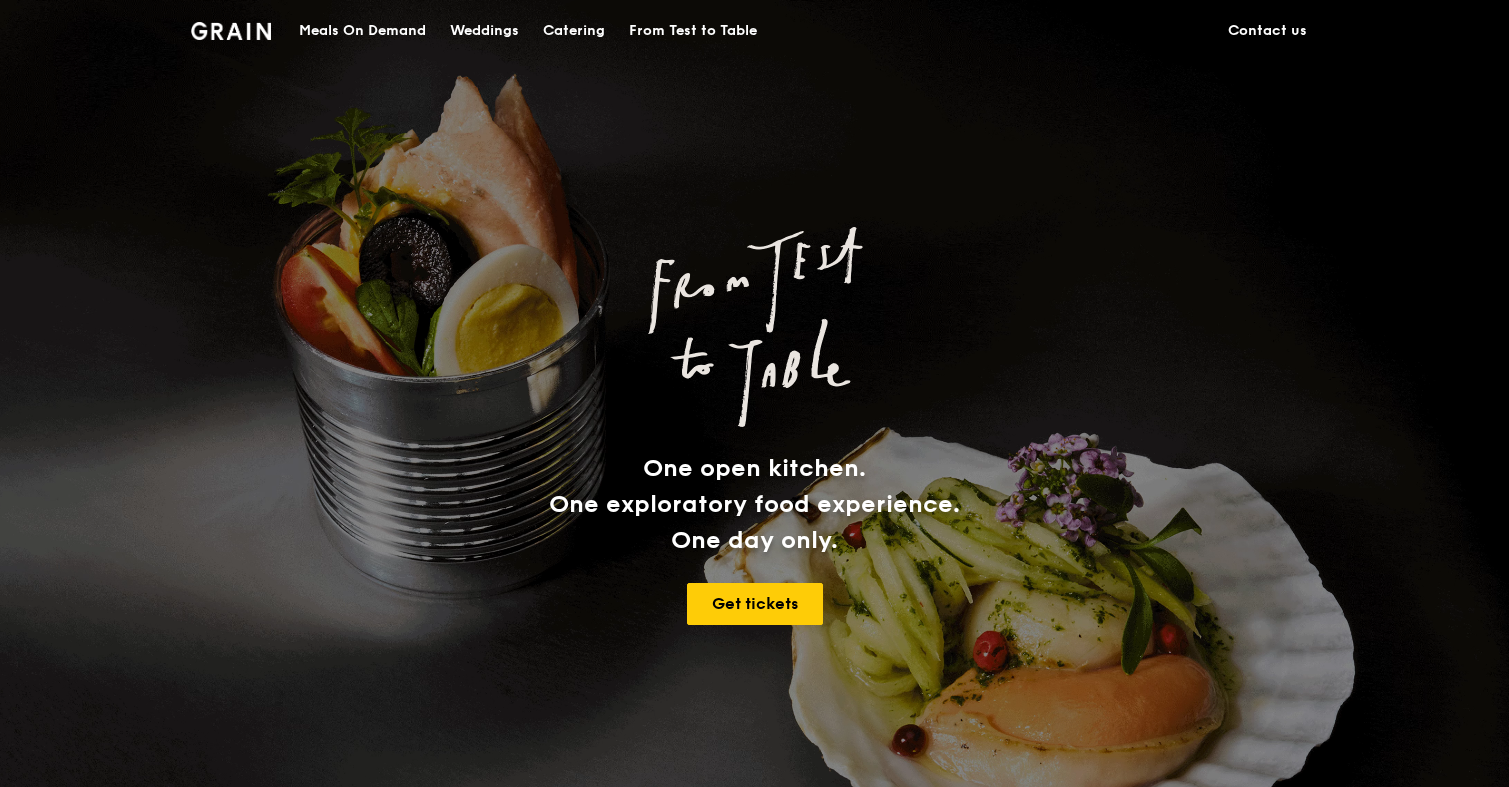 scroll, scrollTop: 0, scrollLeft: 0, axis: both 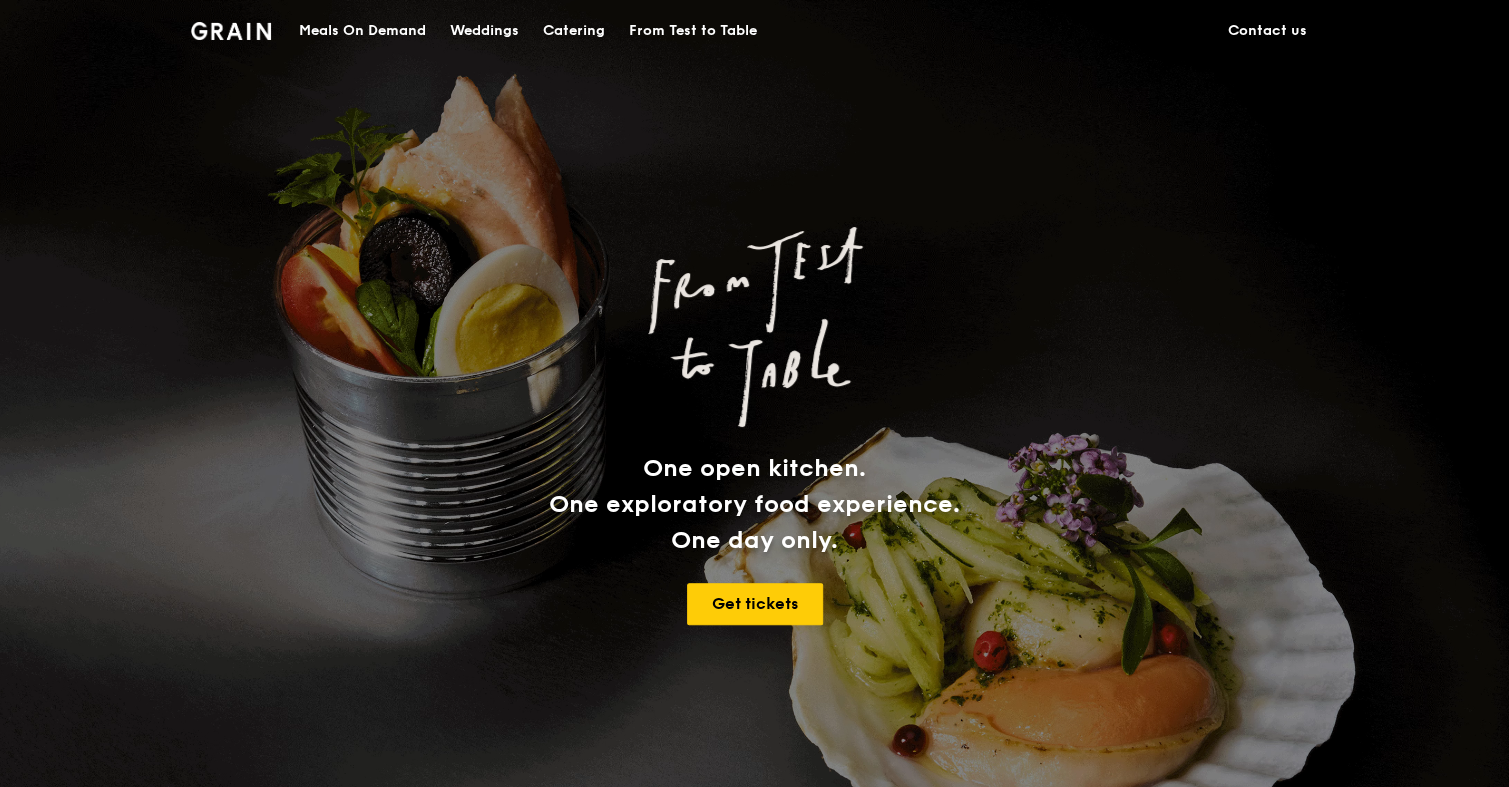 click on "Catering" at bounding box center (574, 31) 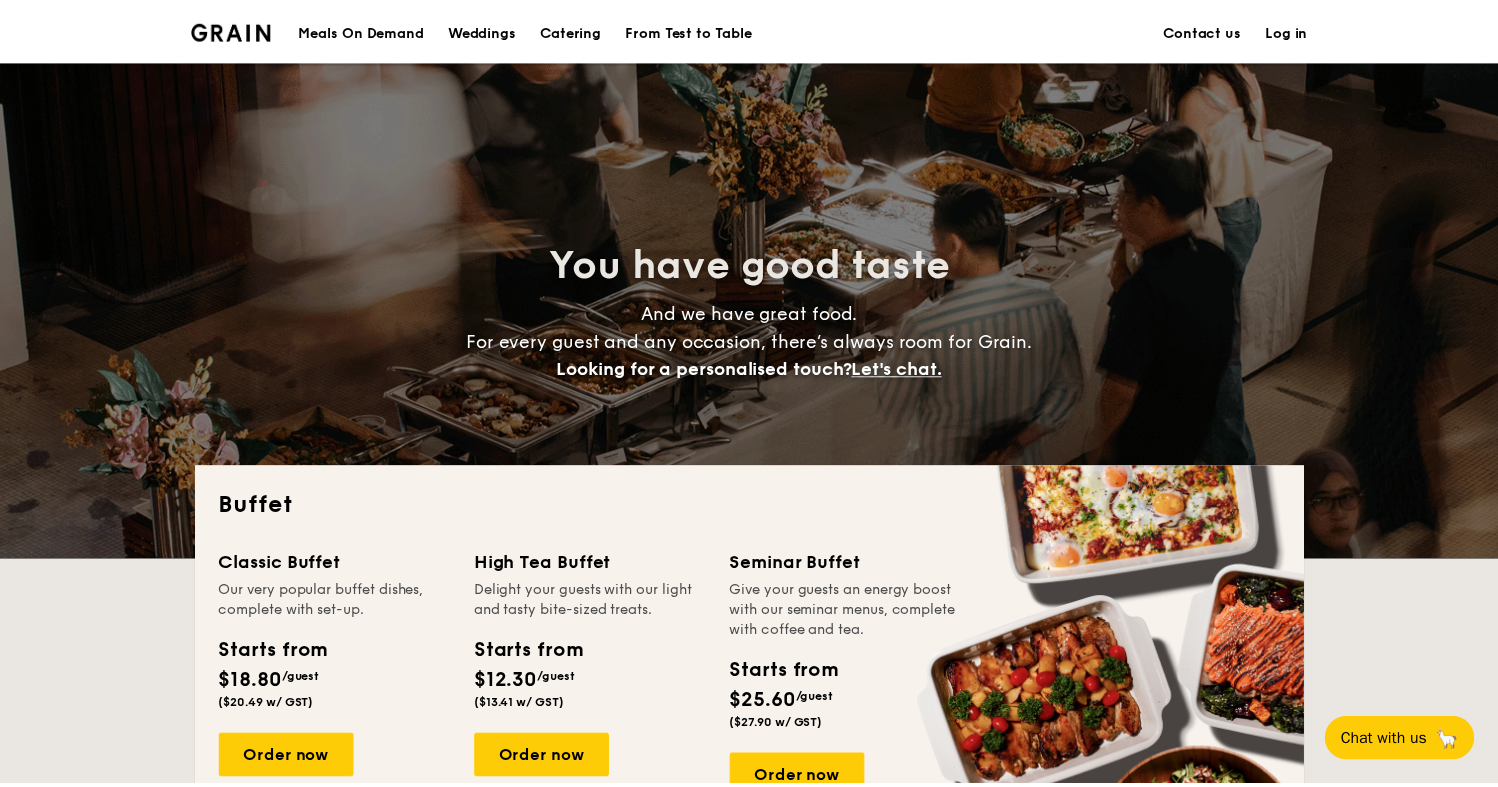 scroll, scrollTop: 0, scrollLeft: 0, axis: both 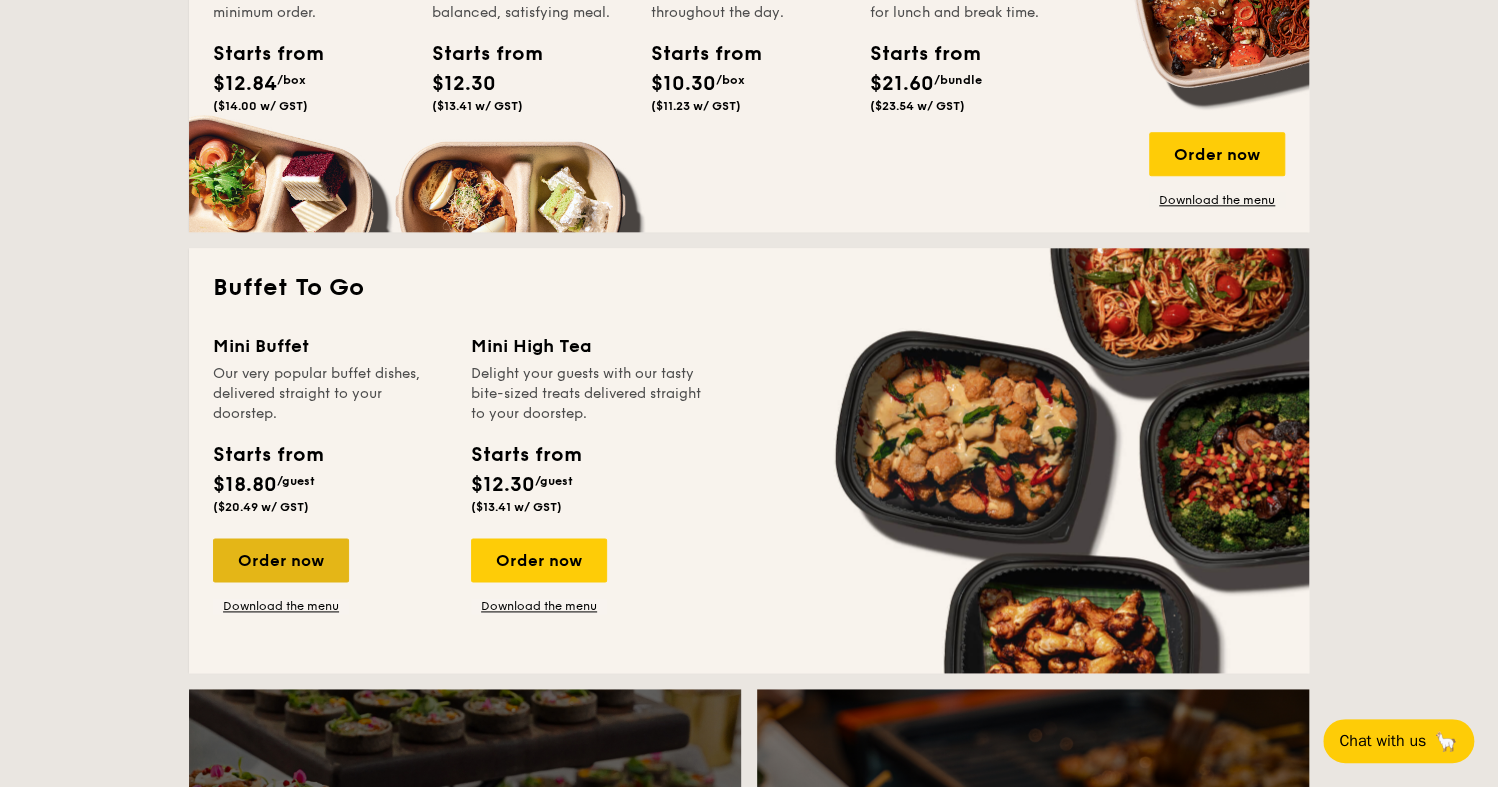 click on "Order now" at bounding box center (281, 560) 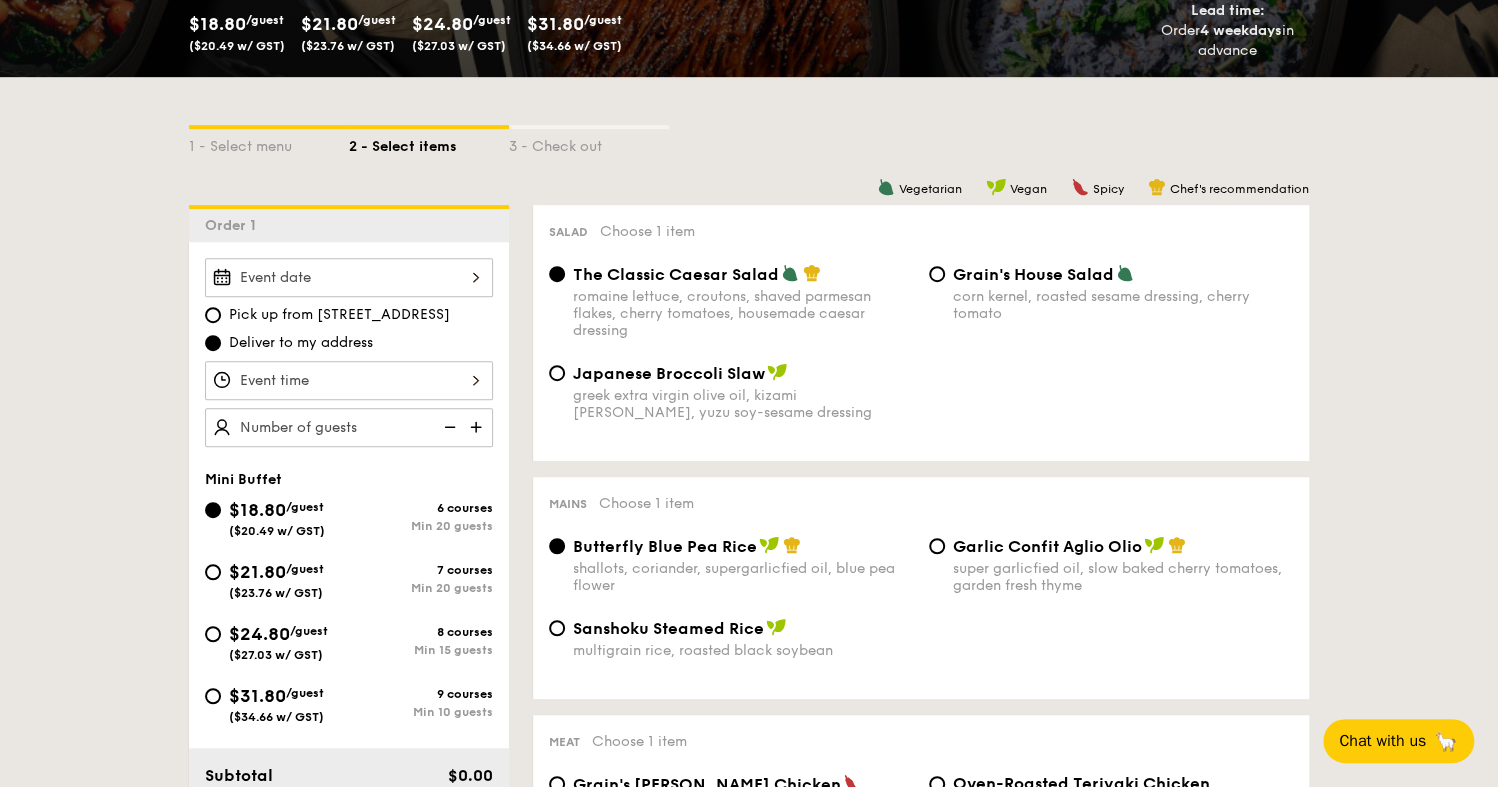 scroll, scrollTop: 400, scrollLeft: 0, axis: vertical 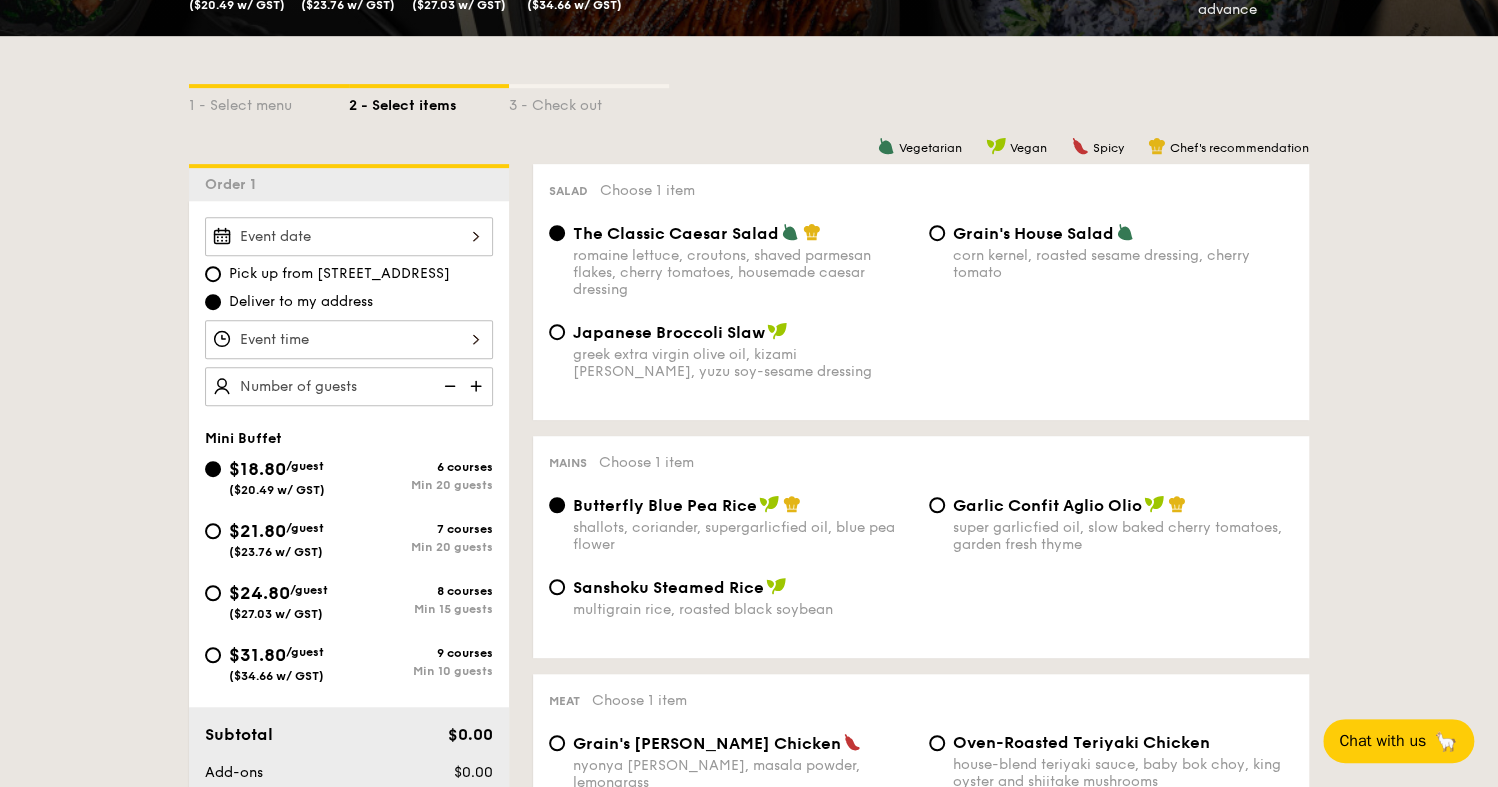 click on "$21.80
/guest
($23.76 w/ GST)" at bounding box center [276, 538] 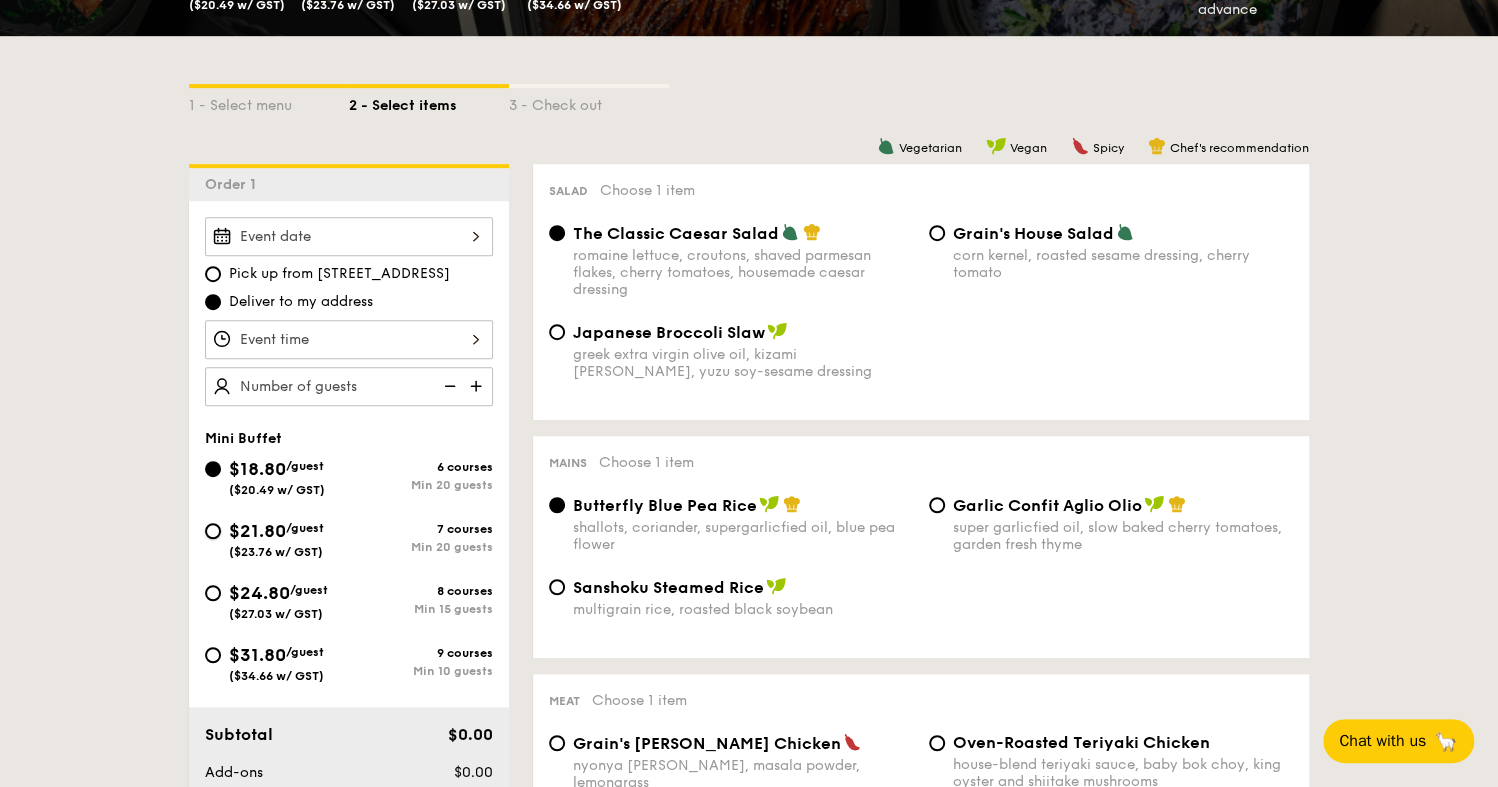 click on "$21.80
/guest
($23.76 w/ GST)
7 courses
Min 20 guests" at bounding box center [213, 531] 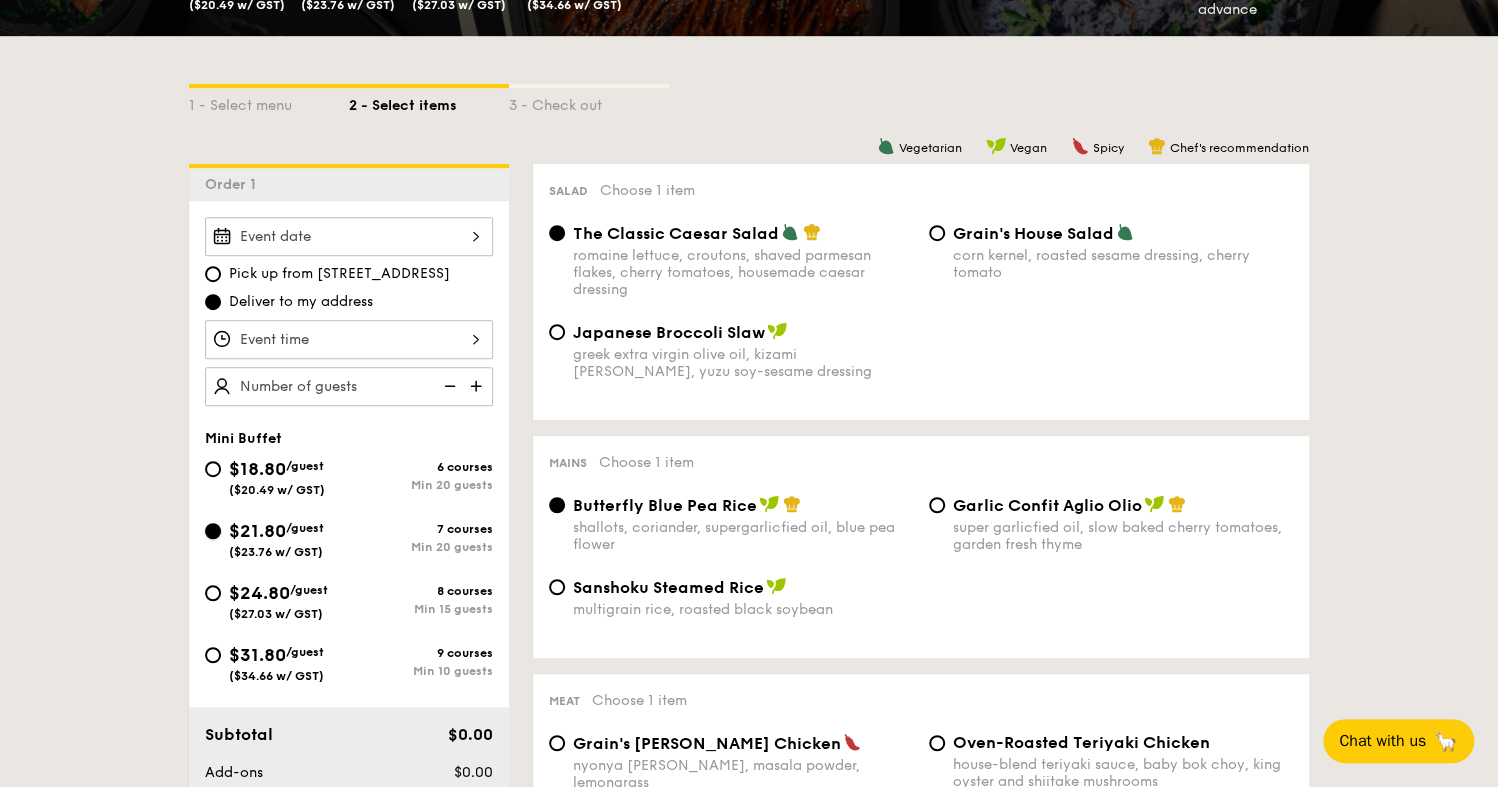 radio on "true" 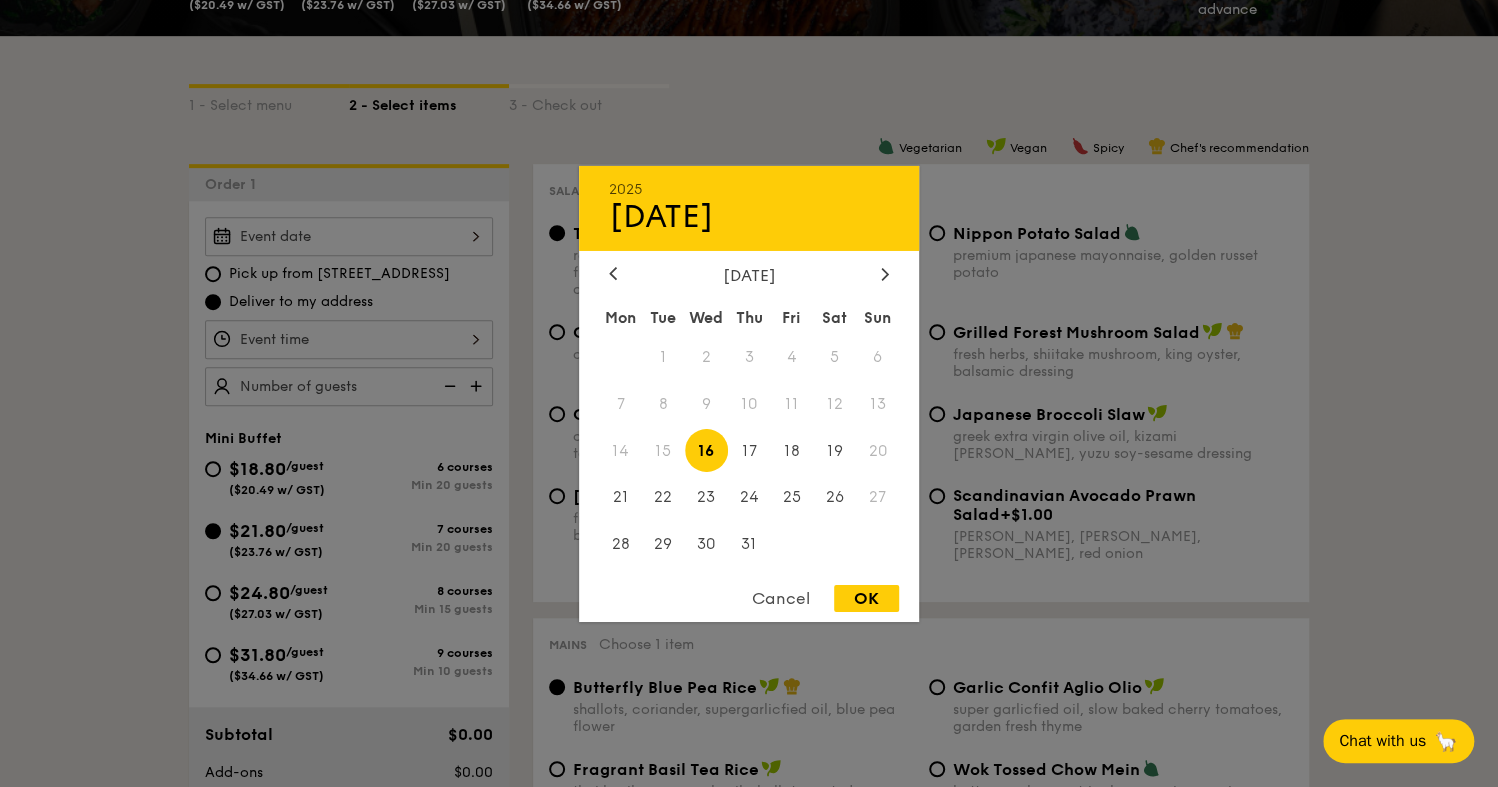 click on "2025   Jul 16       July 2025     Mon Tue Wed Thu Fri Sat Sun   1 2 3 4 5 6 7 8 9 10 11 12 13 14 15 16 17 18 19 20 21 22 23 24 25 26 27 28 29 30 31     Cancel   OK" at bounding box center (349, 236) 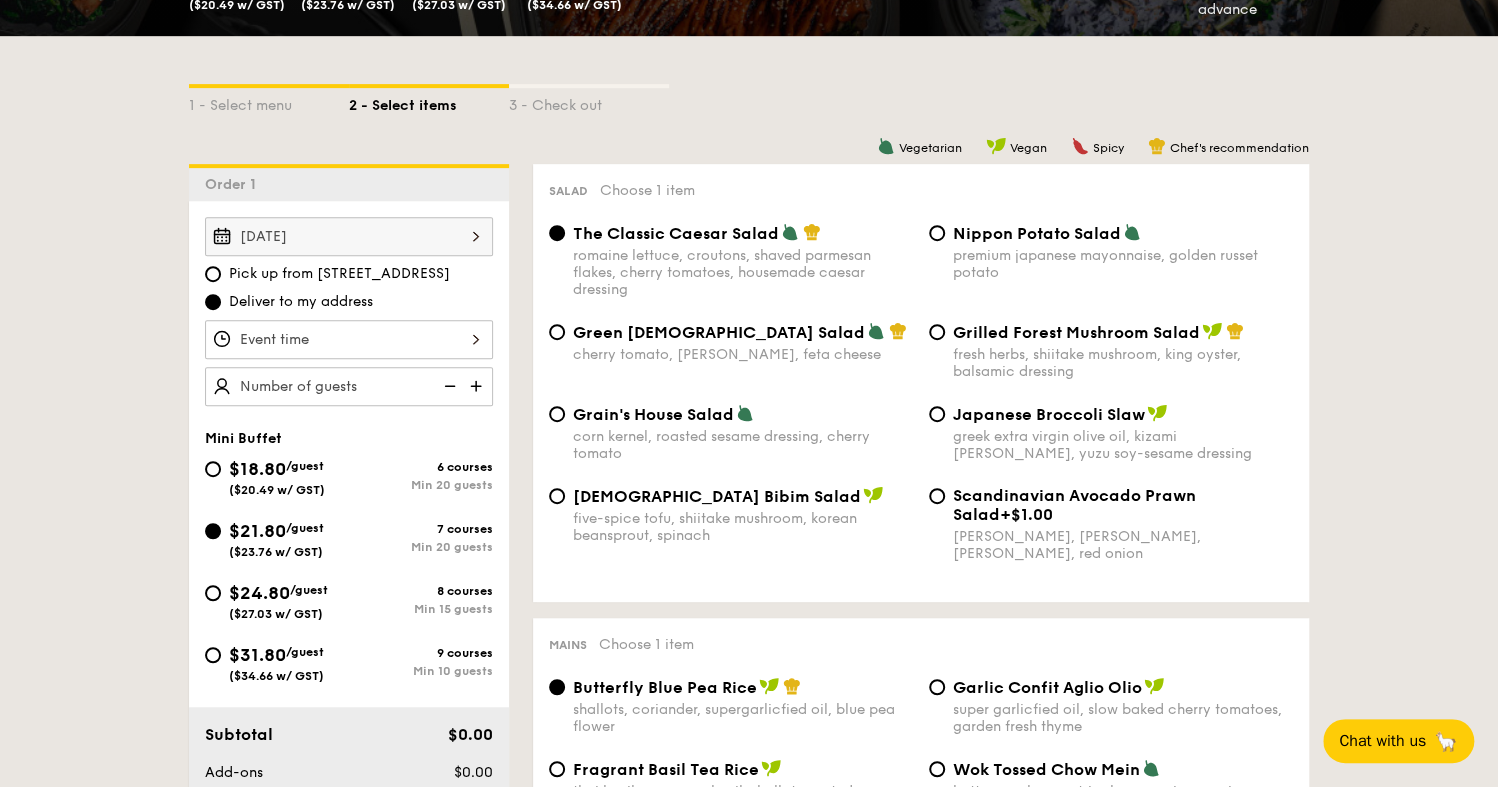 click at bounding box center [349, 339] 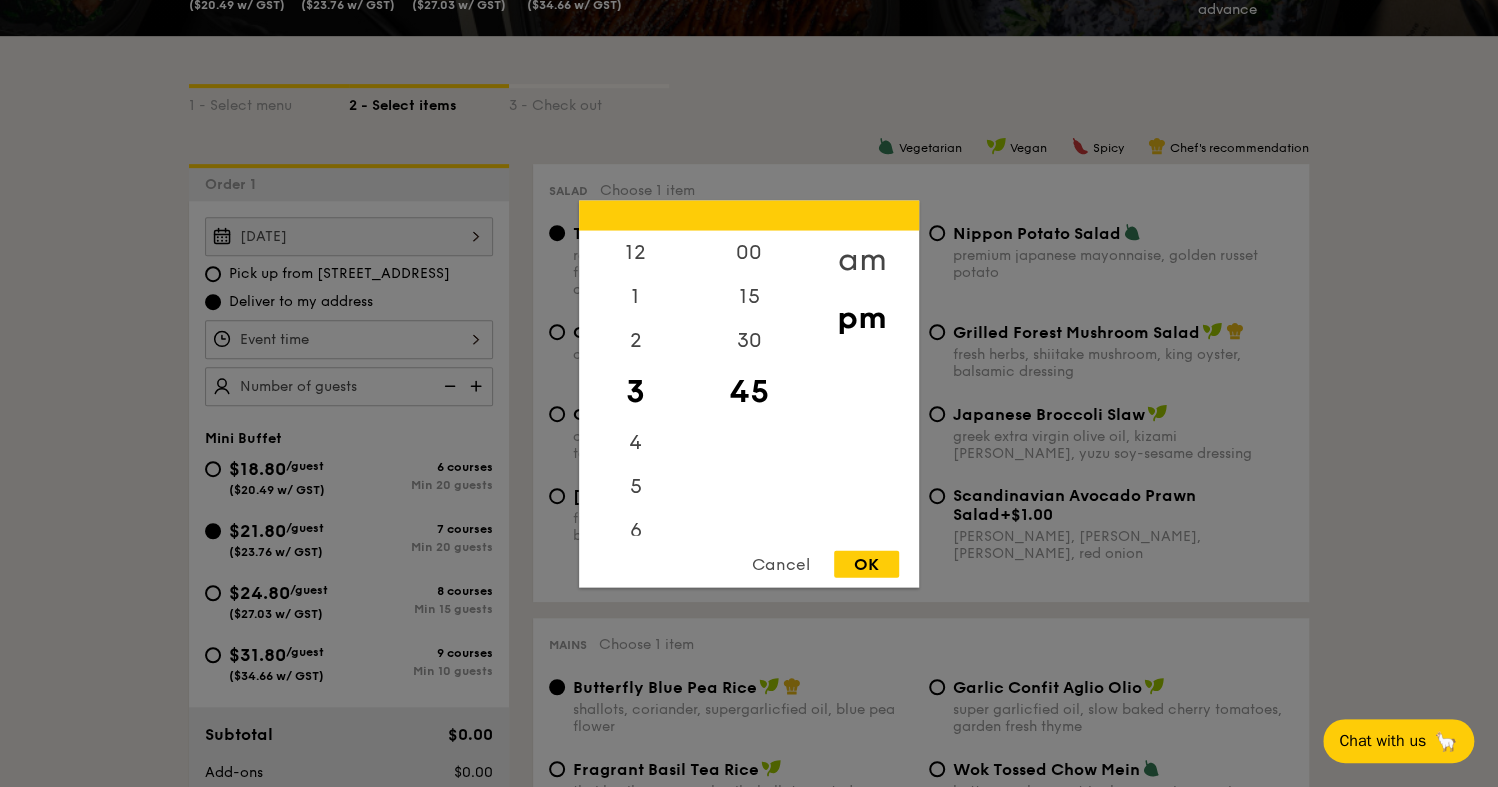 click on "am" at bounding box center (861, 259) 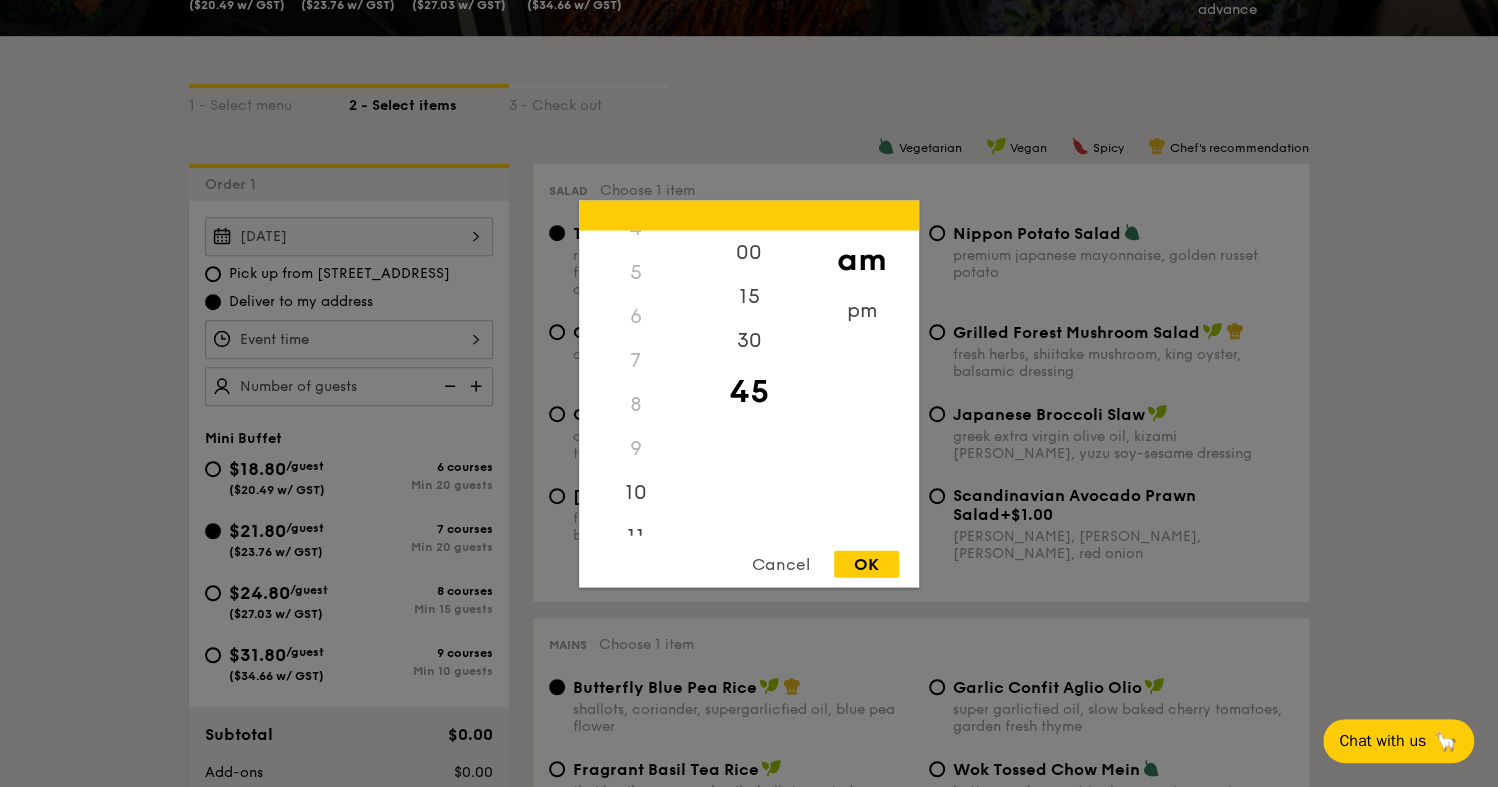 scroll, scrollTop: 218, scrollLeft: 0, axis: vertical 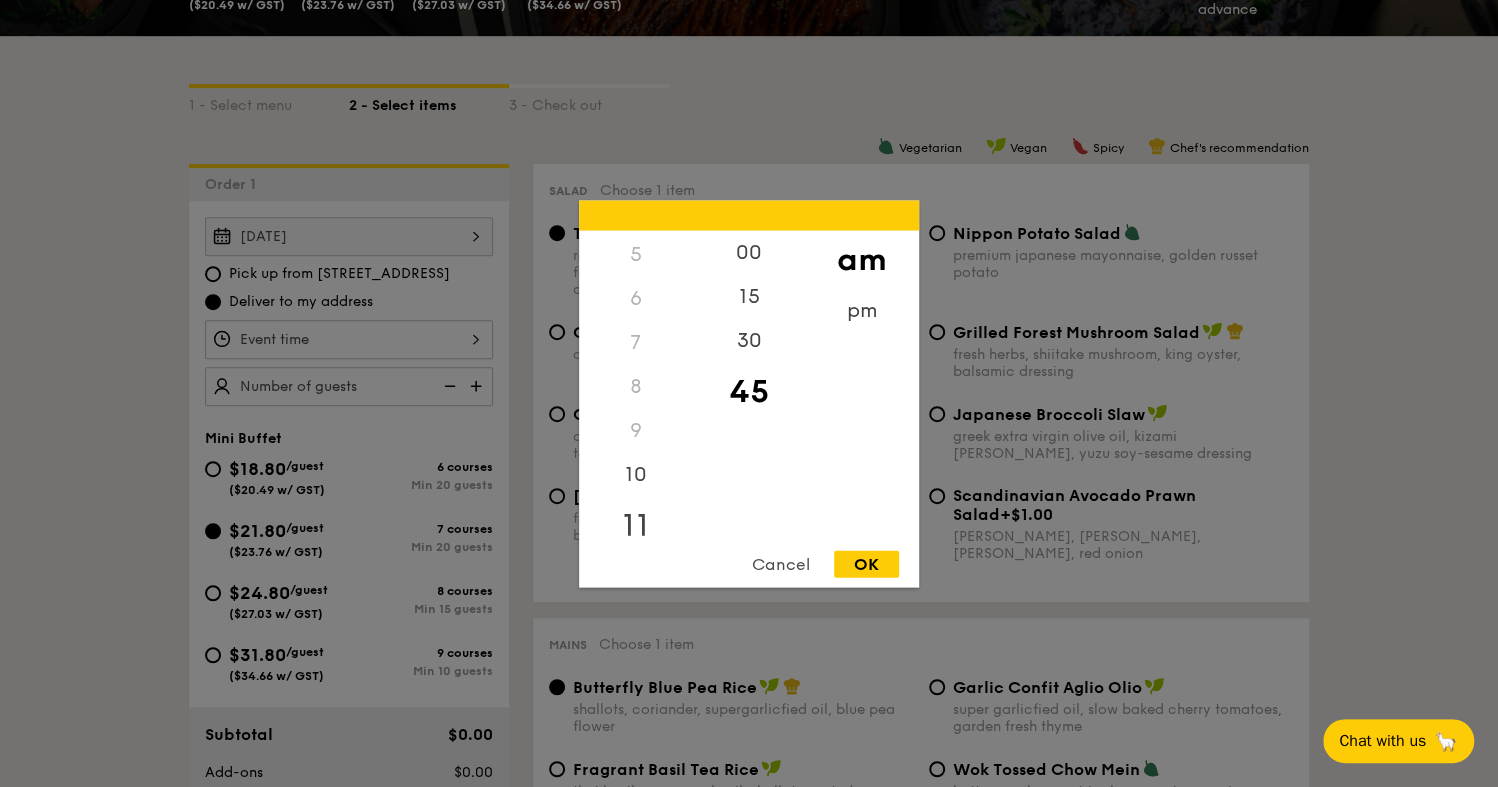 click on "11" at bounding box center [635, 525] 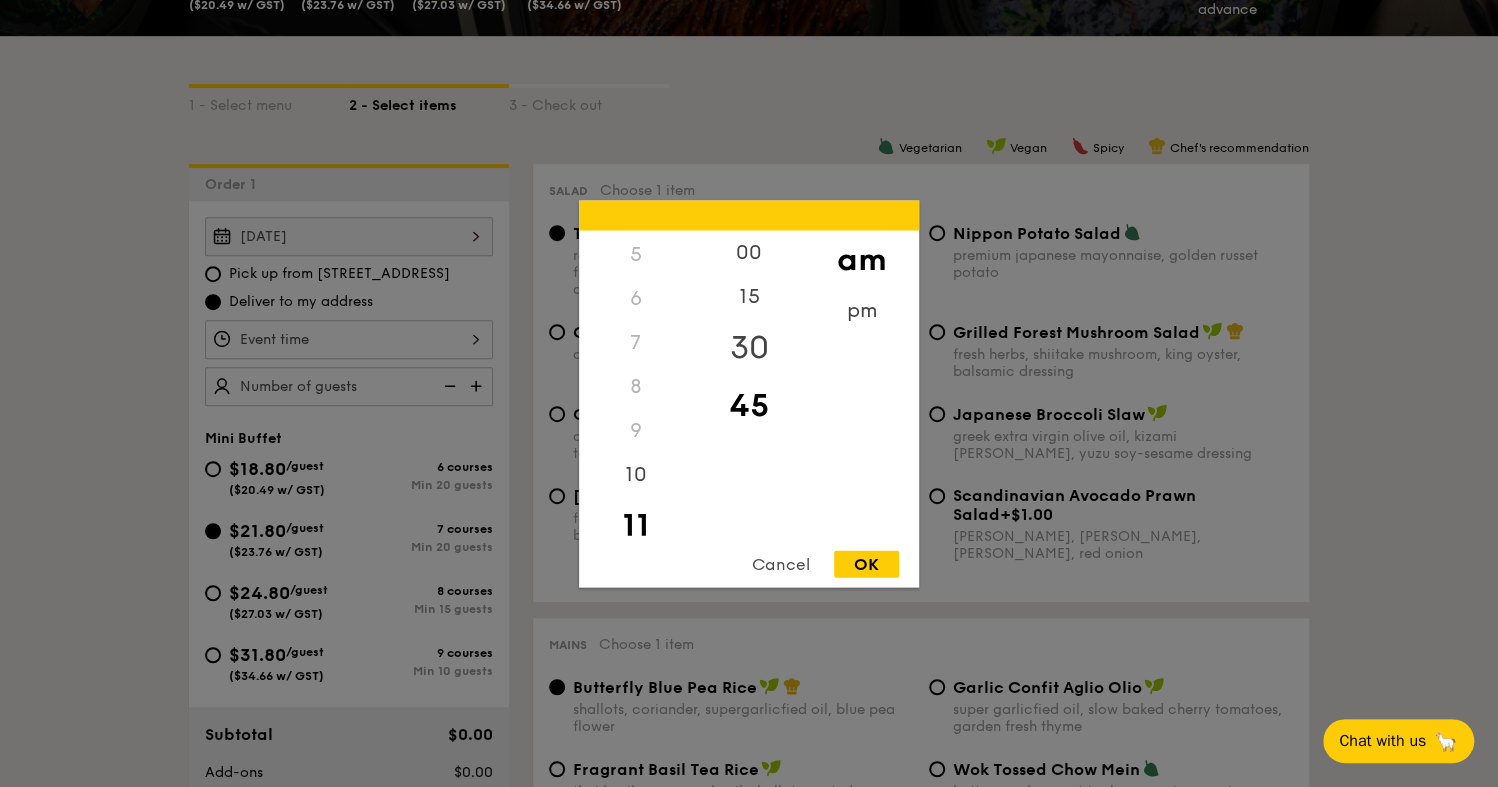 click on "30" at bounding box center [748, 347] 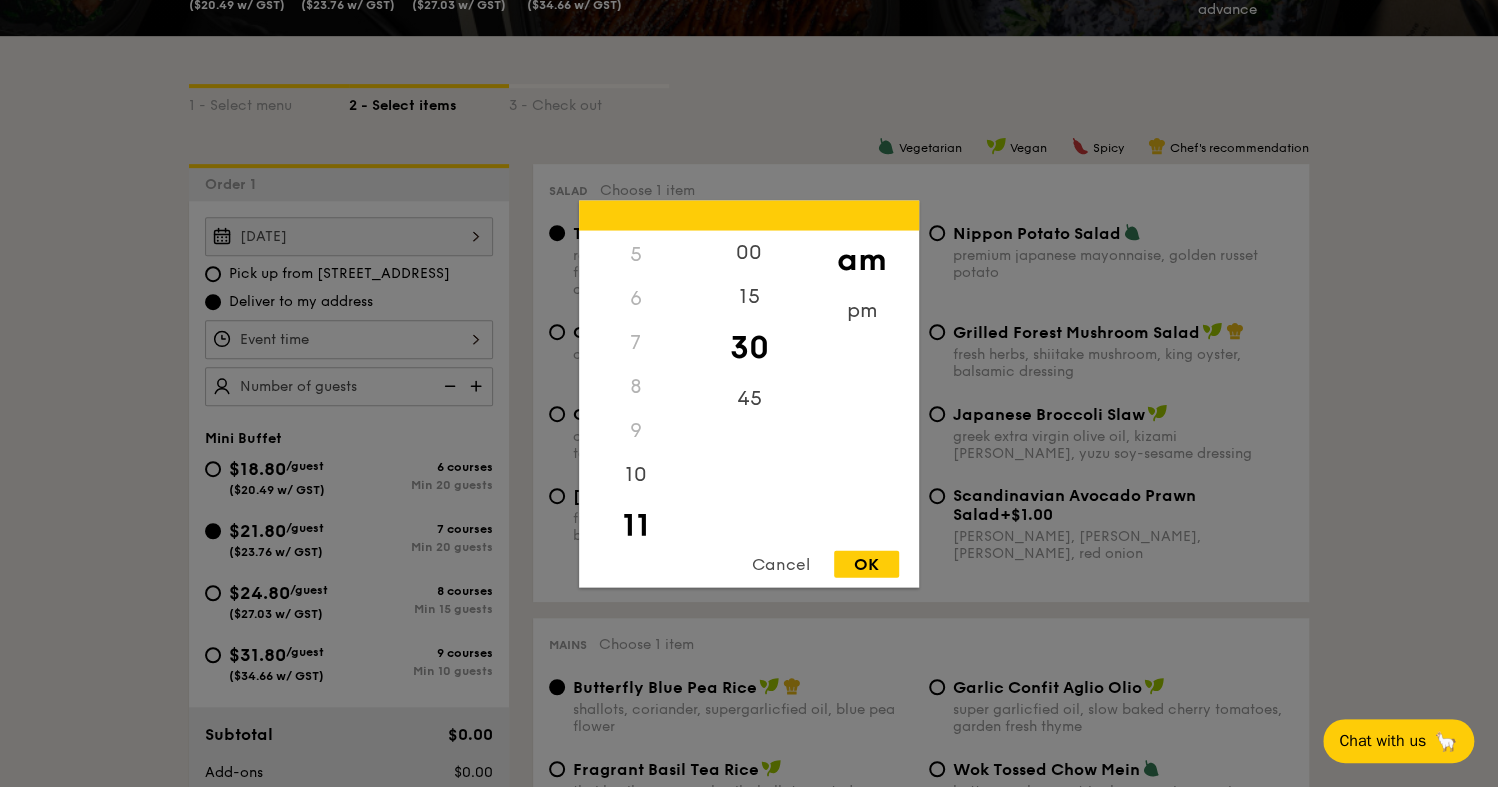 click on "OK" at bounding box center [866, 563] 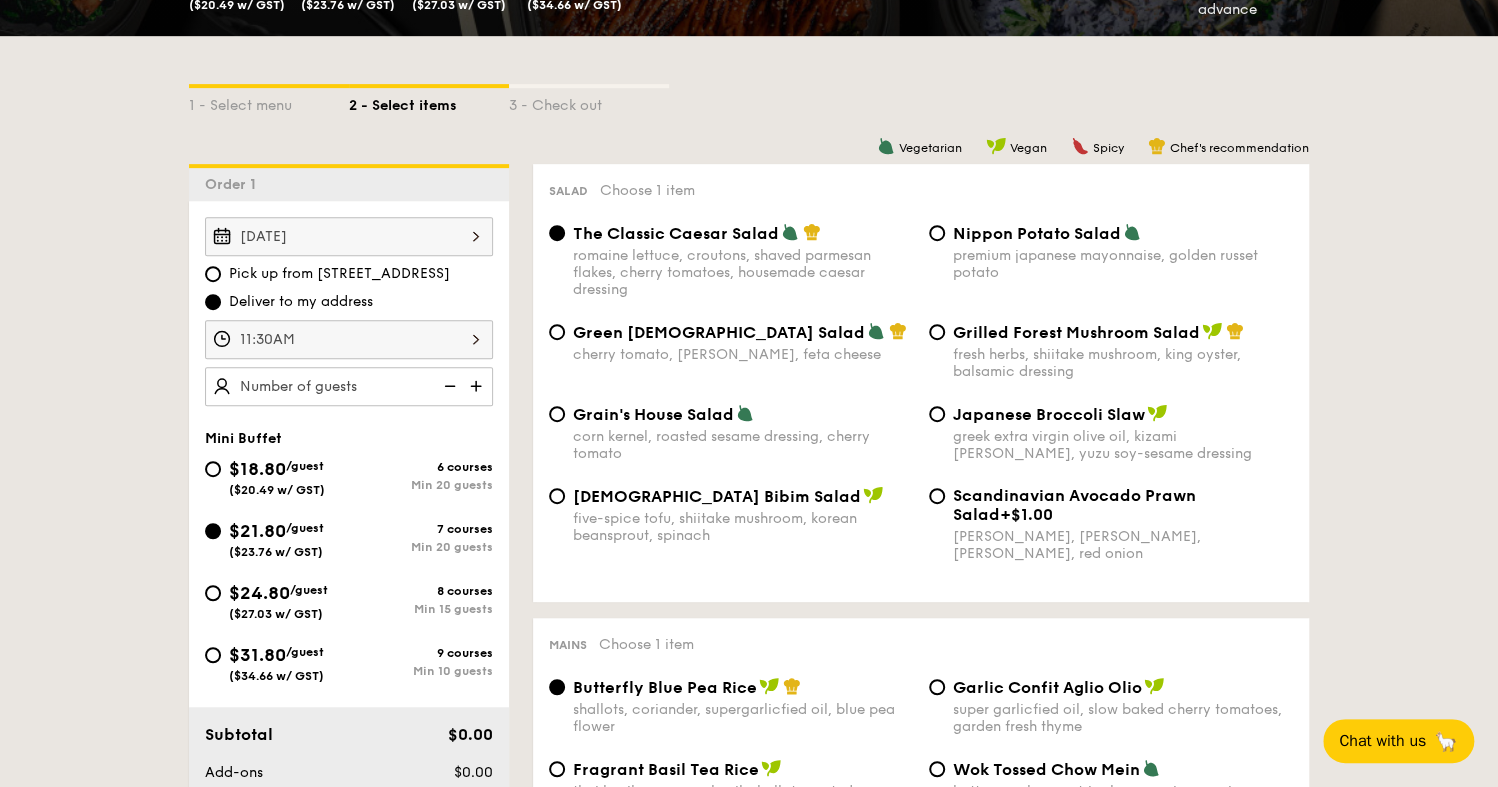click on "Nippon Potato Salad premium japanese mayonnaise, golden russet potato" at bounding box center (1111, 252) 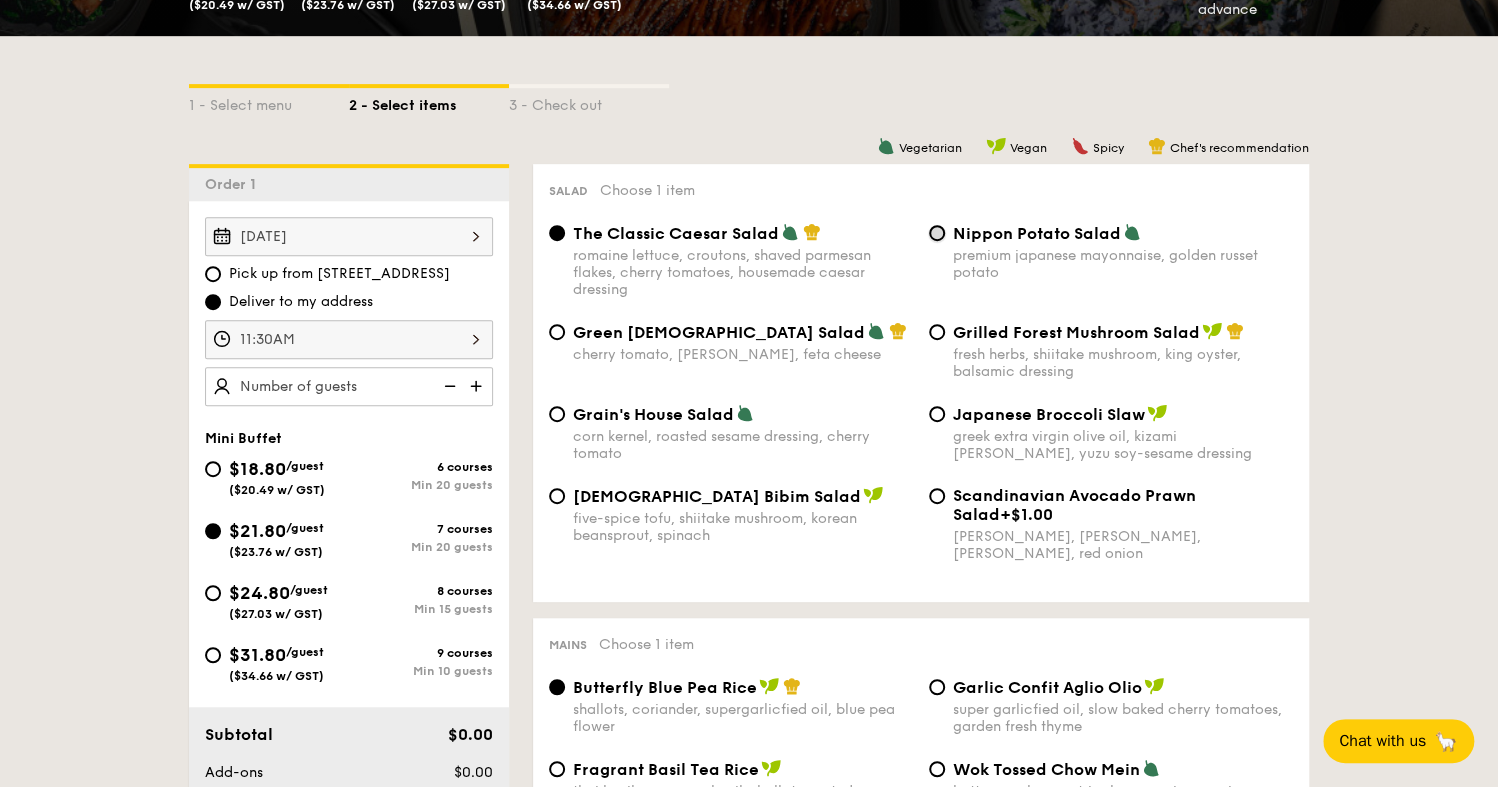 click on "Nippon Potato Salad premium japanese mayonnaise, golden russet potato" at bounding box center [937, 233] 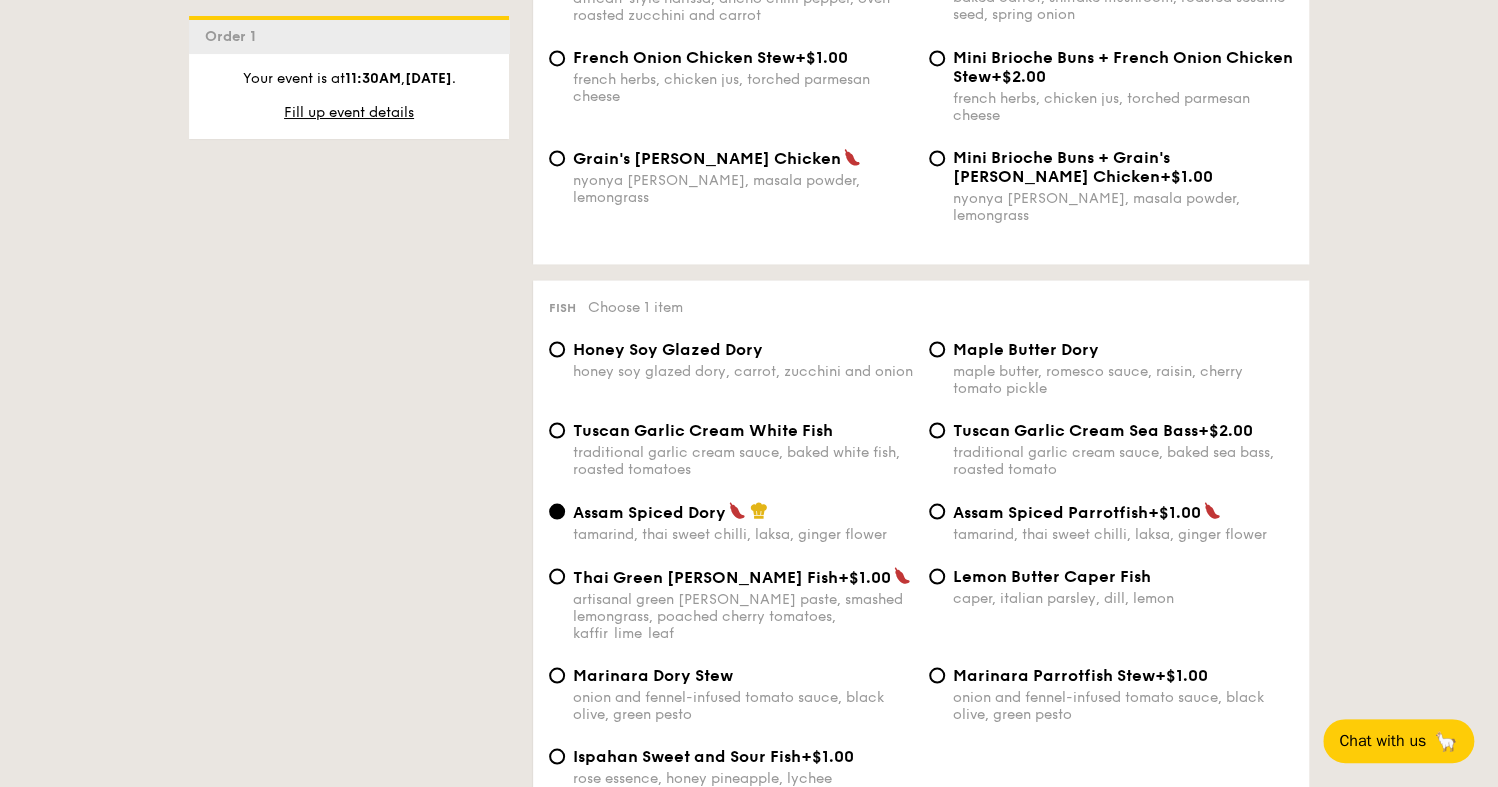 scroll, scrollTop: 1800, scrollLeft: 0, axis: vertical 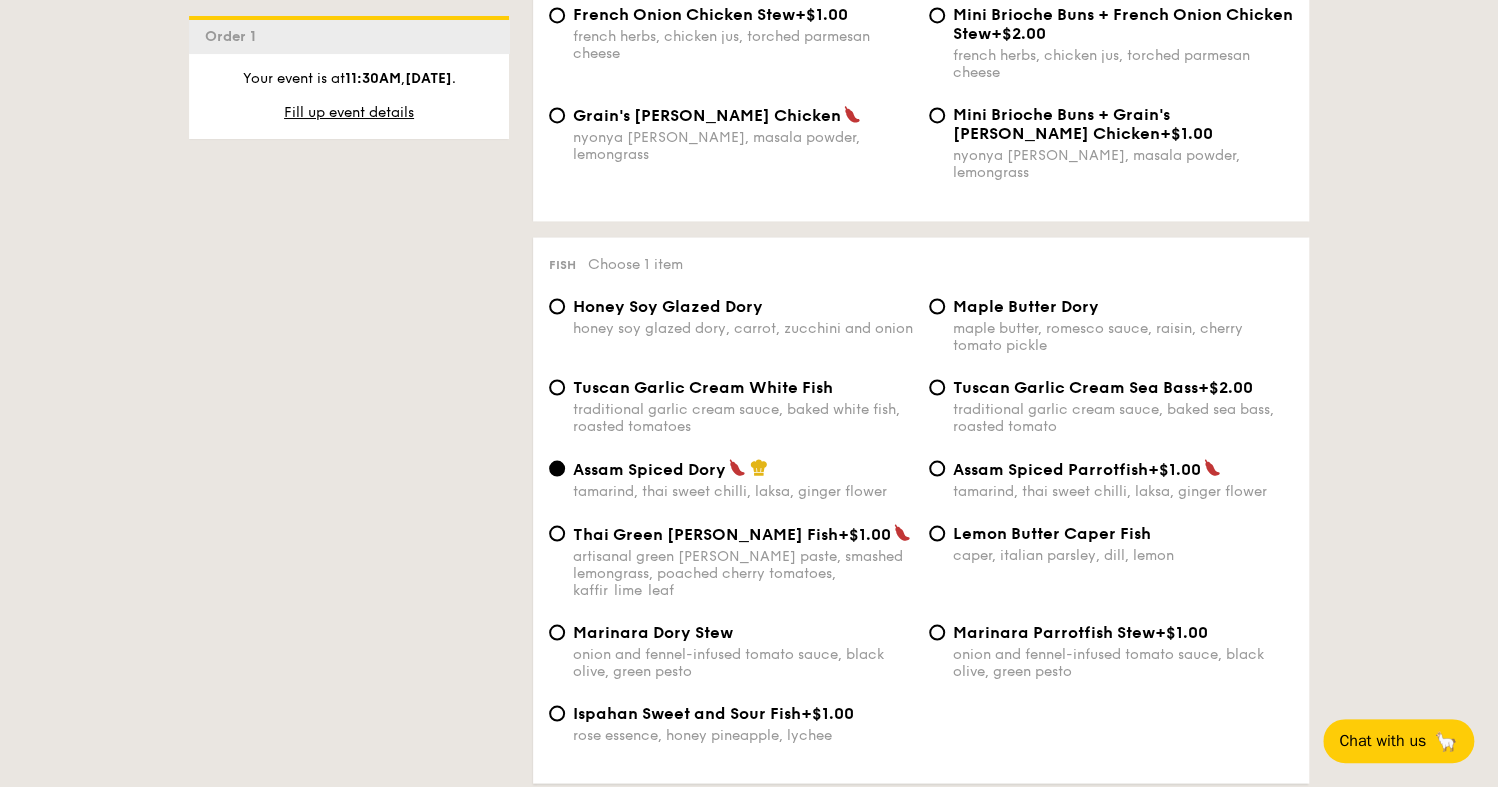 click on "Tuscan Garlic Cream White Fish" at bounding box center (703, 386) 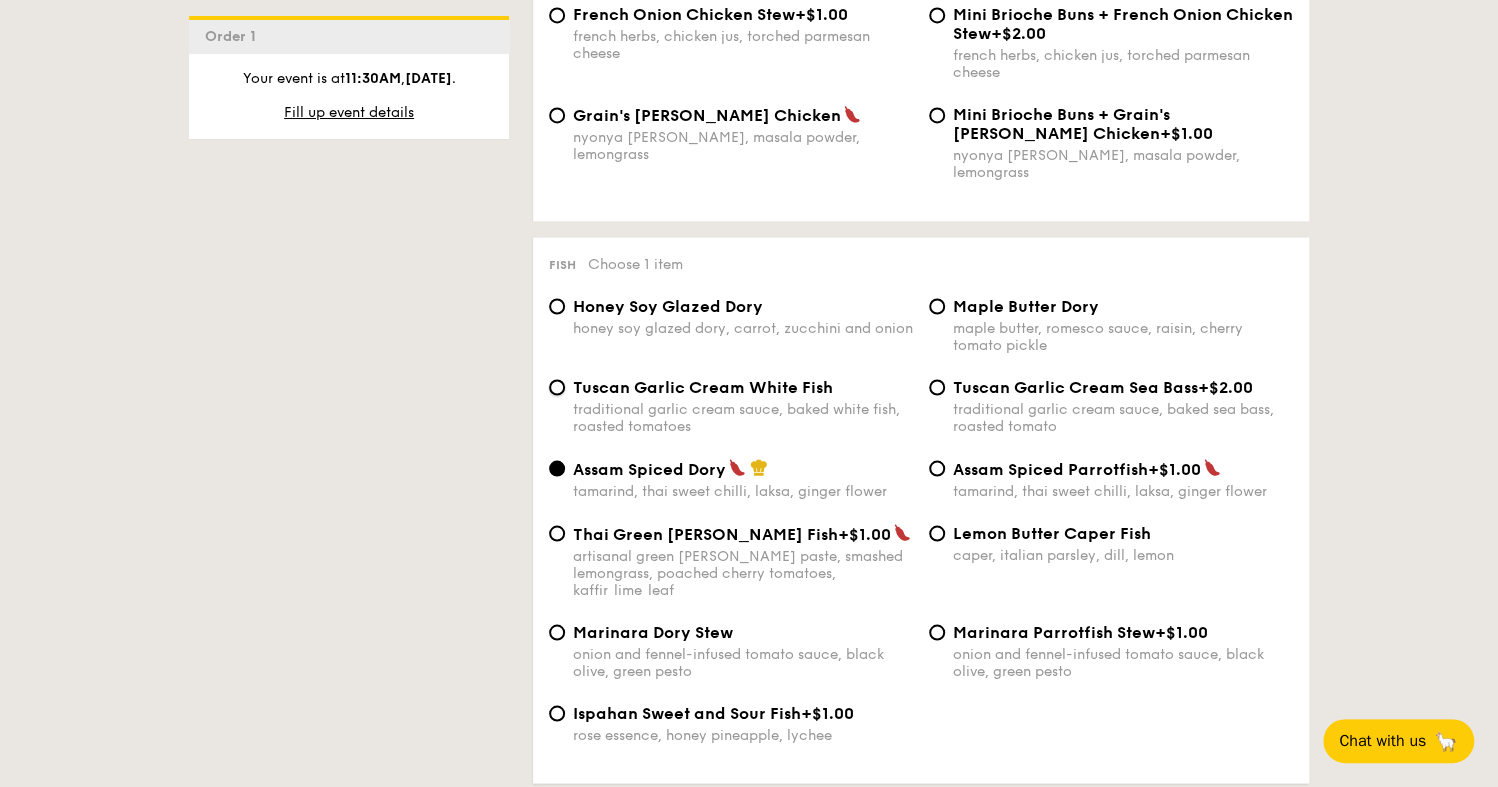 click on "Tuscan Garlic Cream White Fish traditional garlic cream sauce, baked white fish, roasted tomatoes" at bounding box center [557, 387] 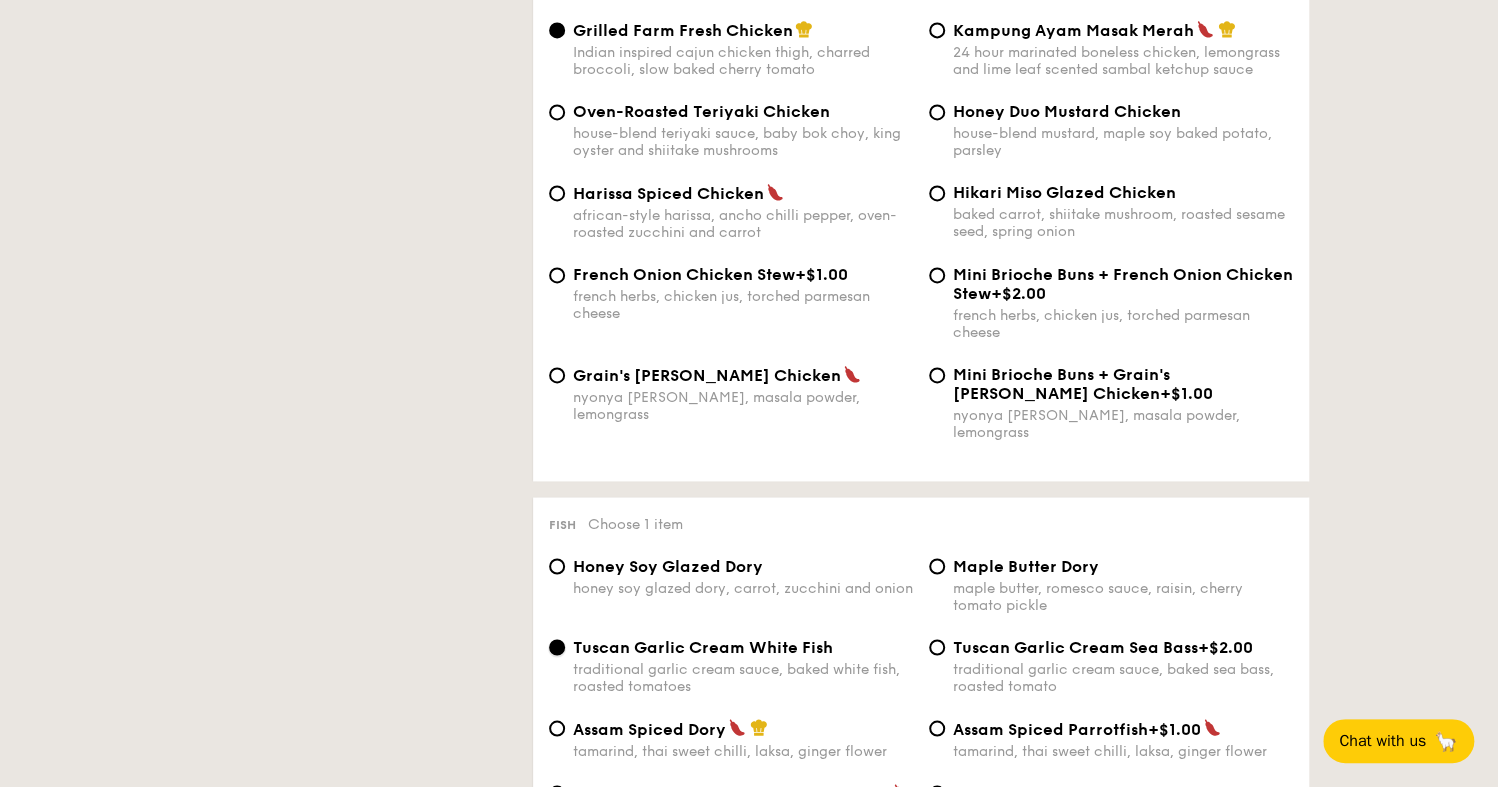 scroll, scrollTop: 1300, scrollLeft: 0, axis: vertical 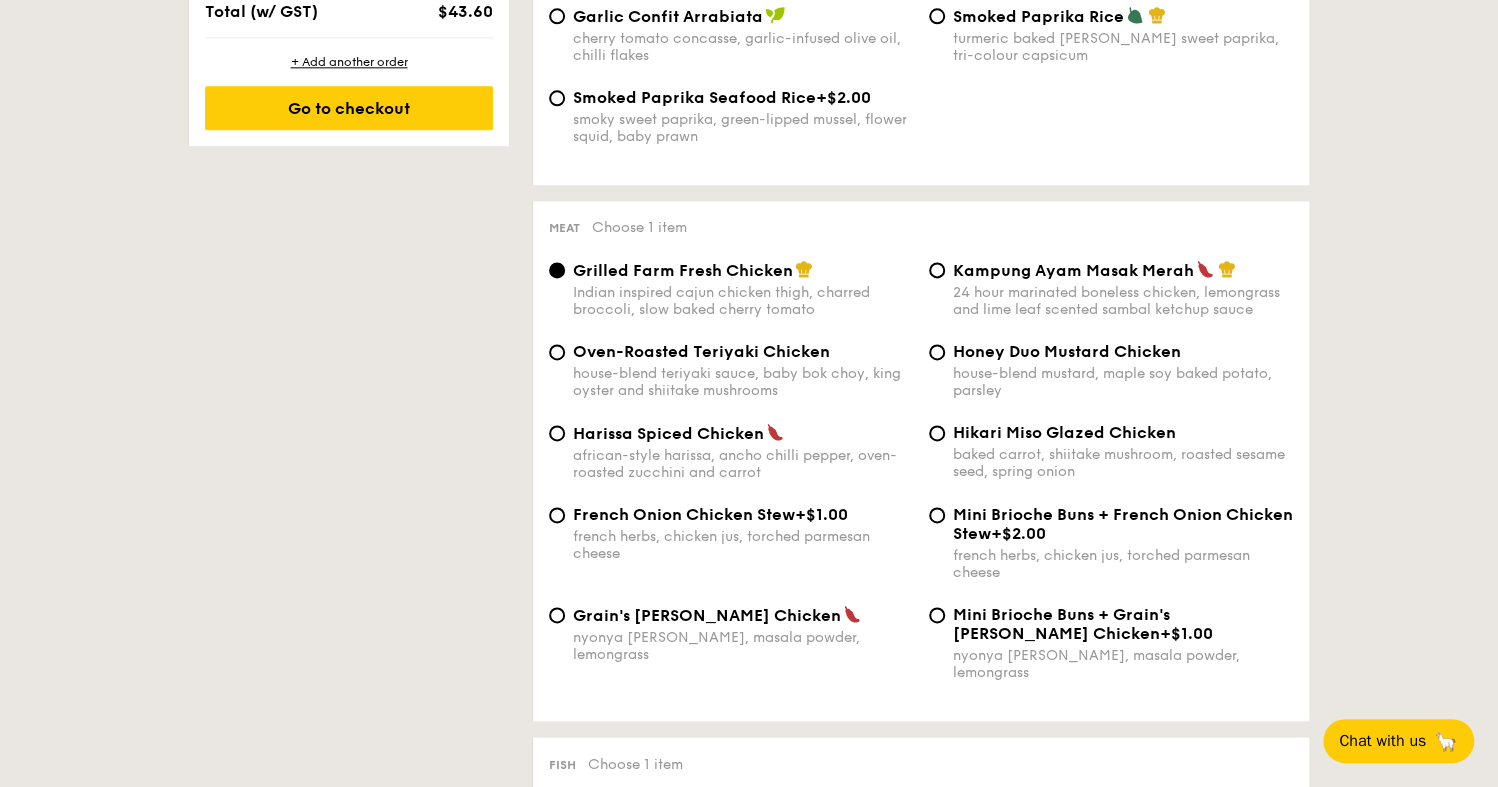 click on "baked carrot, shiitake mushroom, roasted sesame seed, spring onion" at bounding box center [1123, 463] 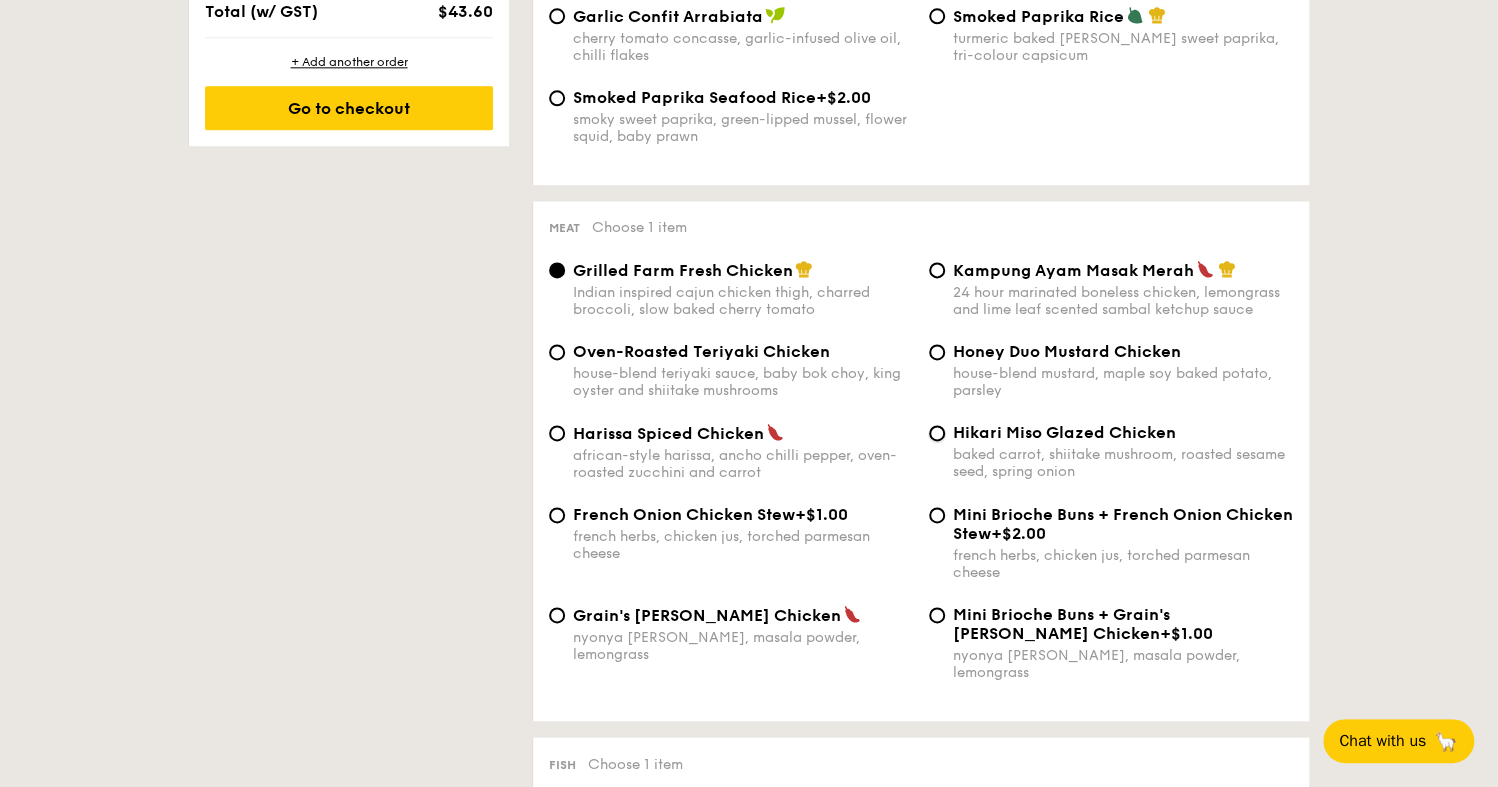 click on "Hikari Miso Glazed Chicken baked carrot, shiitake mushroom, roasted sesame seed, spring onion" at bounding box center [937, 433] 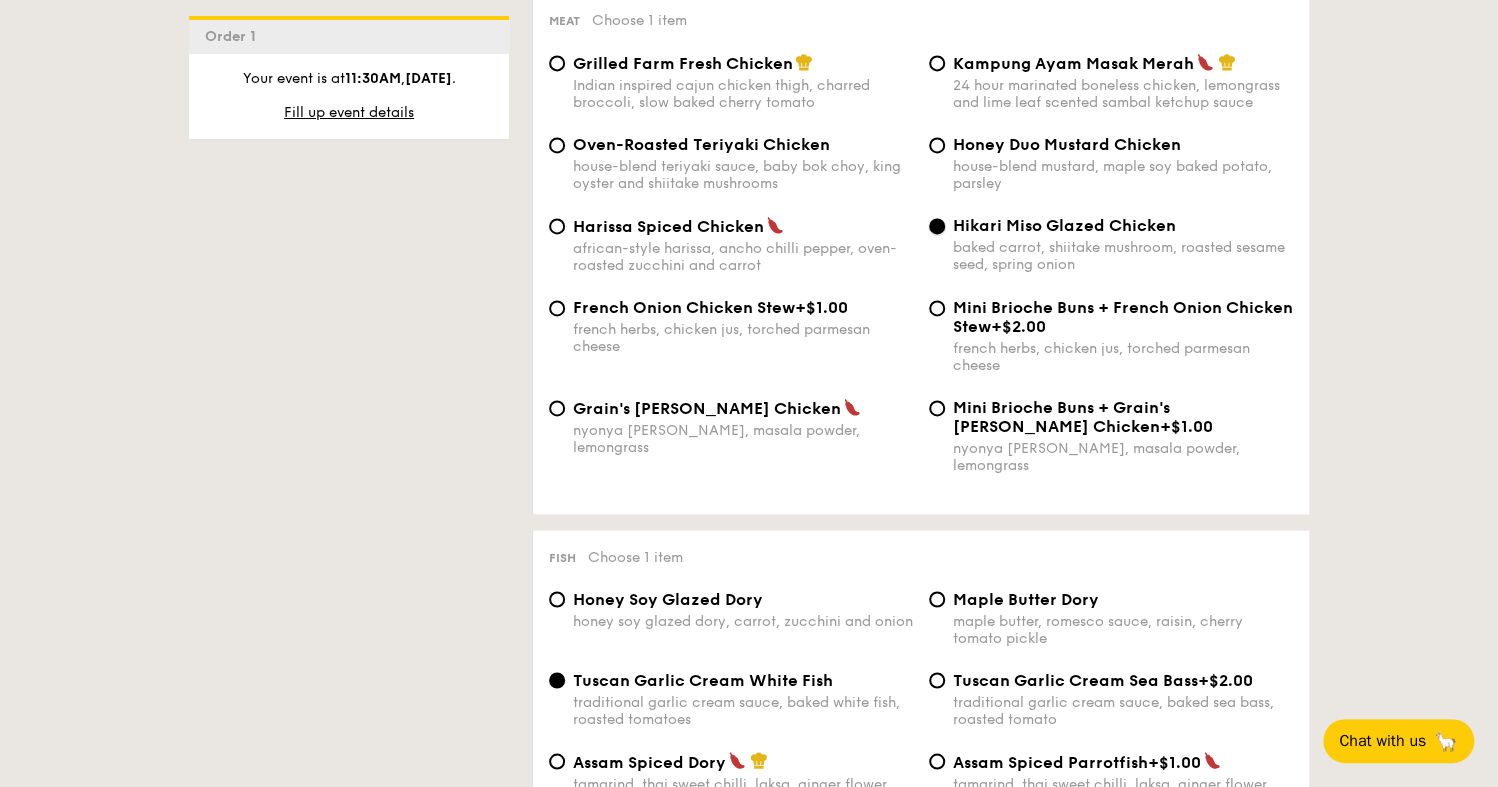 scroll, scrollTop: 1500, scrollLeft: 0, axis: vertical 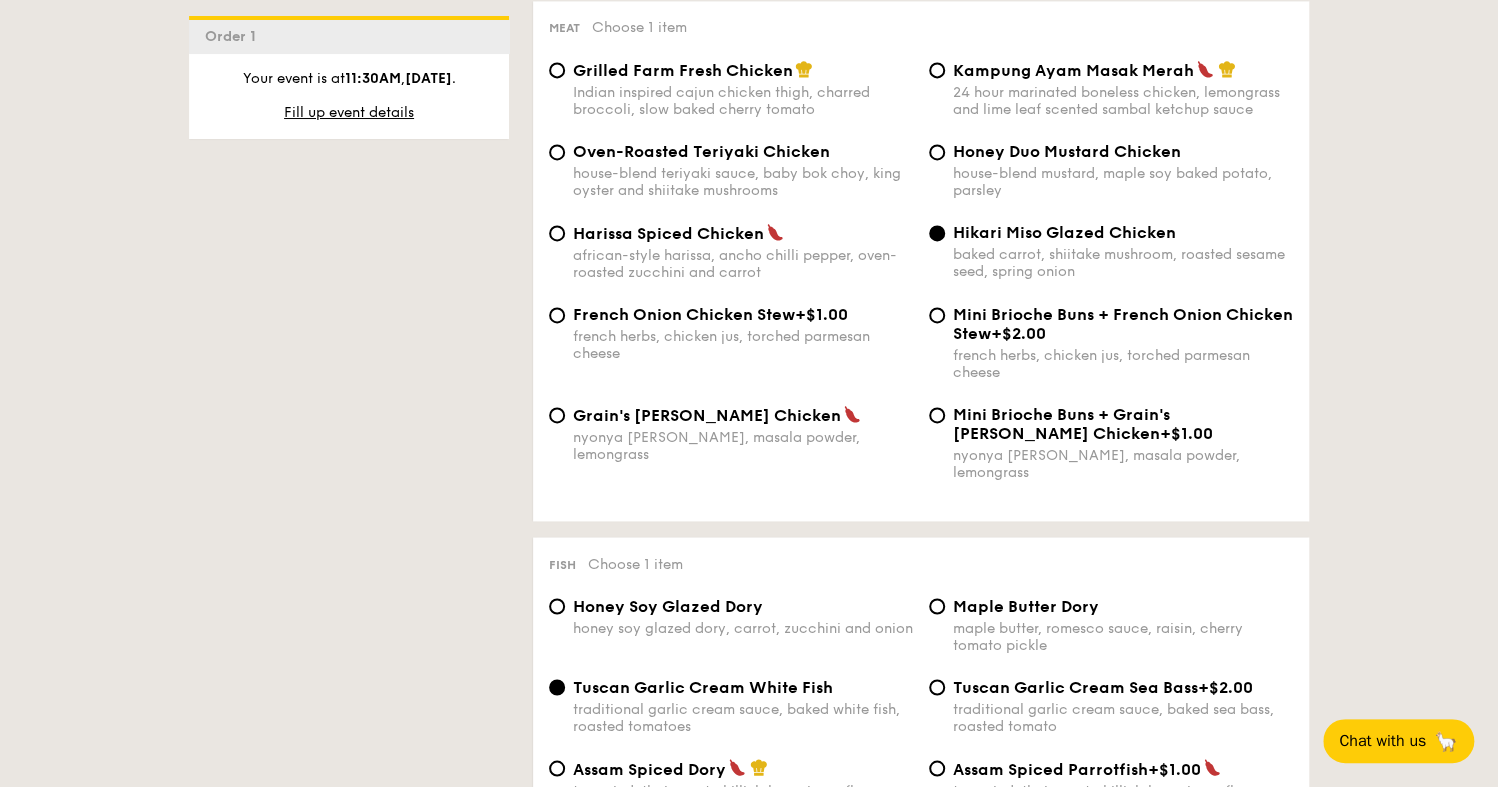 click on "Hikari Miso Glazed Chicken" at bounding box center (1064, 232) 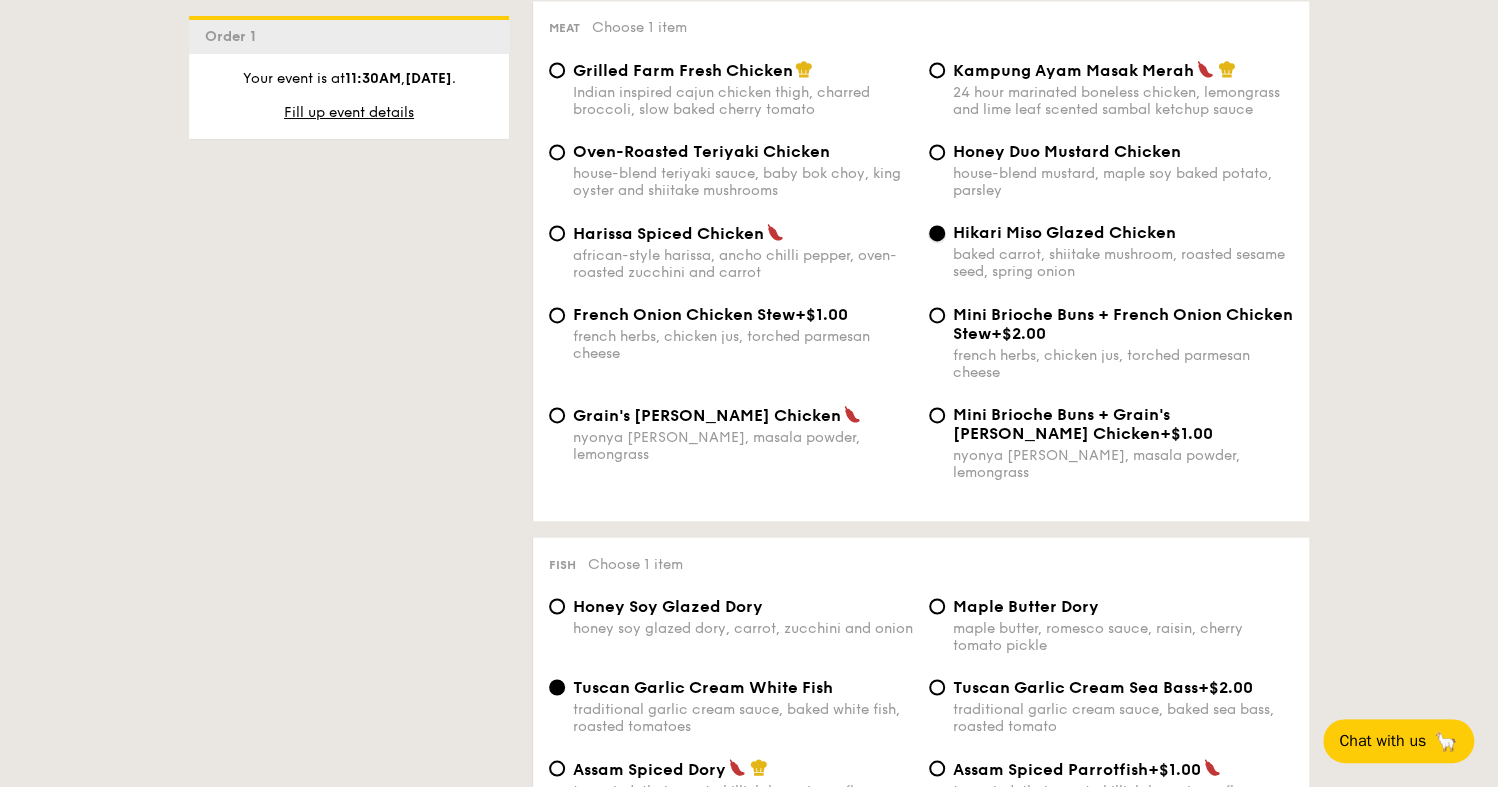 click on "Hikari Miso Glazed Chicken baked carrot, shiitake mushroom, roasted sesame seed, spring onion" at bounding box center [937, 233] 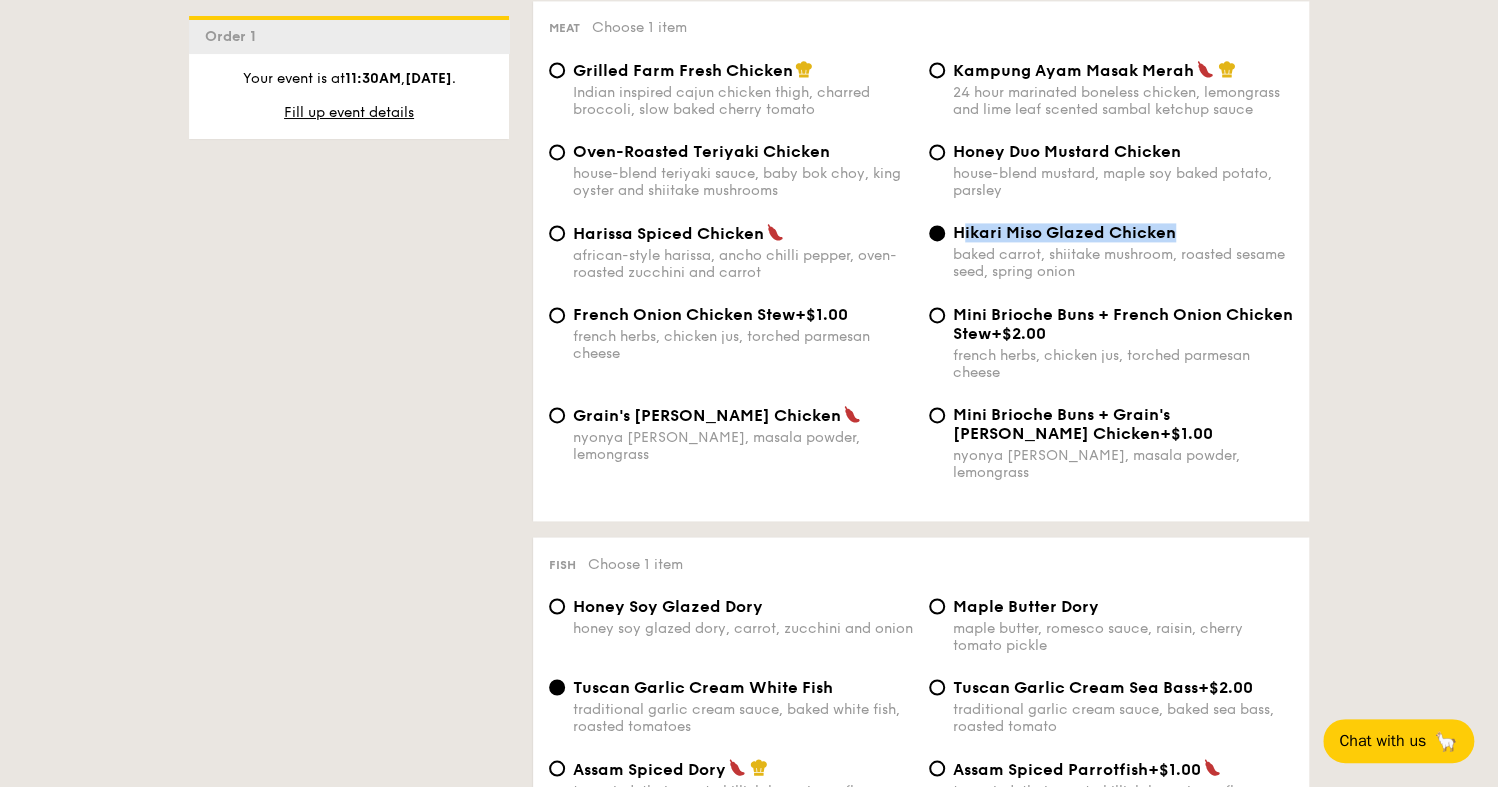 drag, startPoint x: 959, startPoint y: 241, endPoint x: 1235, endPoint y: 243, distance: 276.00723 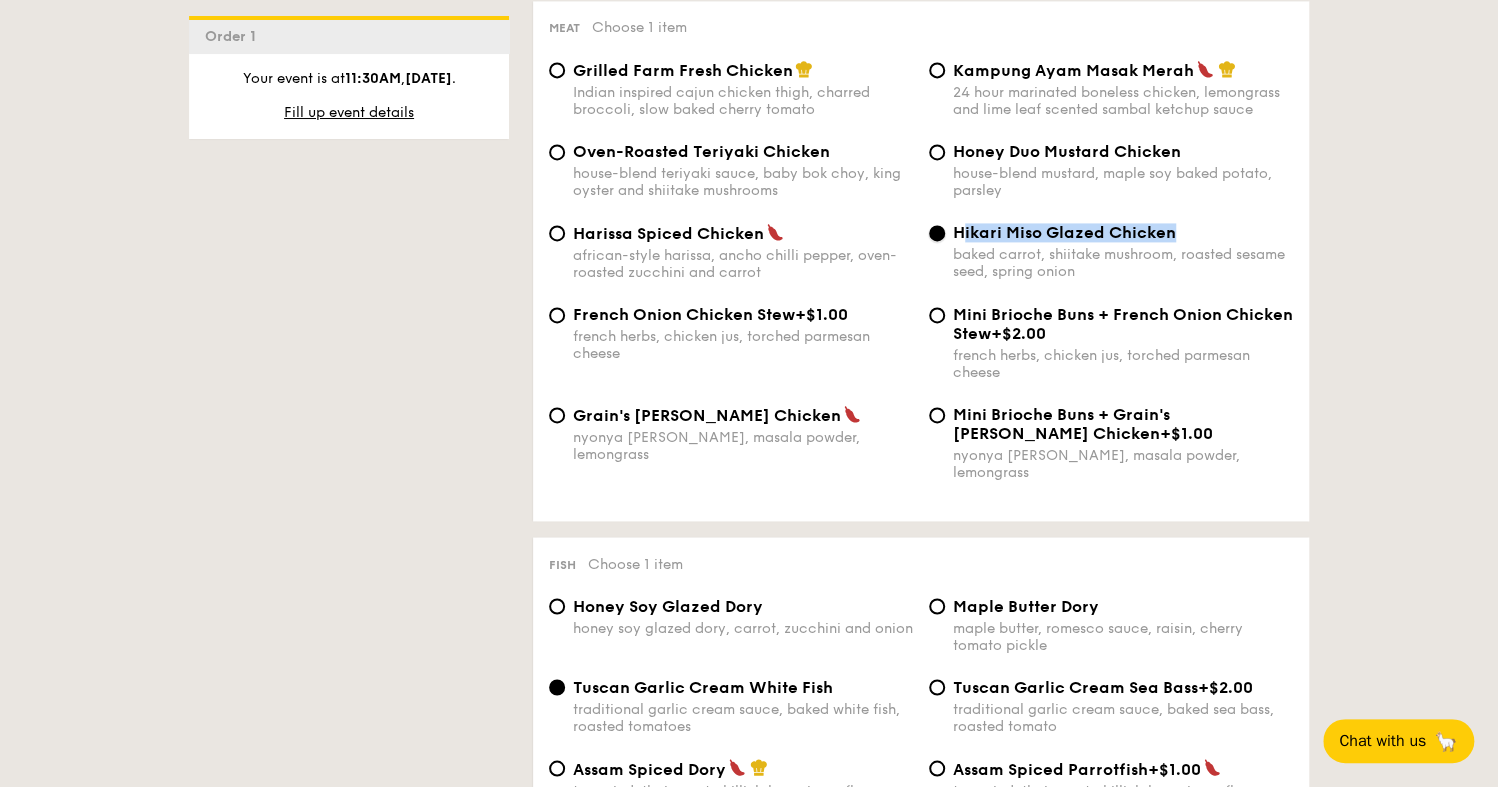 click on "Hikari Miso Glazed Chicken baked carrot, shiitake mushroom, roasted sesame seed, spring onion" at bounding box center (937, 233) 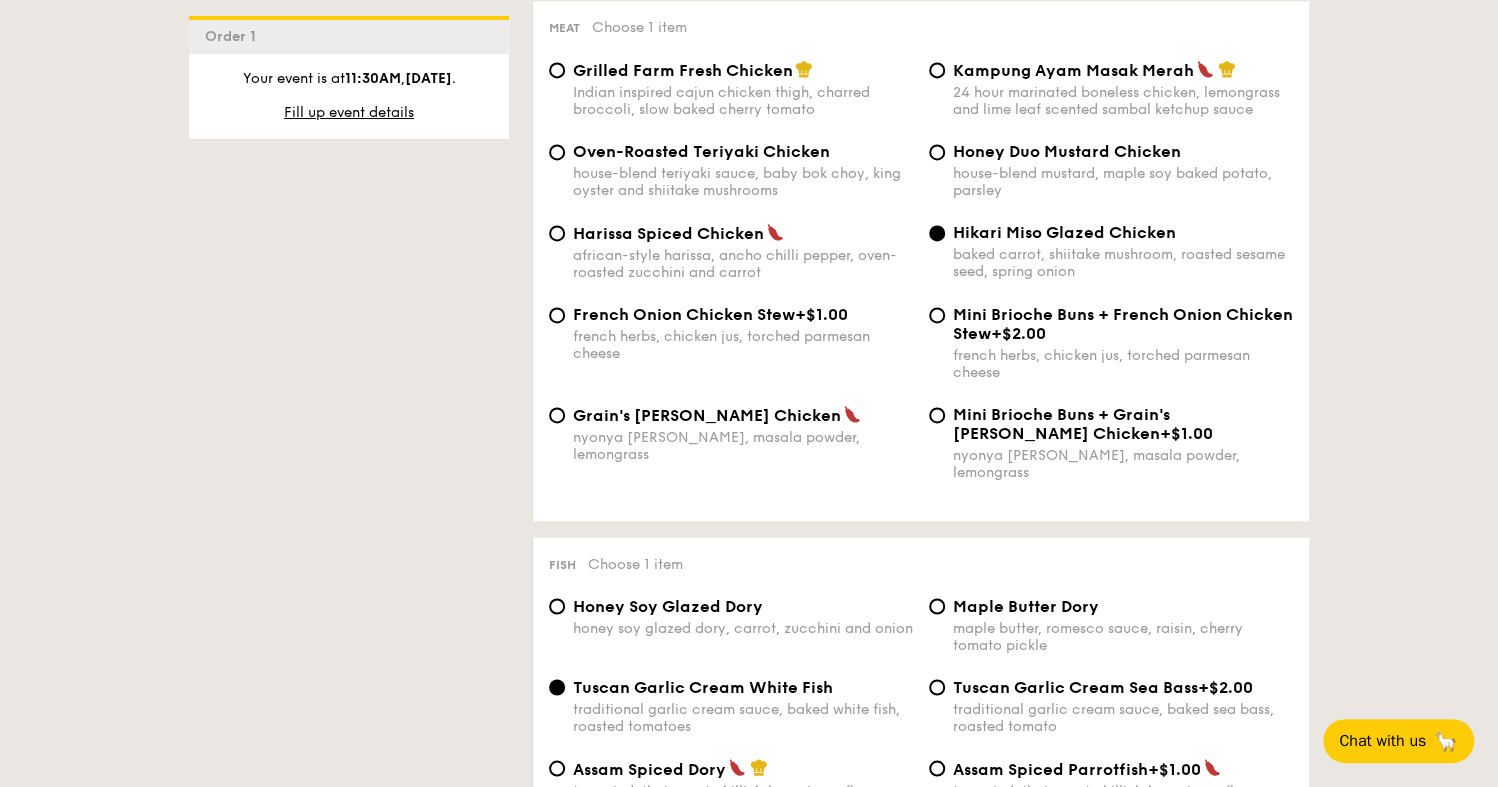 click on "Hikari Miso Glazed Chicken baked carrot, shiitake mushroom, roasted sesame seed, spring onion" at bounding box center (1111, 251) 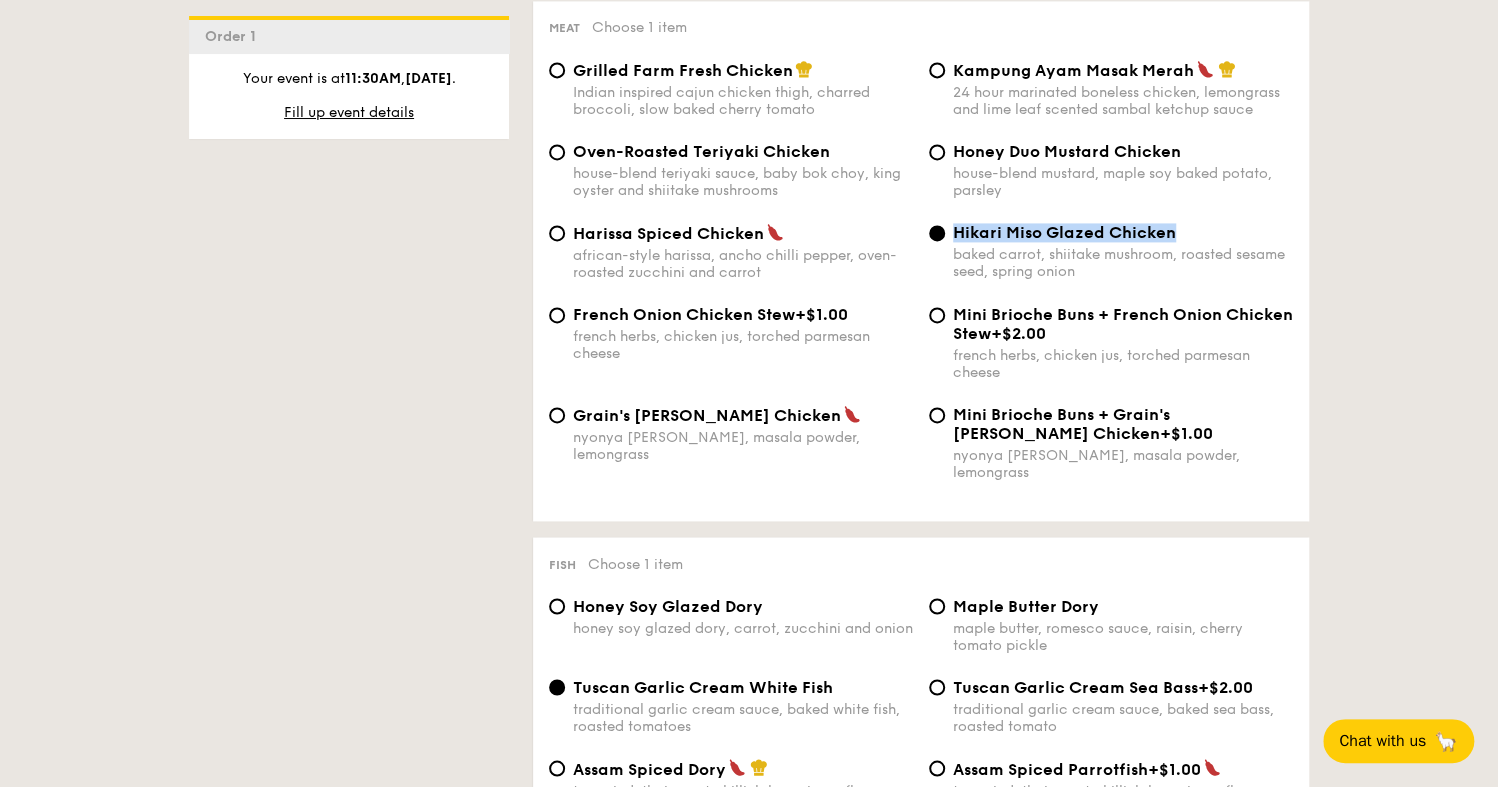 drag, startPoint x: 953, startPoint y: 241, endPoint x: 1245, endPoint y: 242, distance: 292.0017 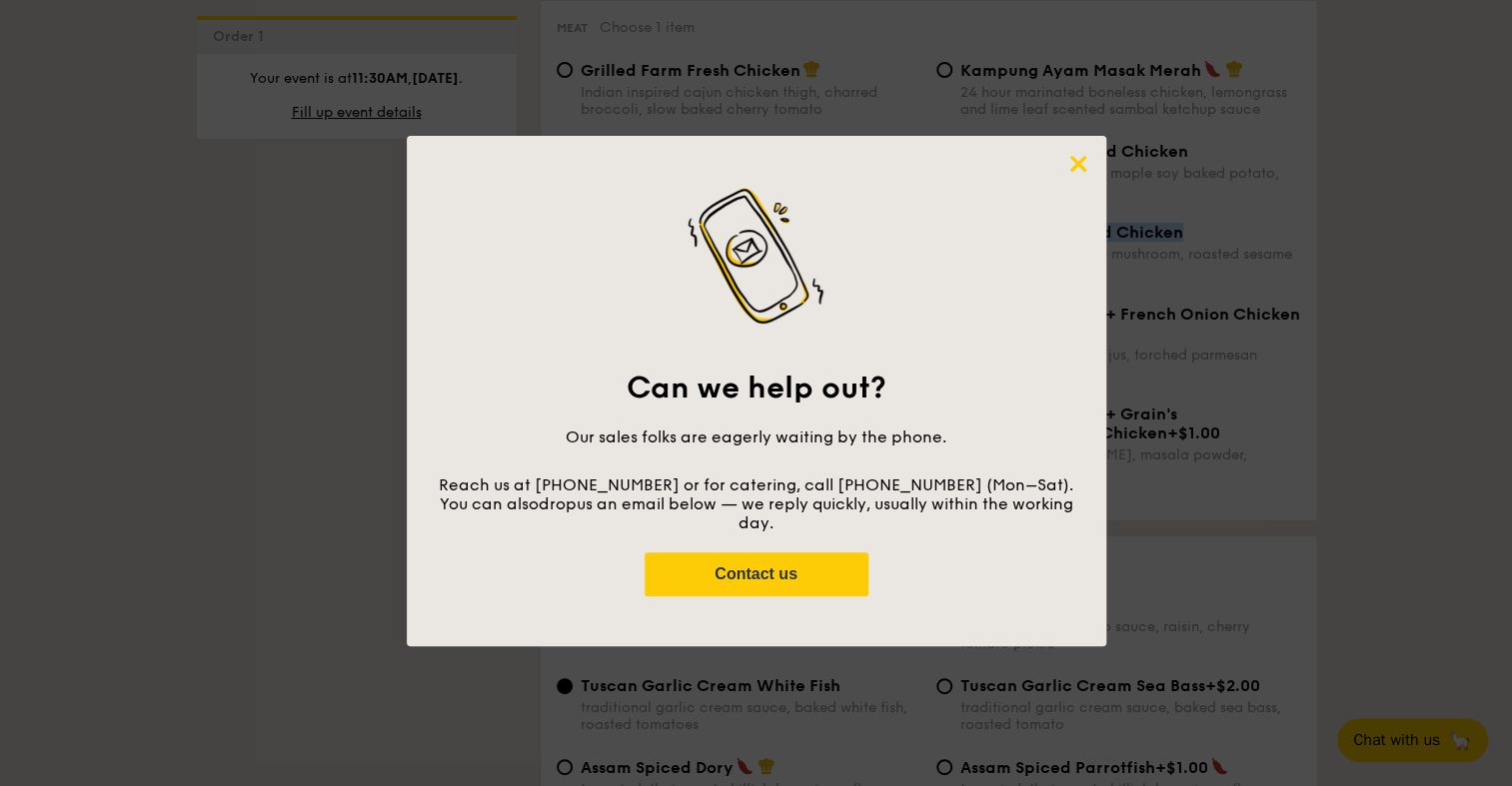 click 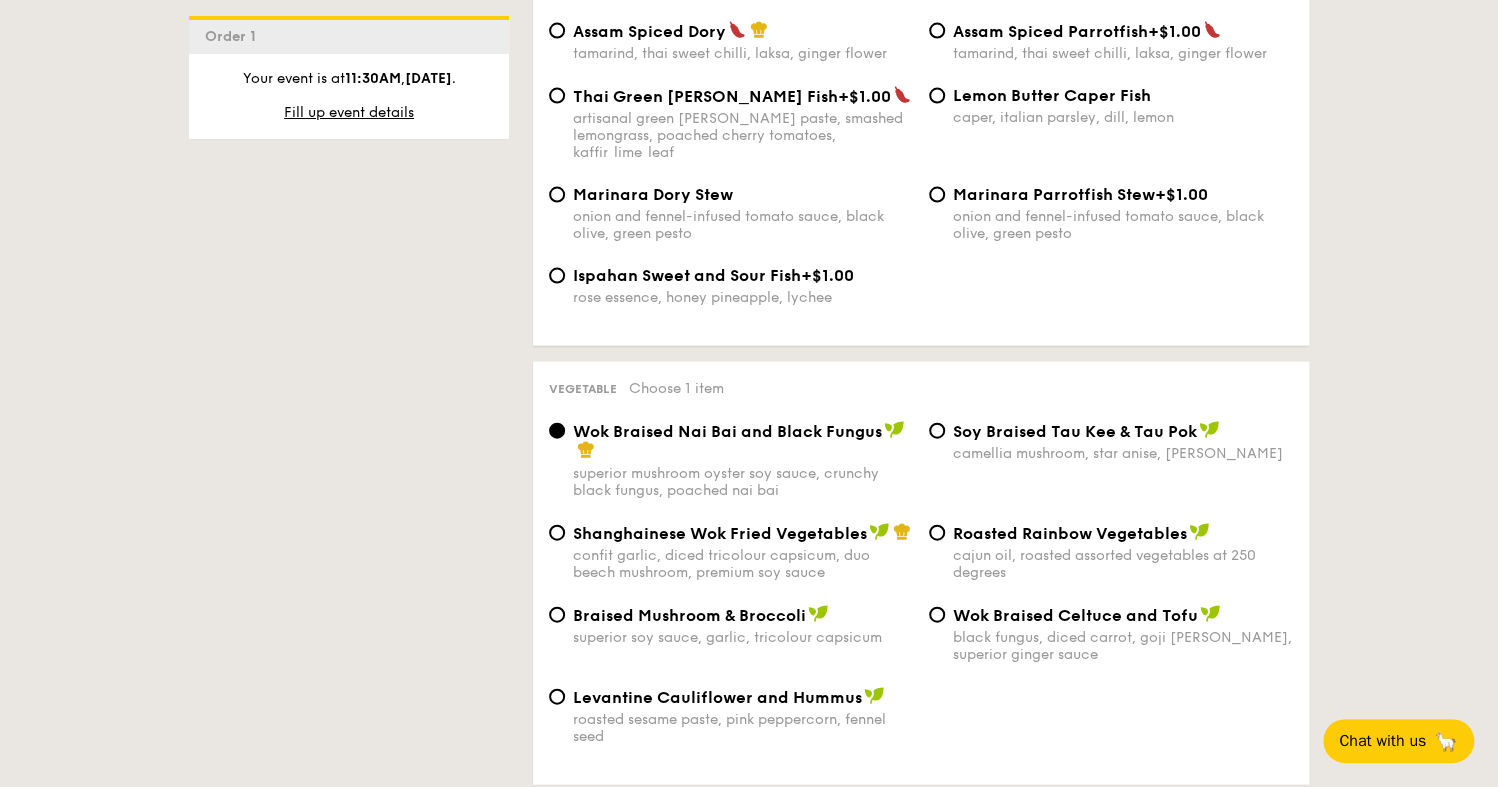 scroll, scrollTop: 2300, scrollLeft: 0, axis: vertical 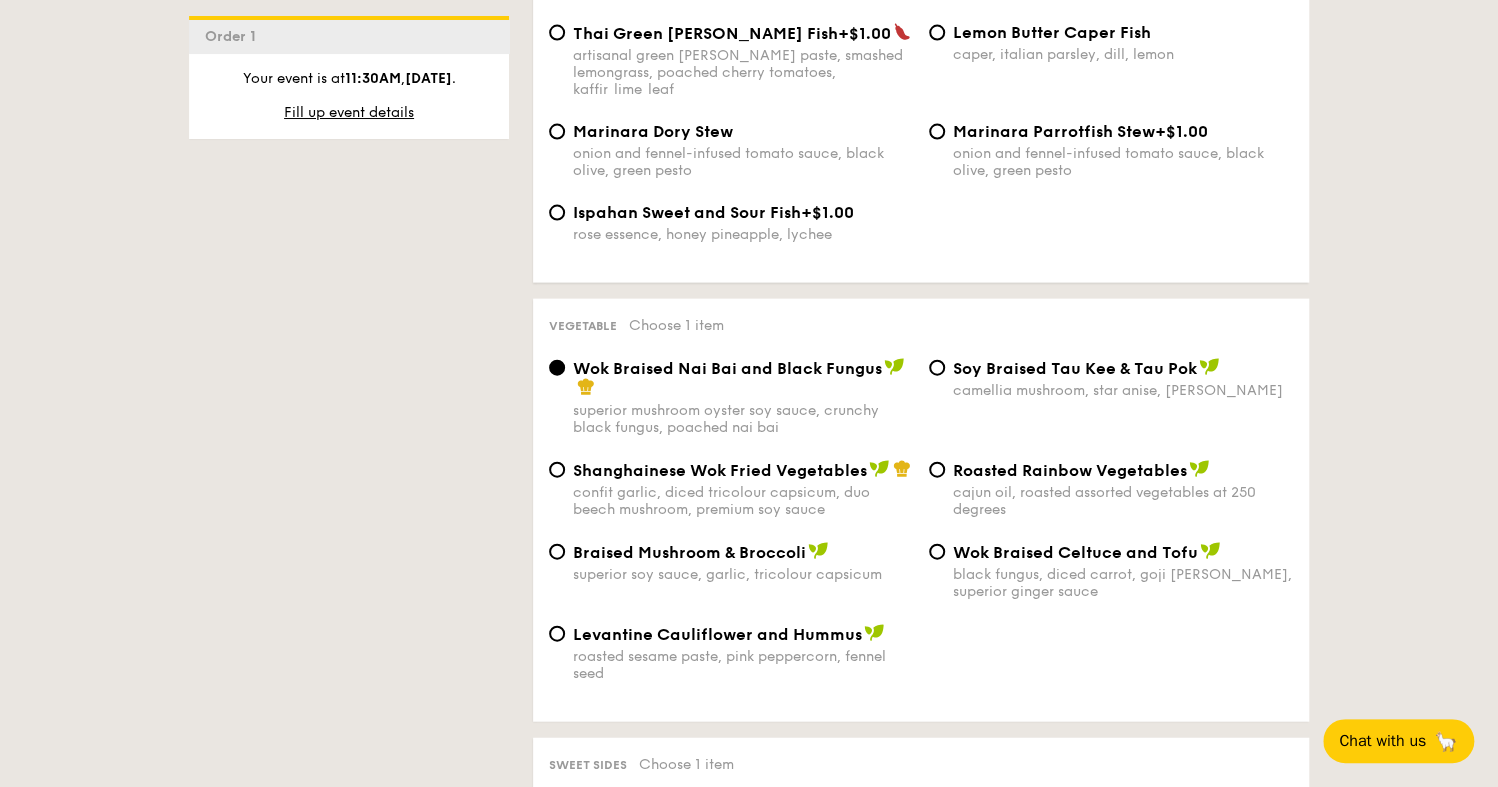 click on "Roasted Rainbow Vegetables" at bounding box center (1070, 470) 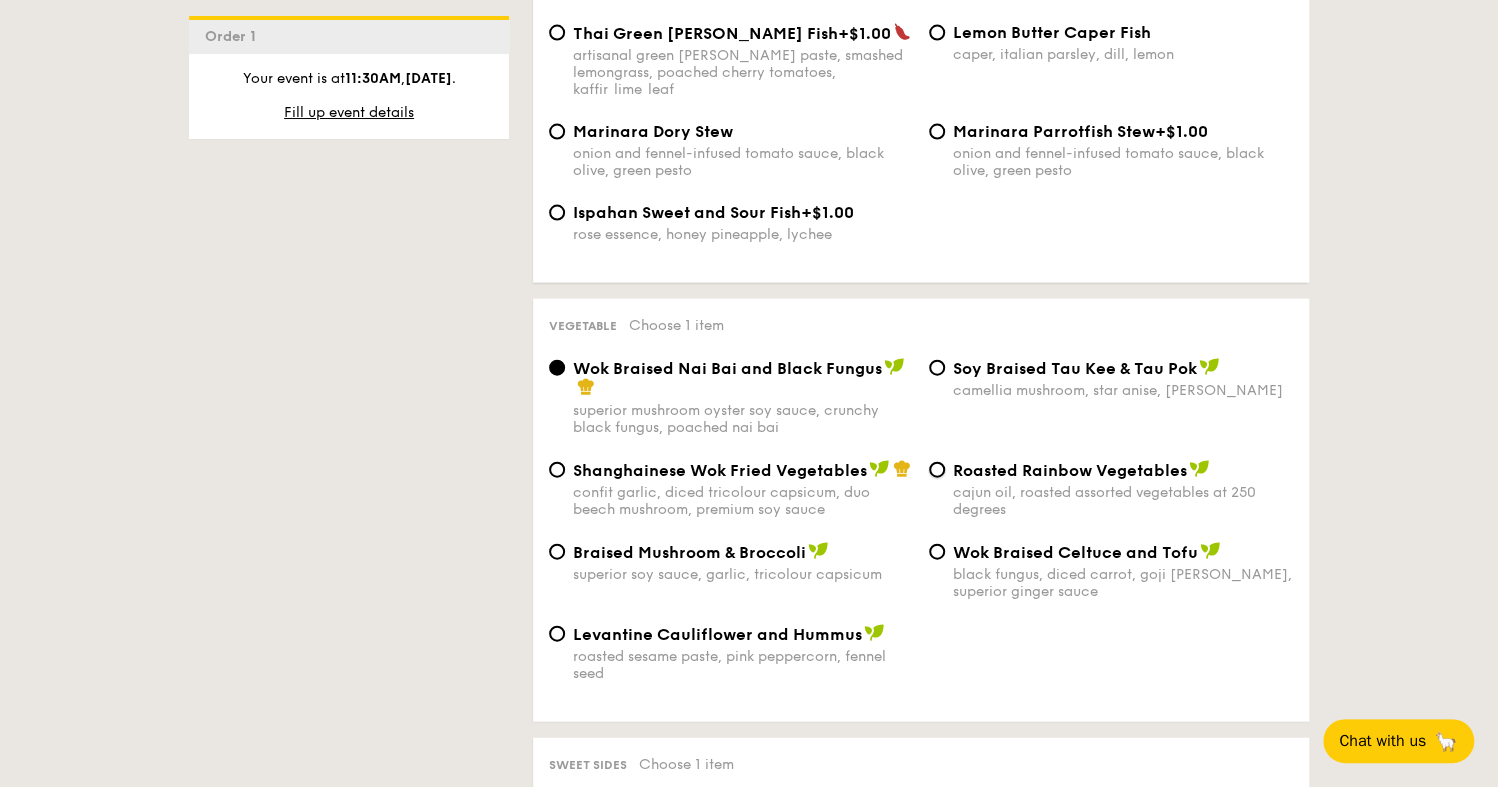 click on "Roasted Rainbow Vegetables cajun oil, roasted assorted vegetables at 250 degrees" at bounding box center (937, 470) 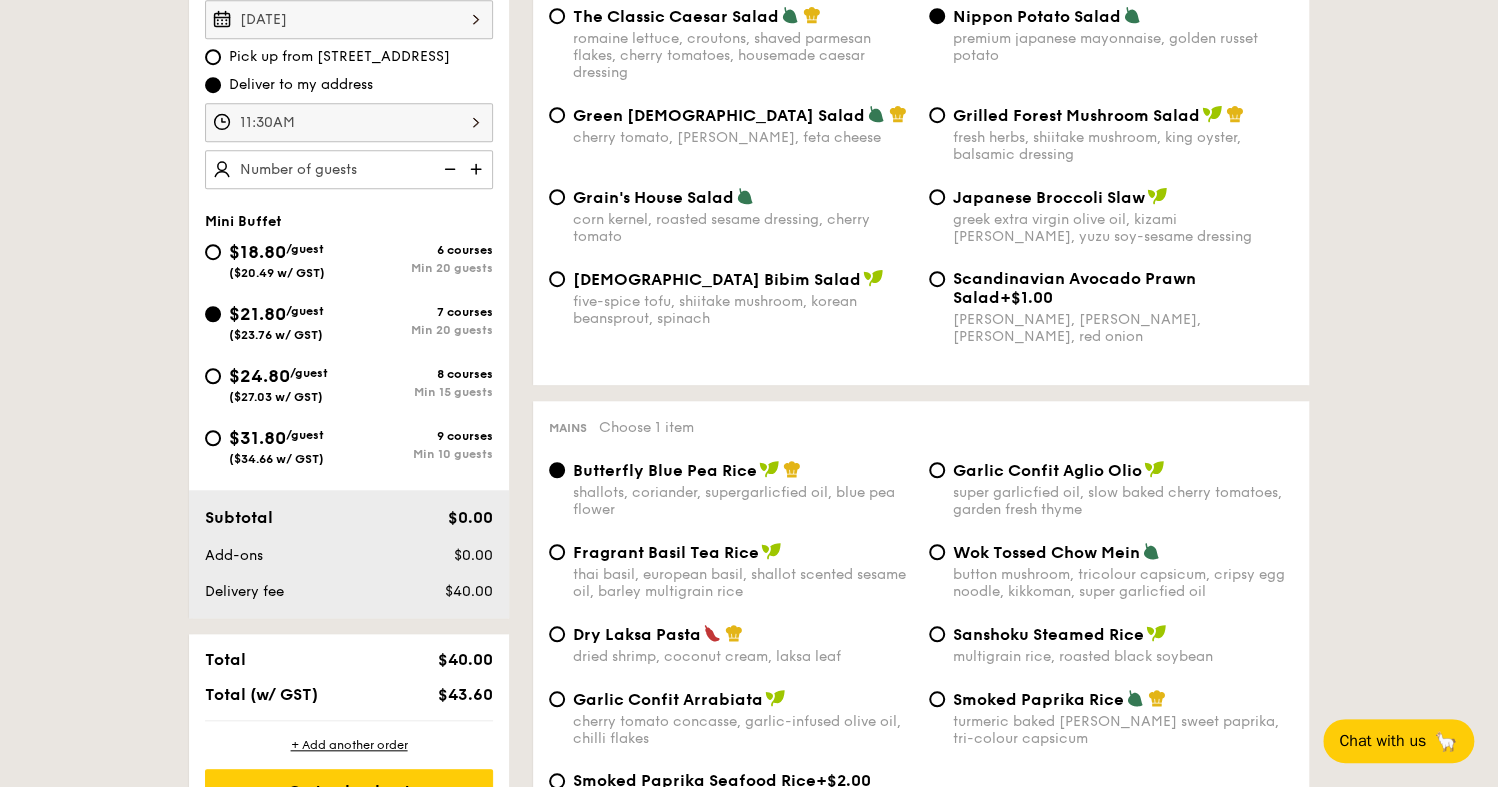 scroll, scrollTop: 500, scrollLeft: 0, axis: vertical 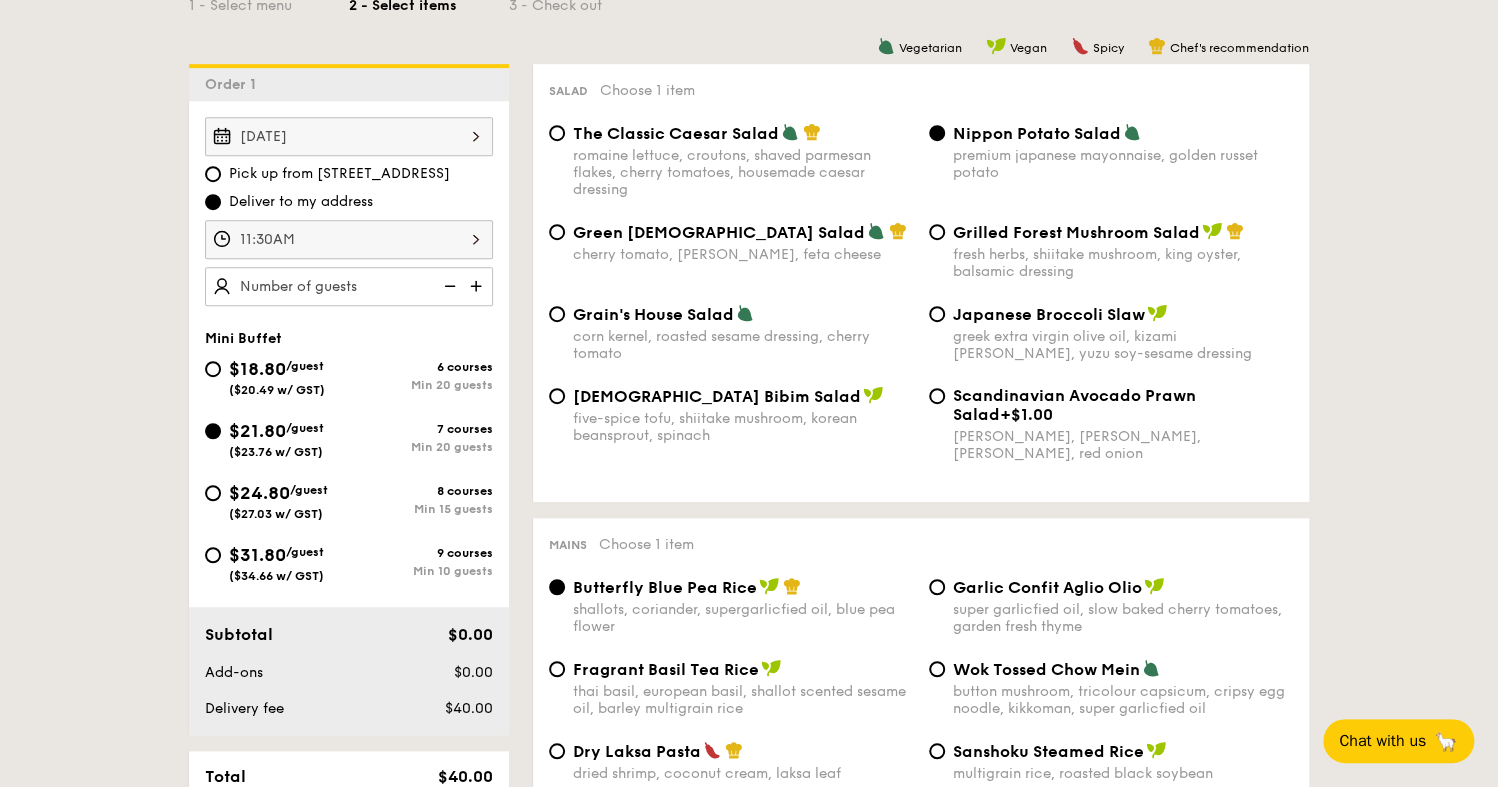 click at bounding box center (478, 286) 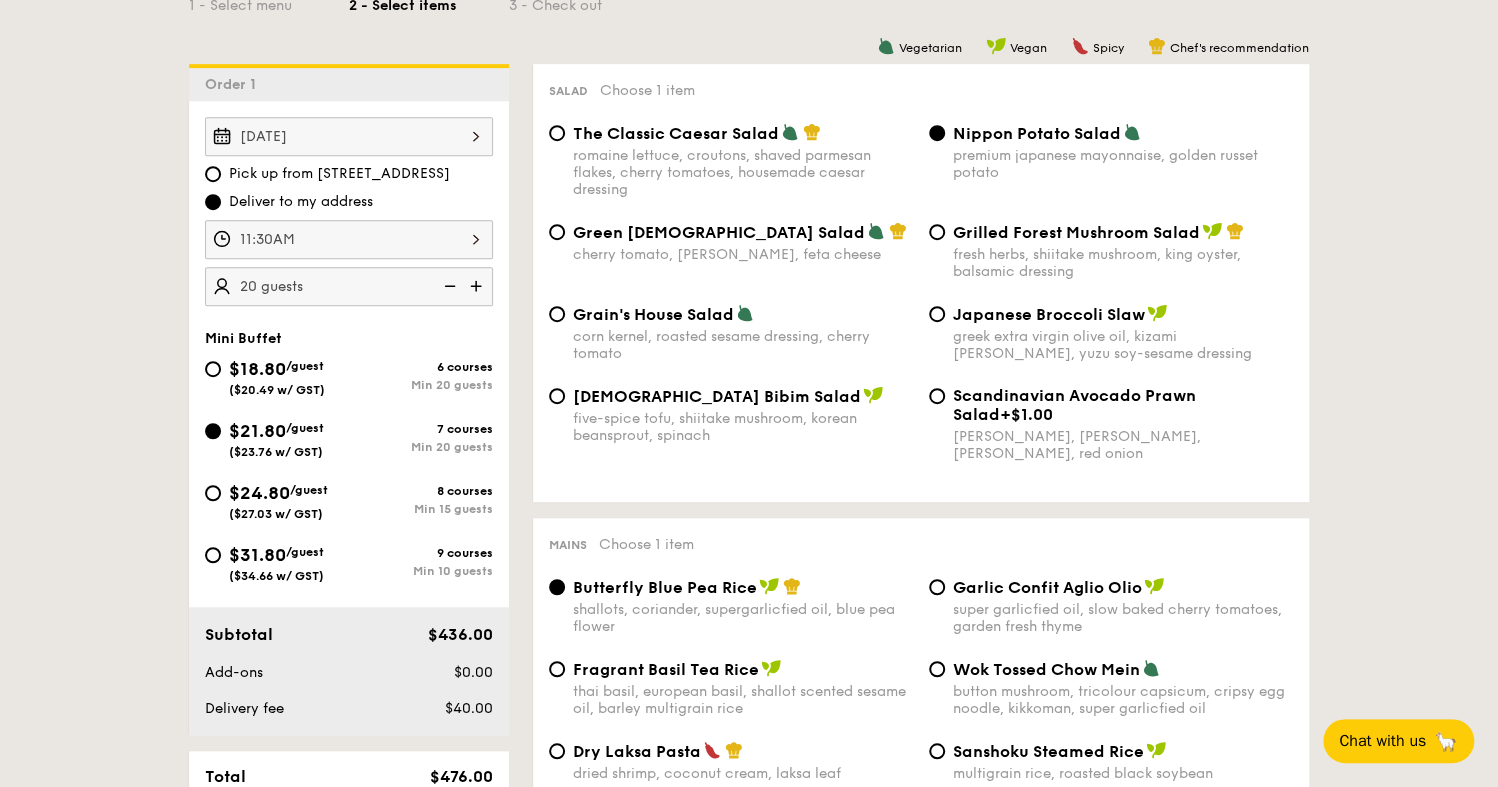 click at bounding box center [478, 286] 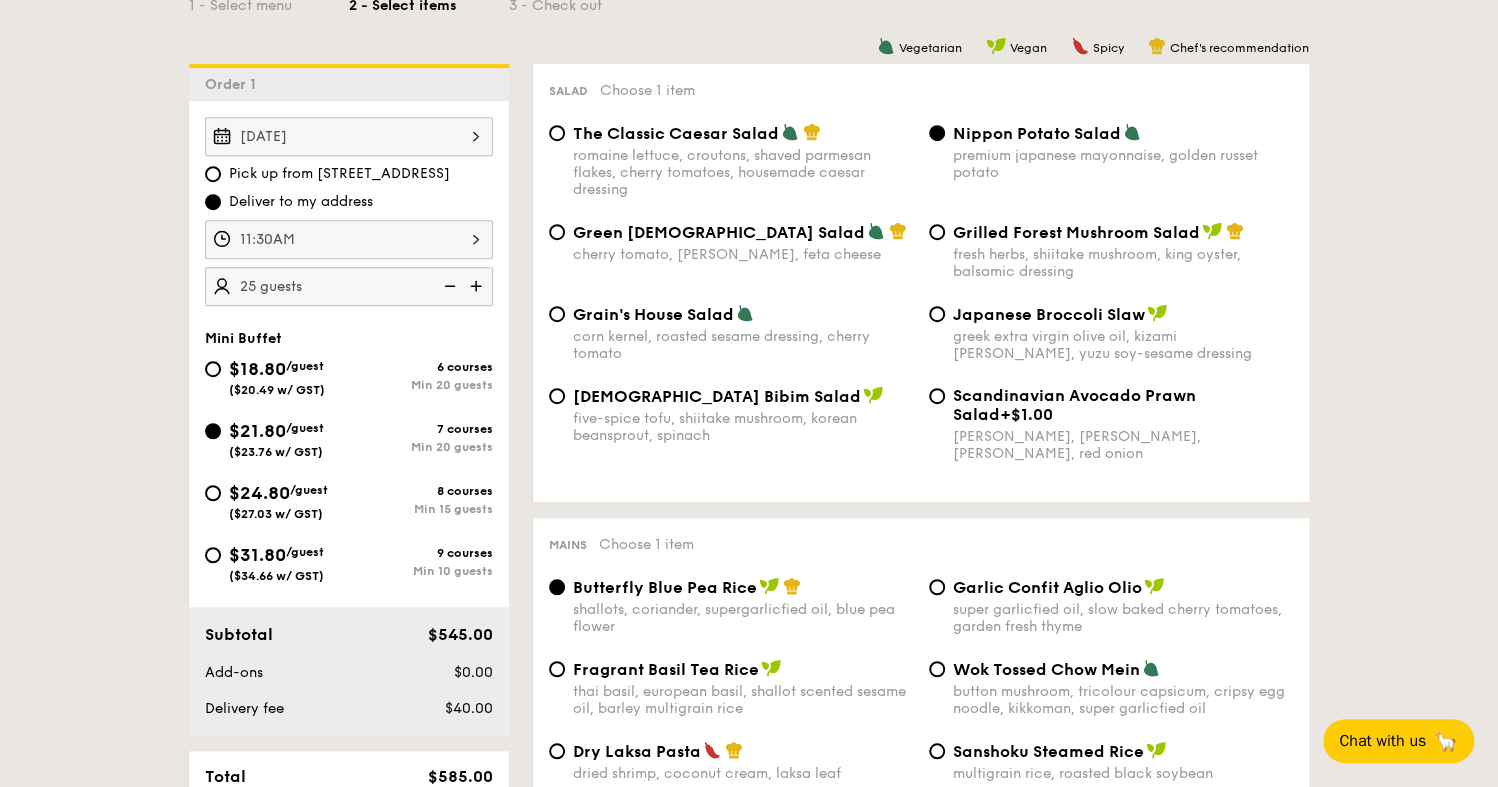 click at bounding box center [448, 286] 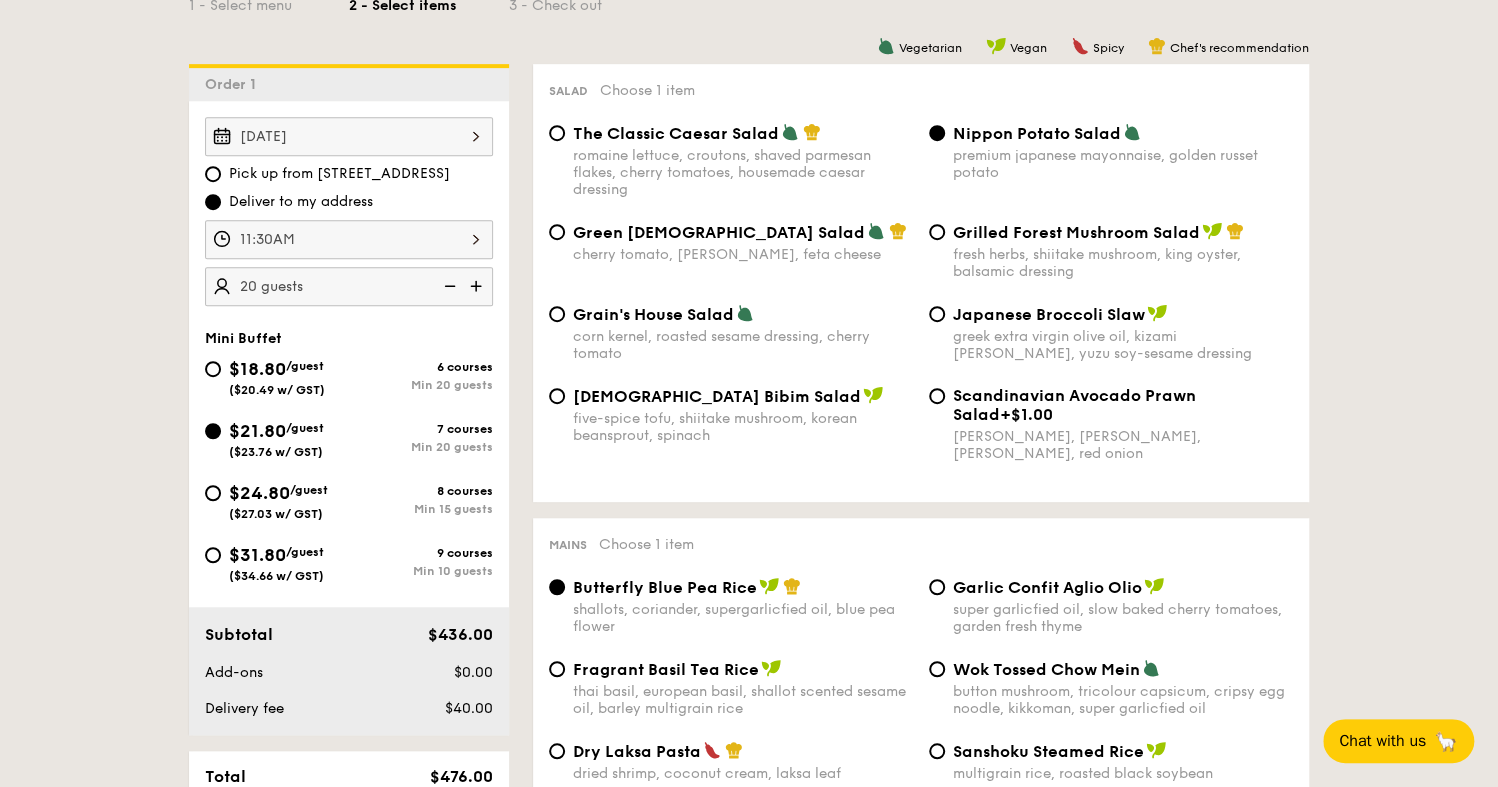 scroll, scrollTop: 600, scrollLeft: 0, axis: vertical 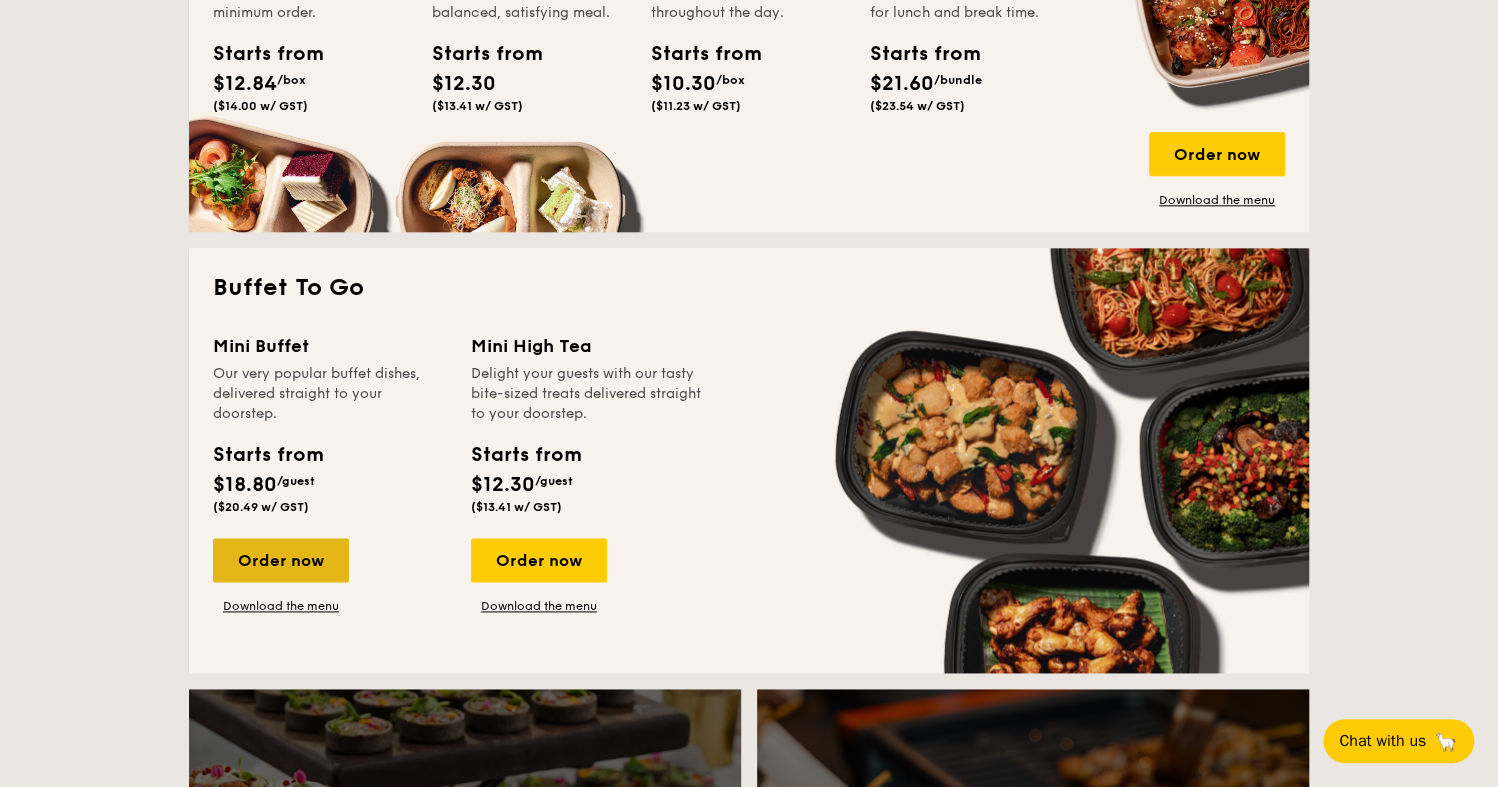 click on "Order now" at bounding box center [281, 560] 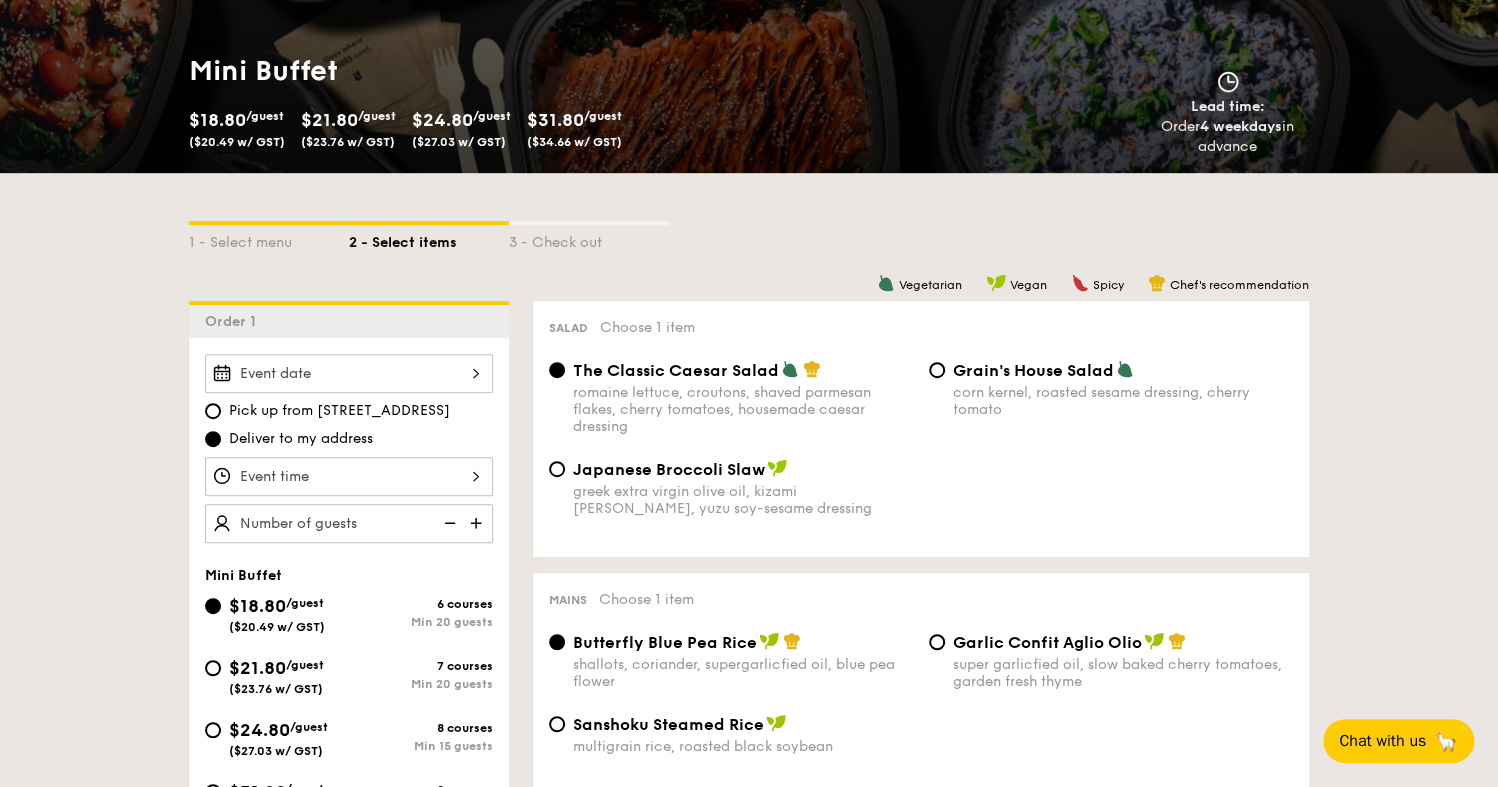scroll, scrollTop: 300, scrollLeft: 0, axis: vertical 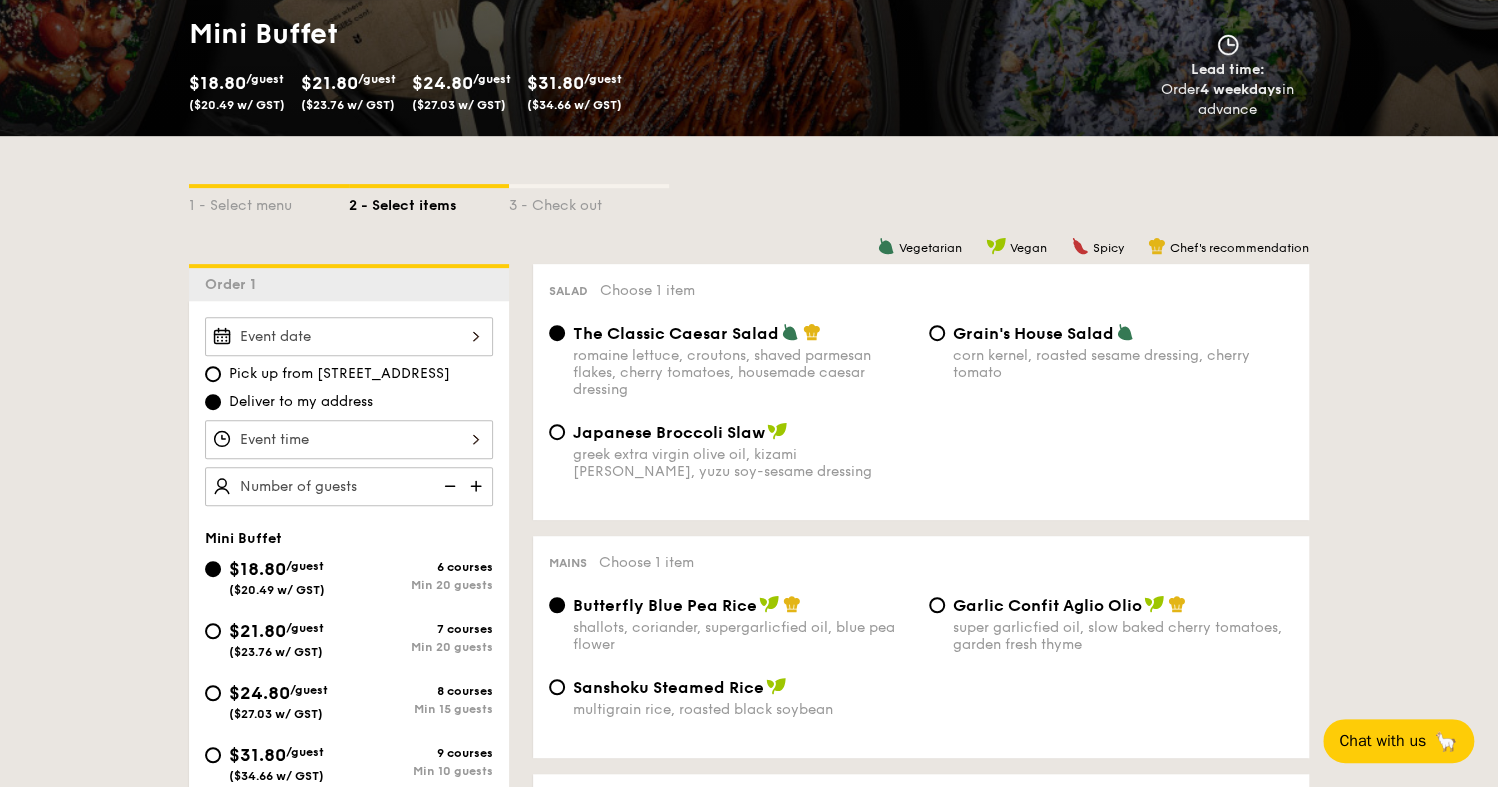click at bounding box center [349, 336] 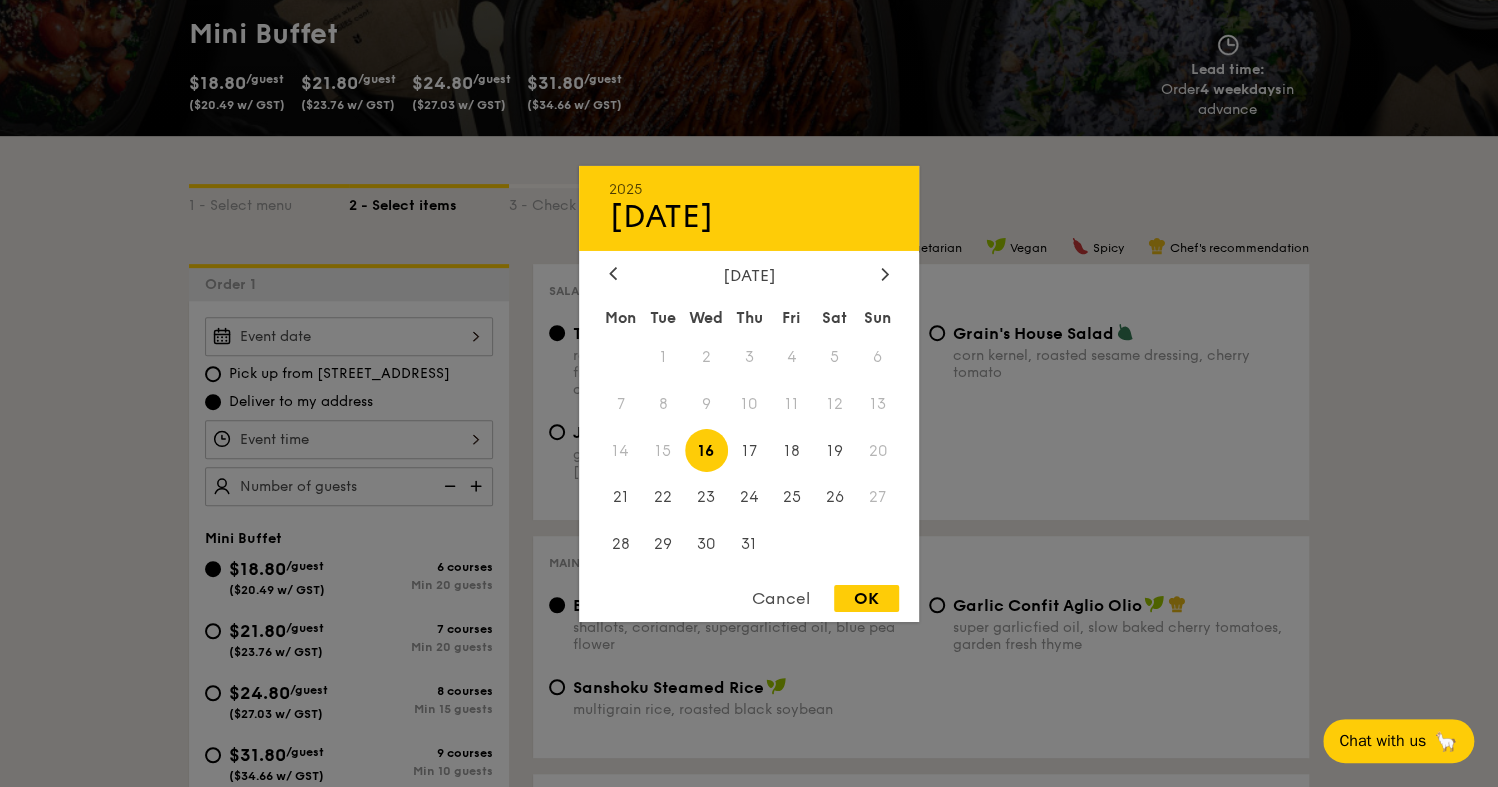 click on "16" at bounding box center [706, 450] 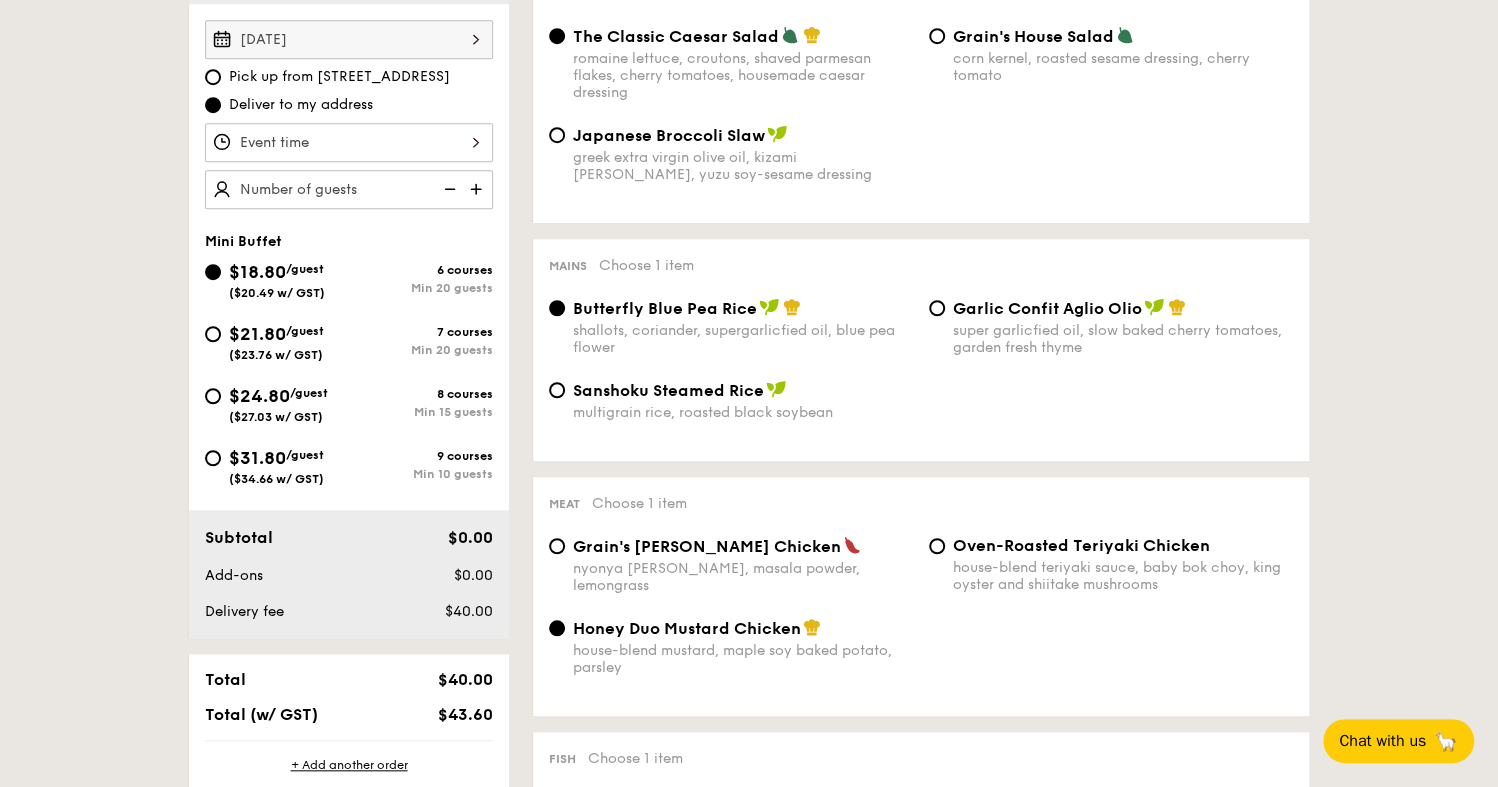scroll, scrollTop: 600, scrollLeft: 0, axis: vertical 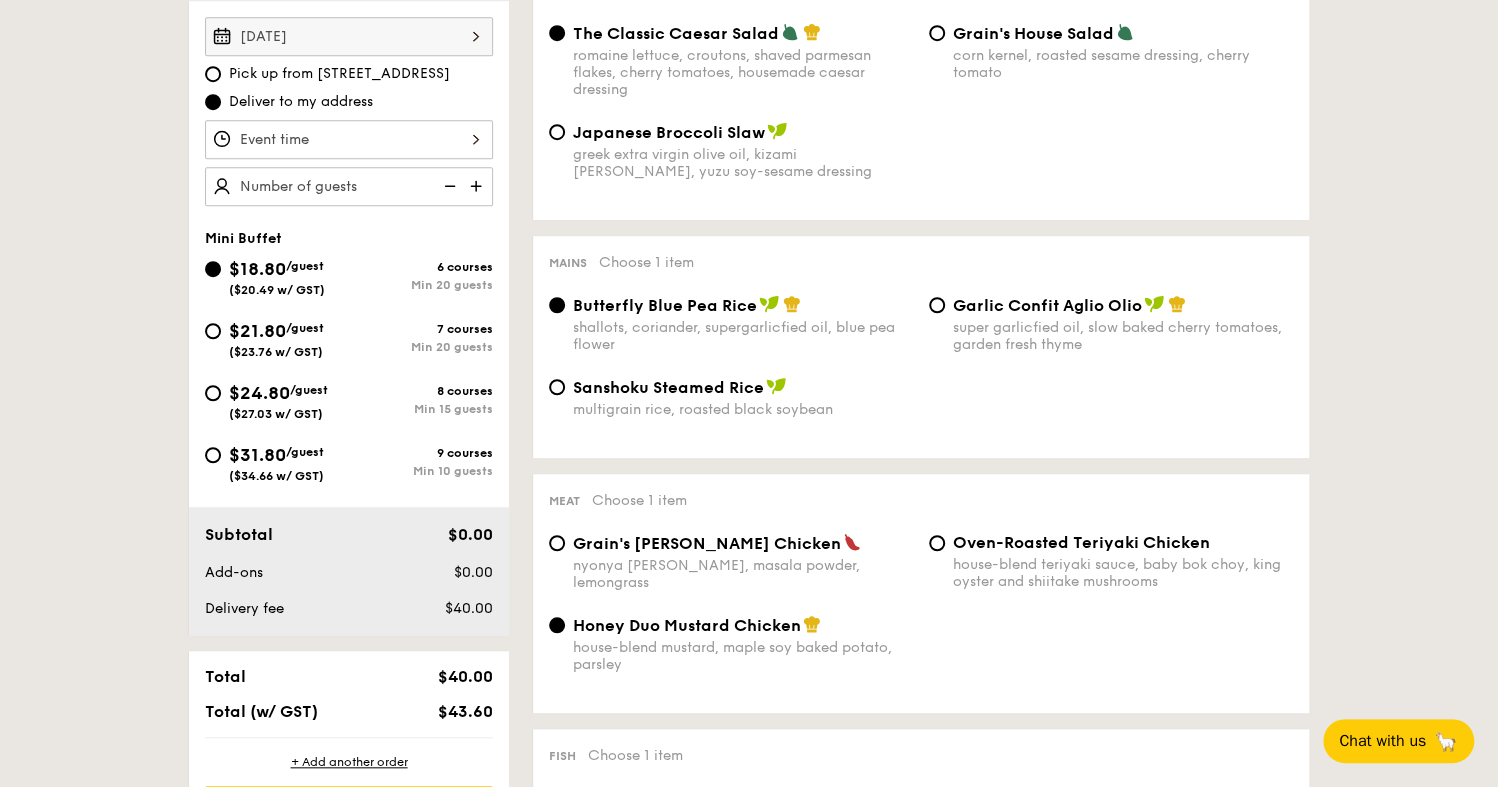 click on "($23.76 w/ GST)" at bounding box center [276, 352] 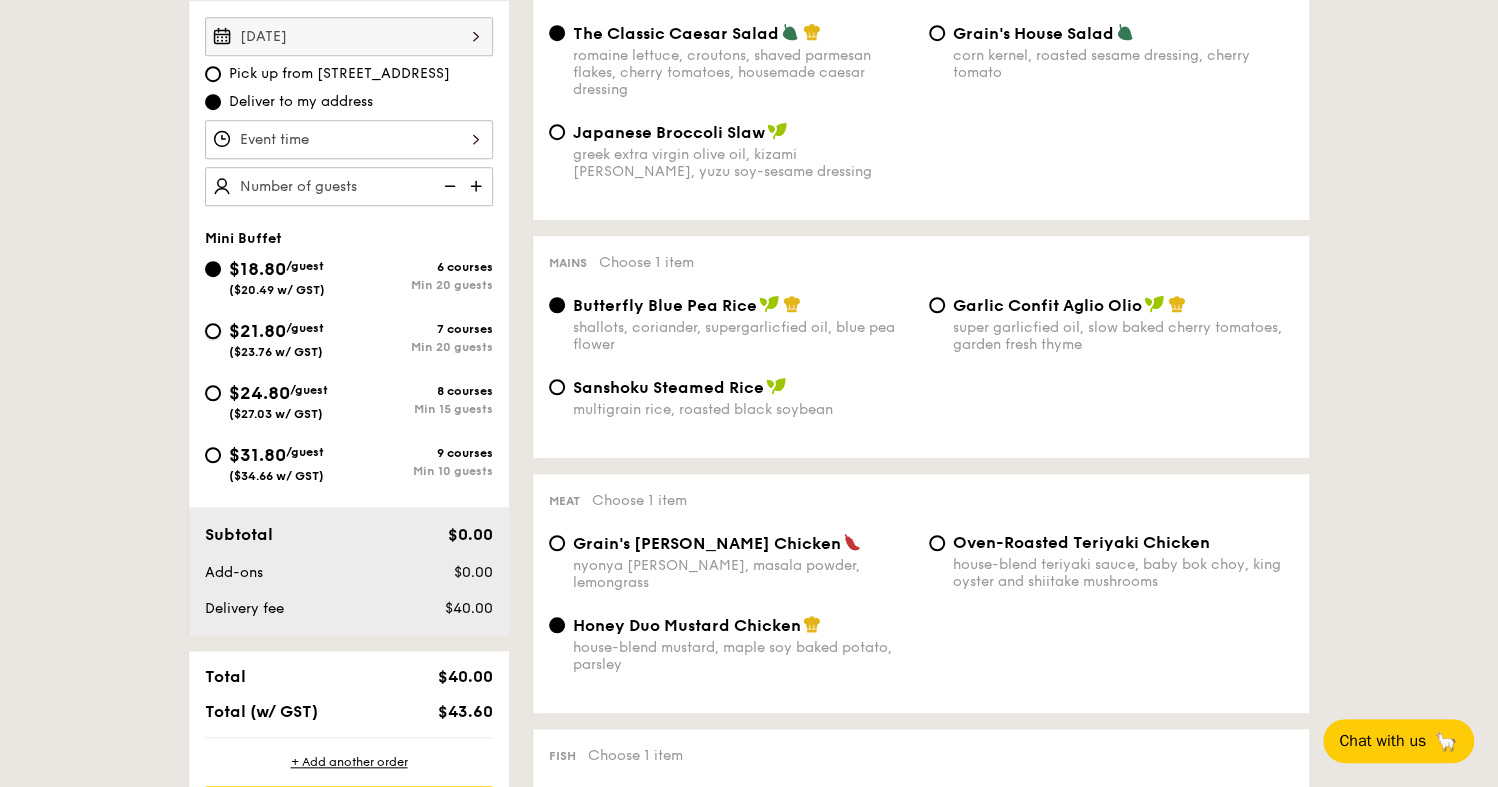 click on "$21.80
/guest
($23.76 w/ GST)
7 courses
Min 20 guests" at bounding box center (213, 331) 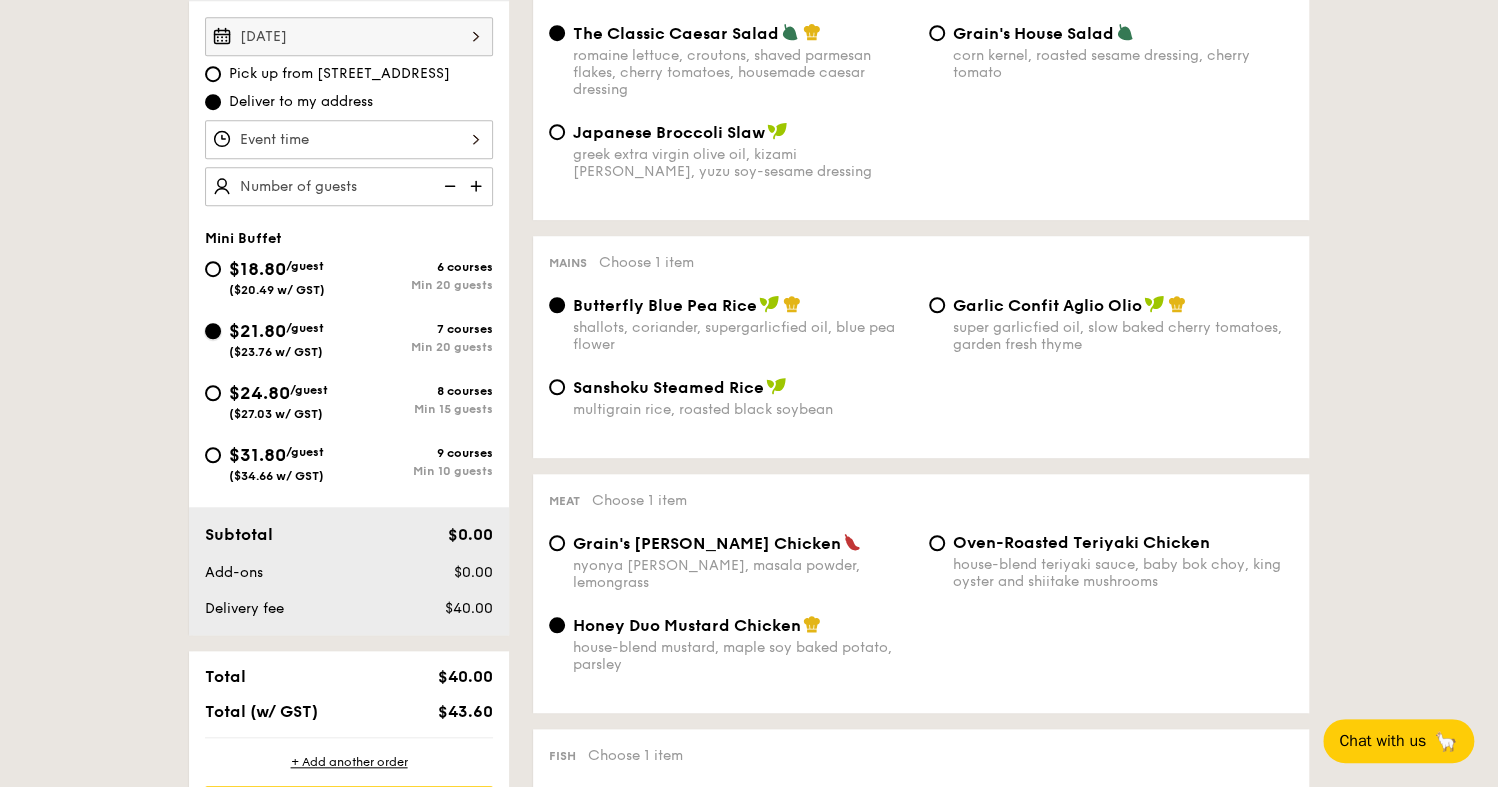 radio on "true" 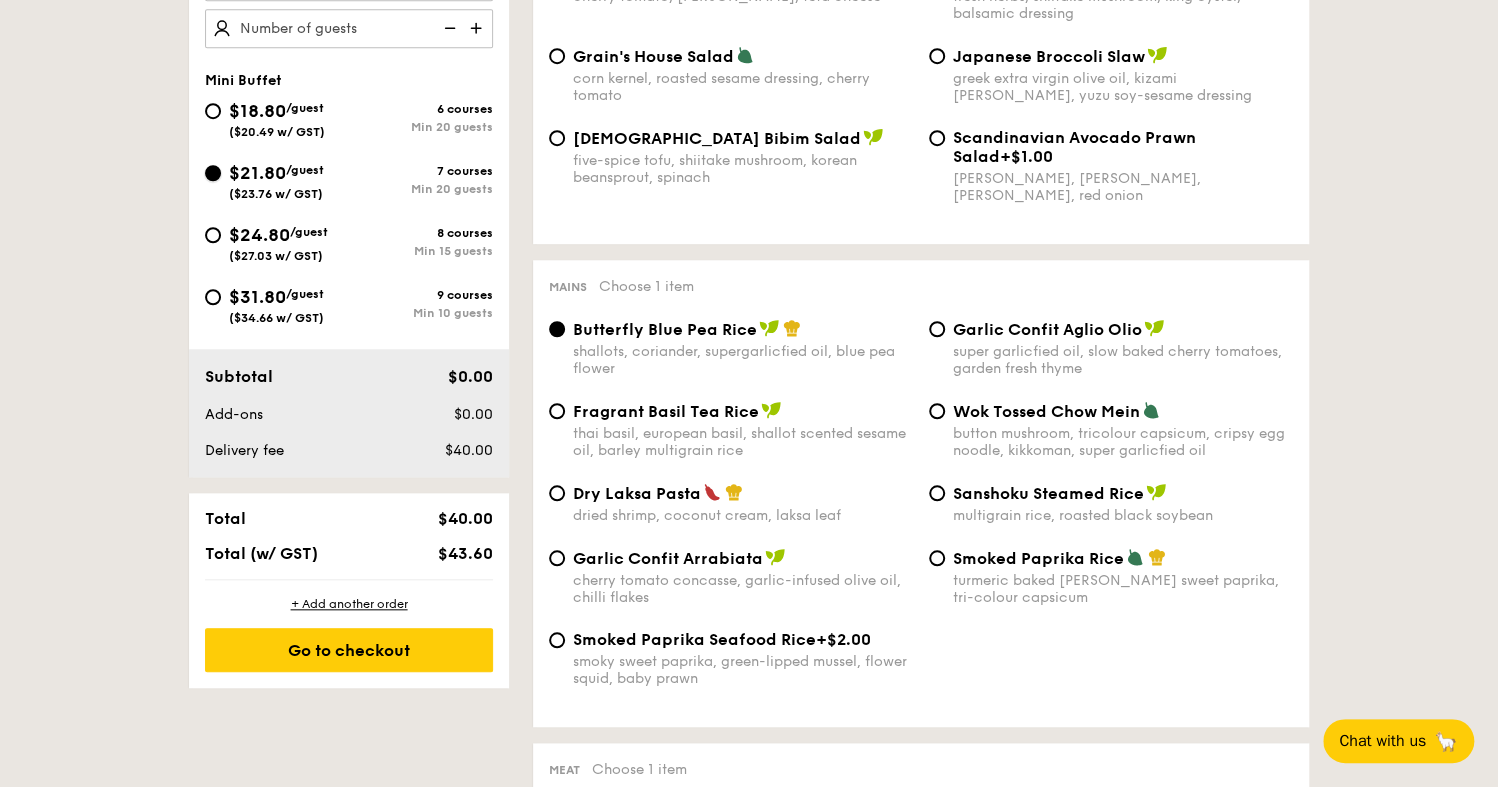 scroll, scrollTop: 800, scrollLeft: 0, axis: vertical 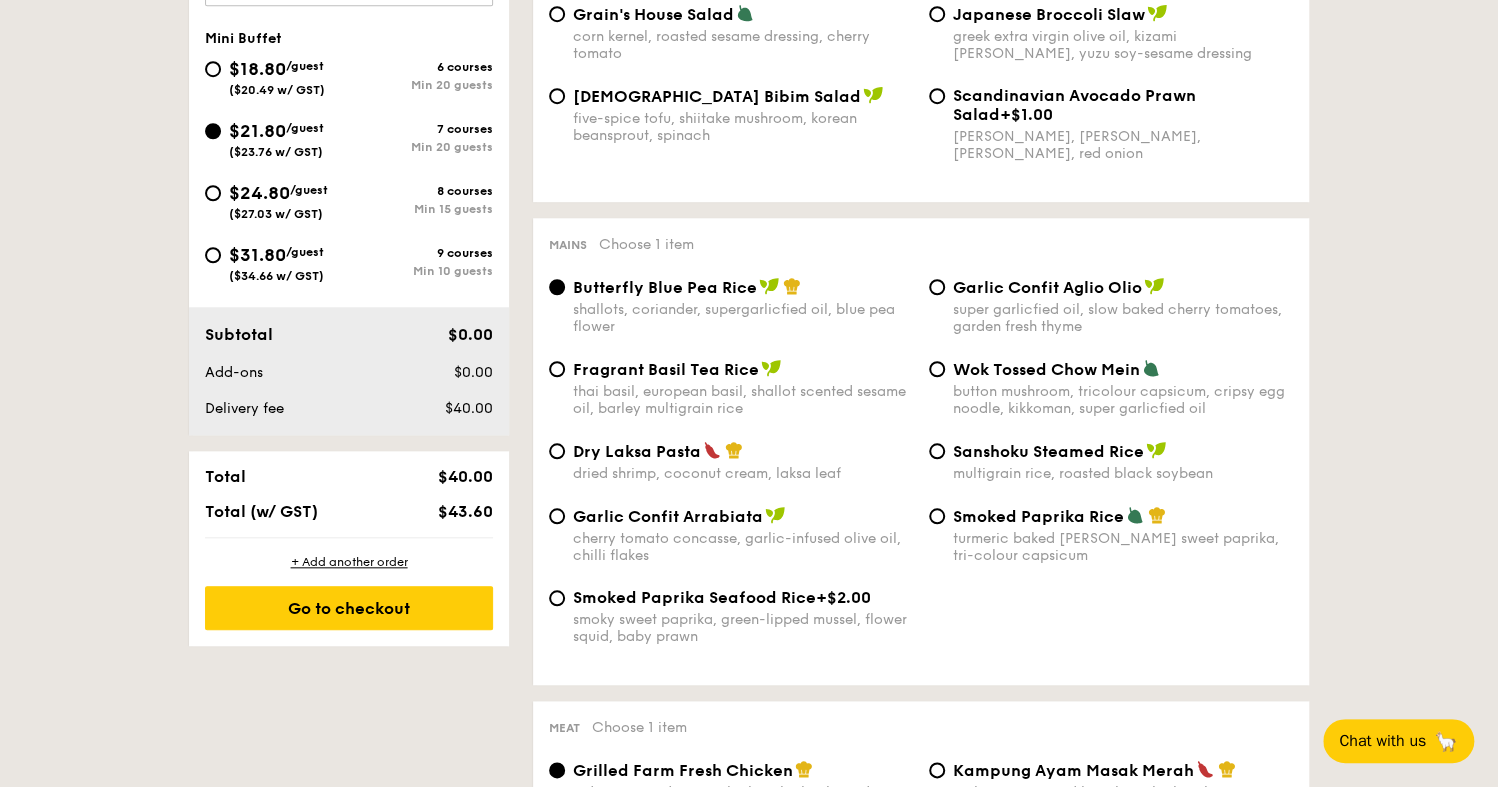 click on "/guest" at bounding box center (305, 66) 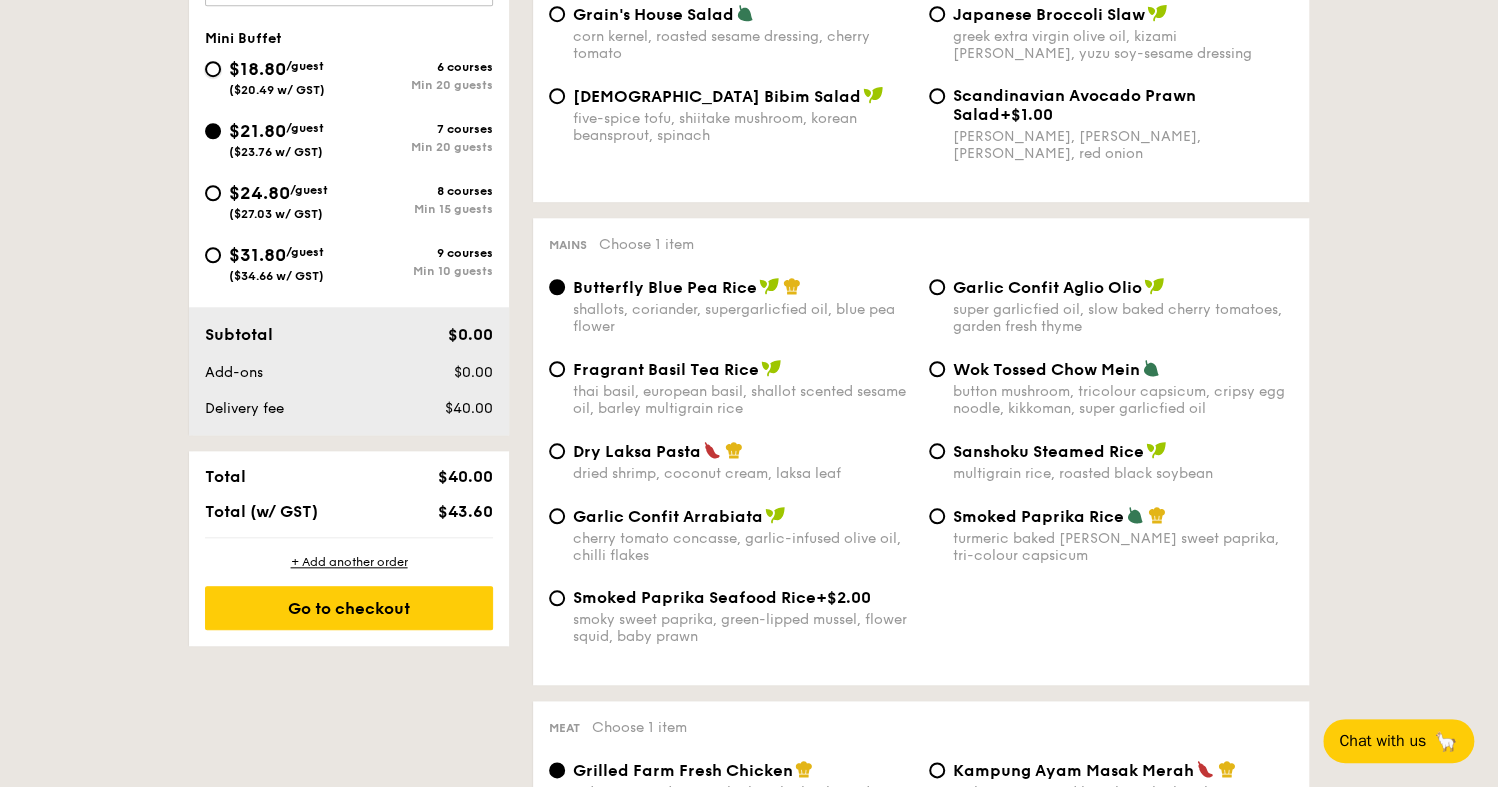 click on "$18.80
/guest
($20.49 w/ GST)
6 courses
Min 20 guests" at bounding box center [213, 69] 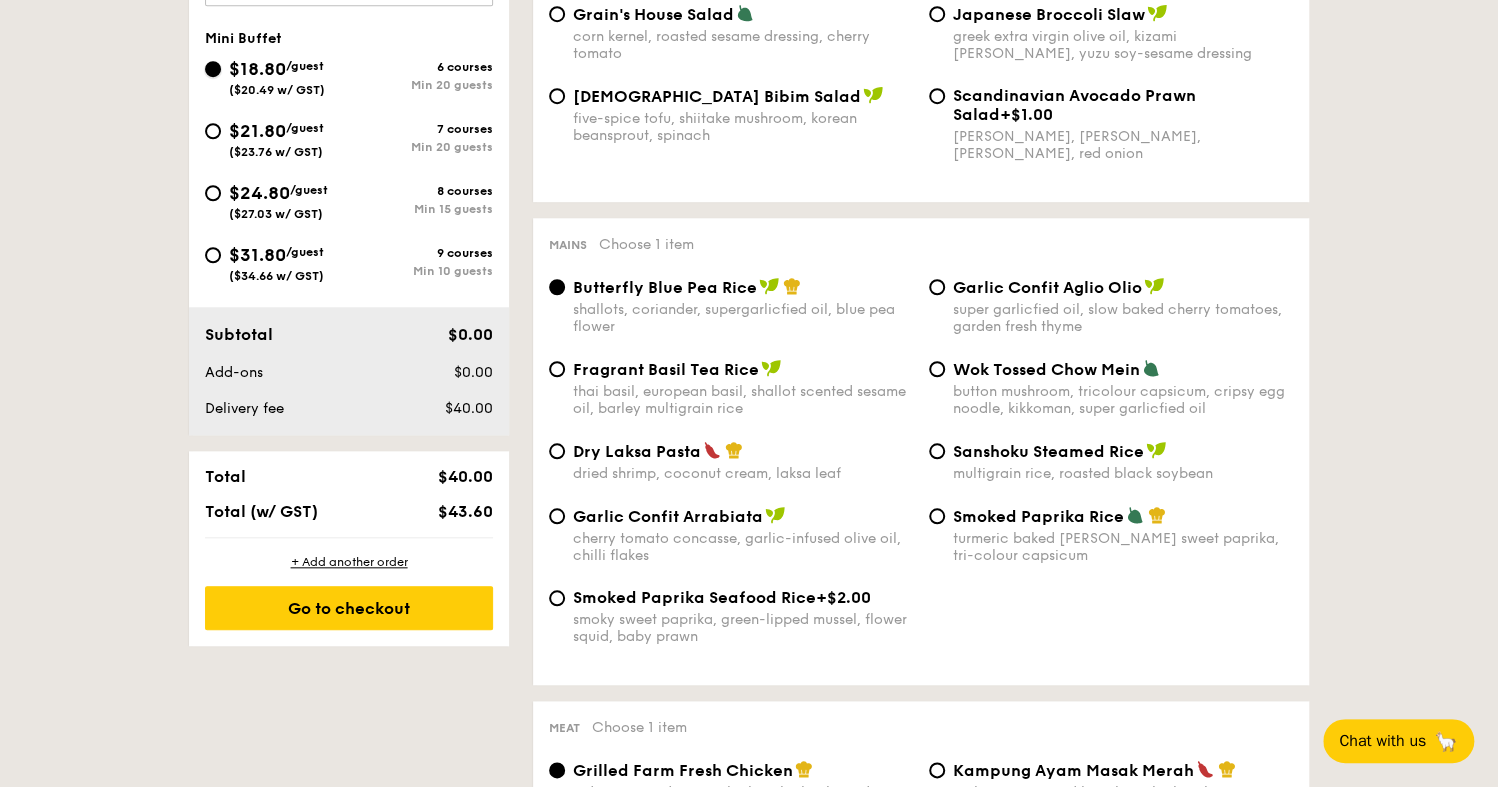 radio on "true" 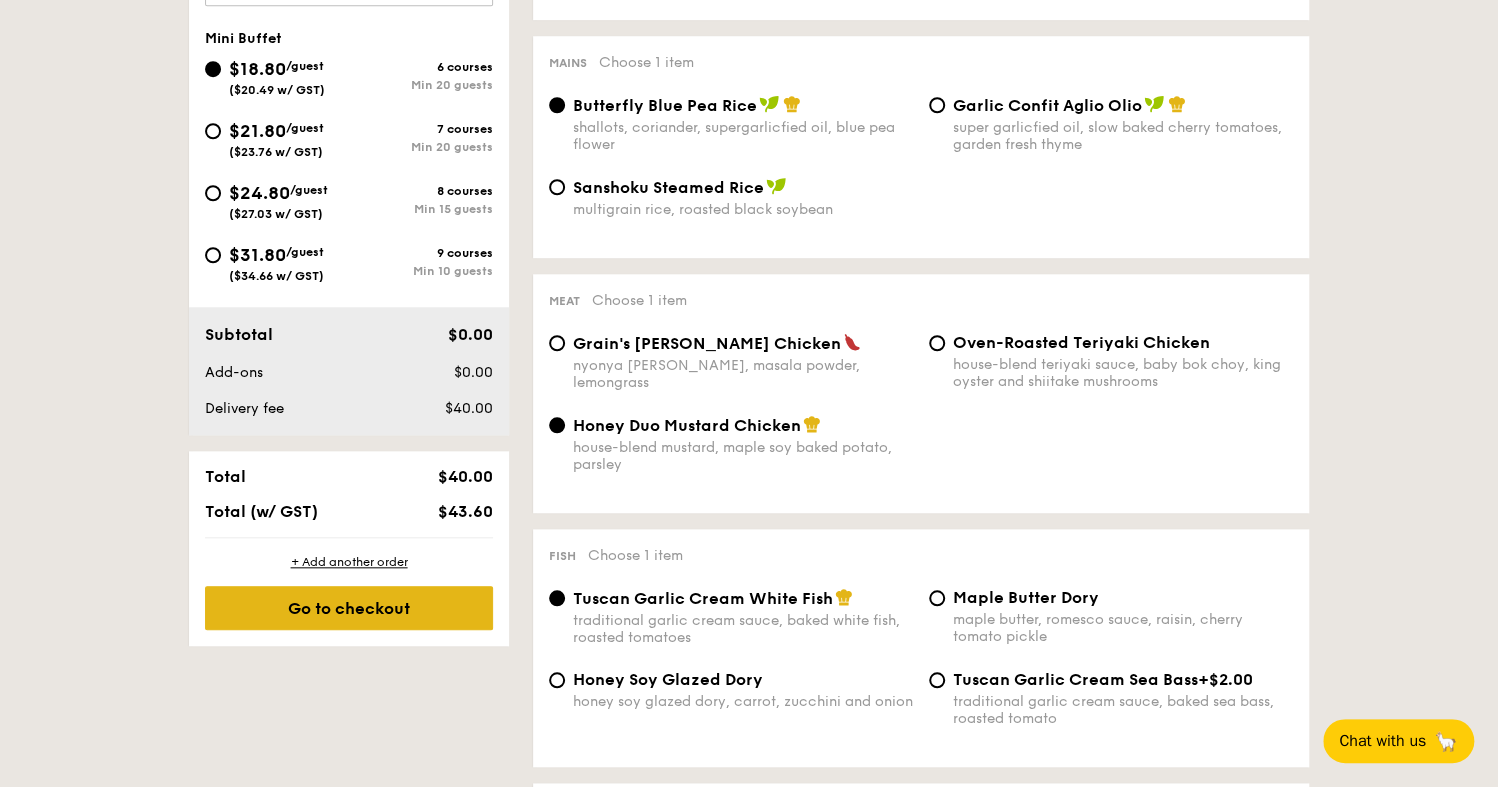 click on "Go to checkout" at bounding box center [349, 608] 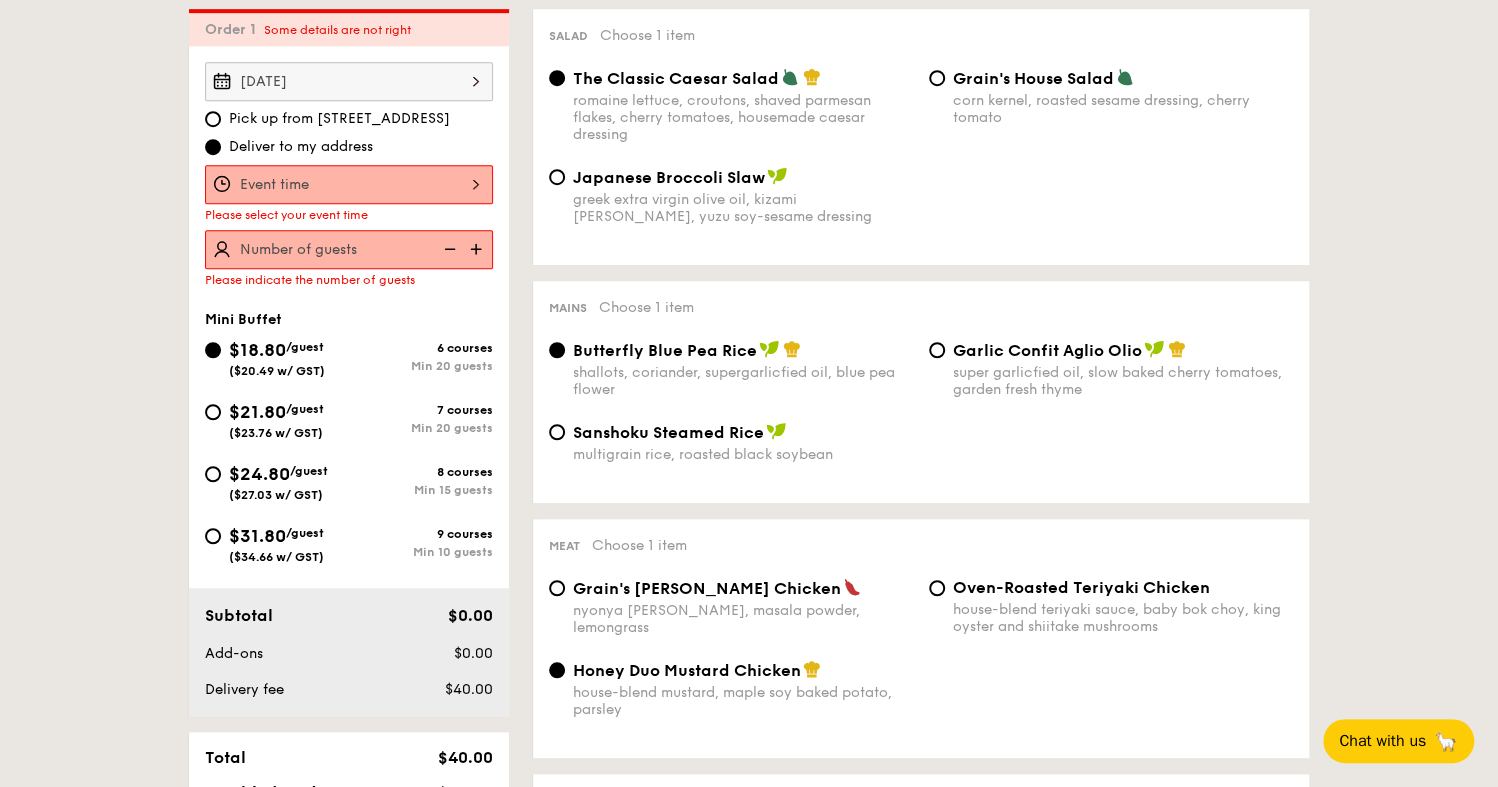 scroll, scrollTop: 533, scrollLeft: 0, axis: vertical 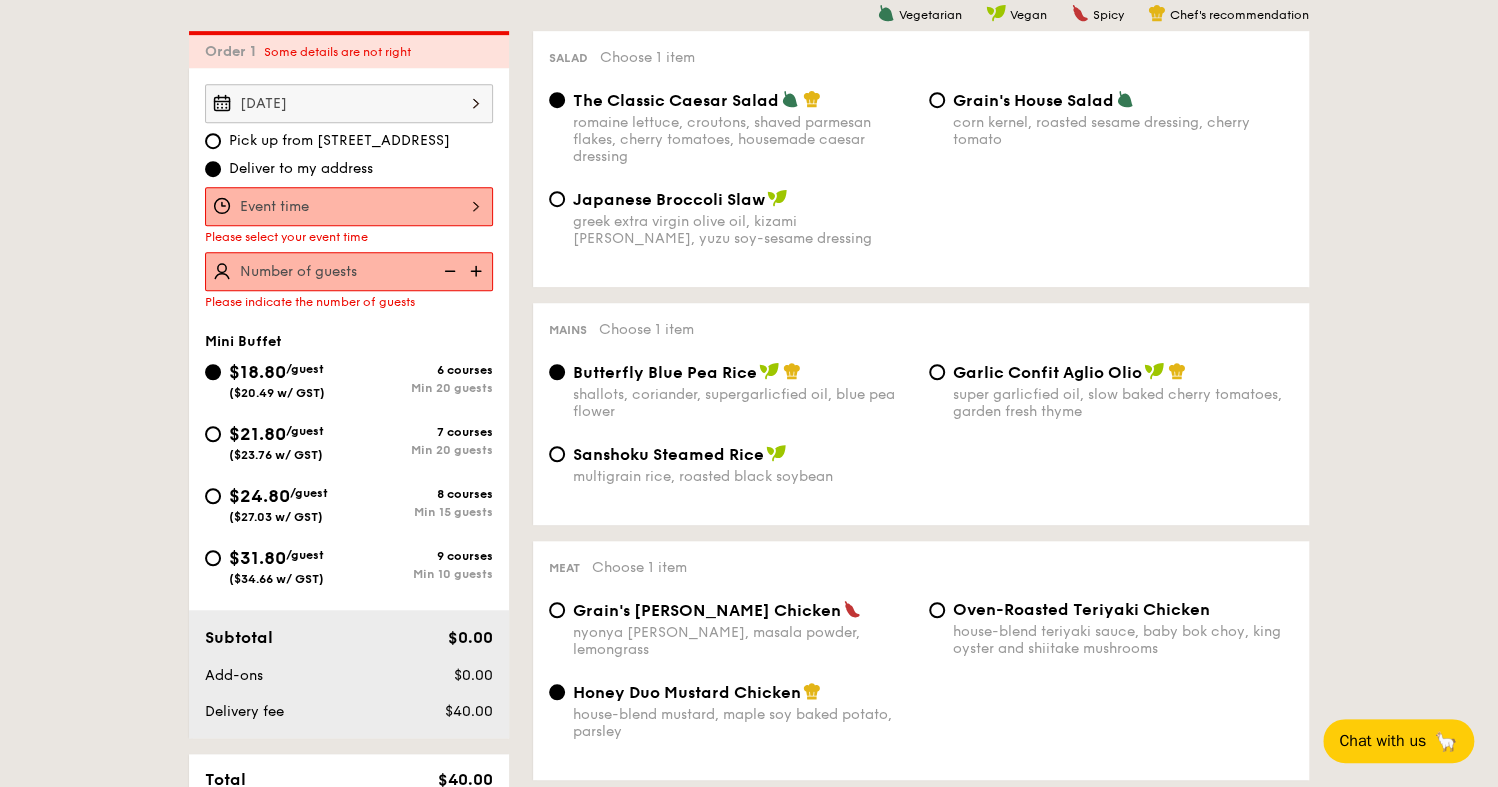 click at bounding box center (349, 206) 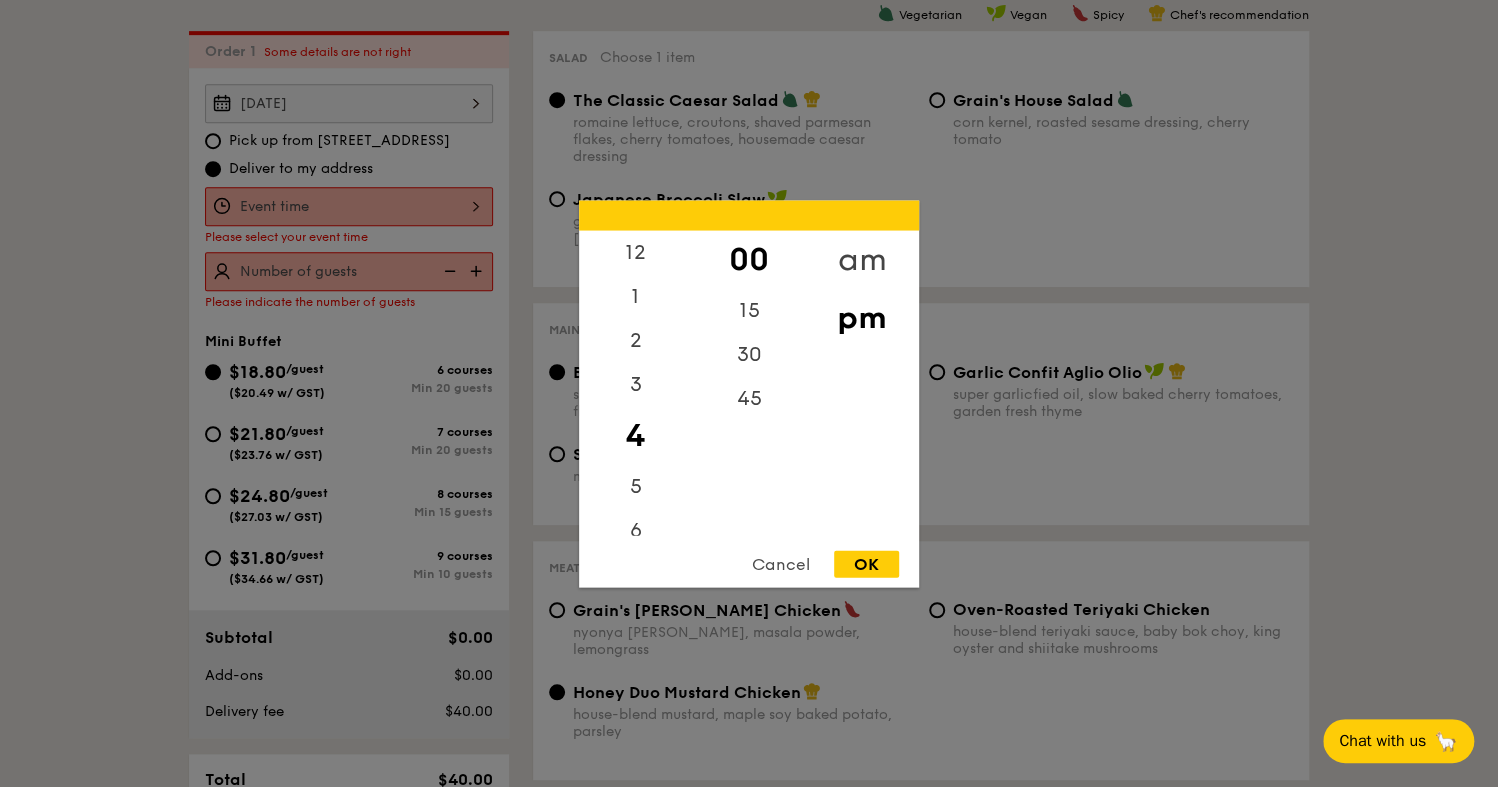 click on "am" at bounding box center [861, 259] 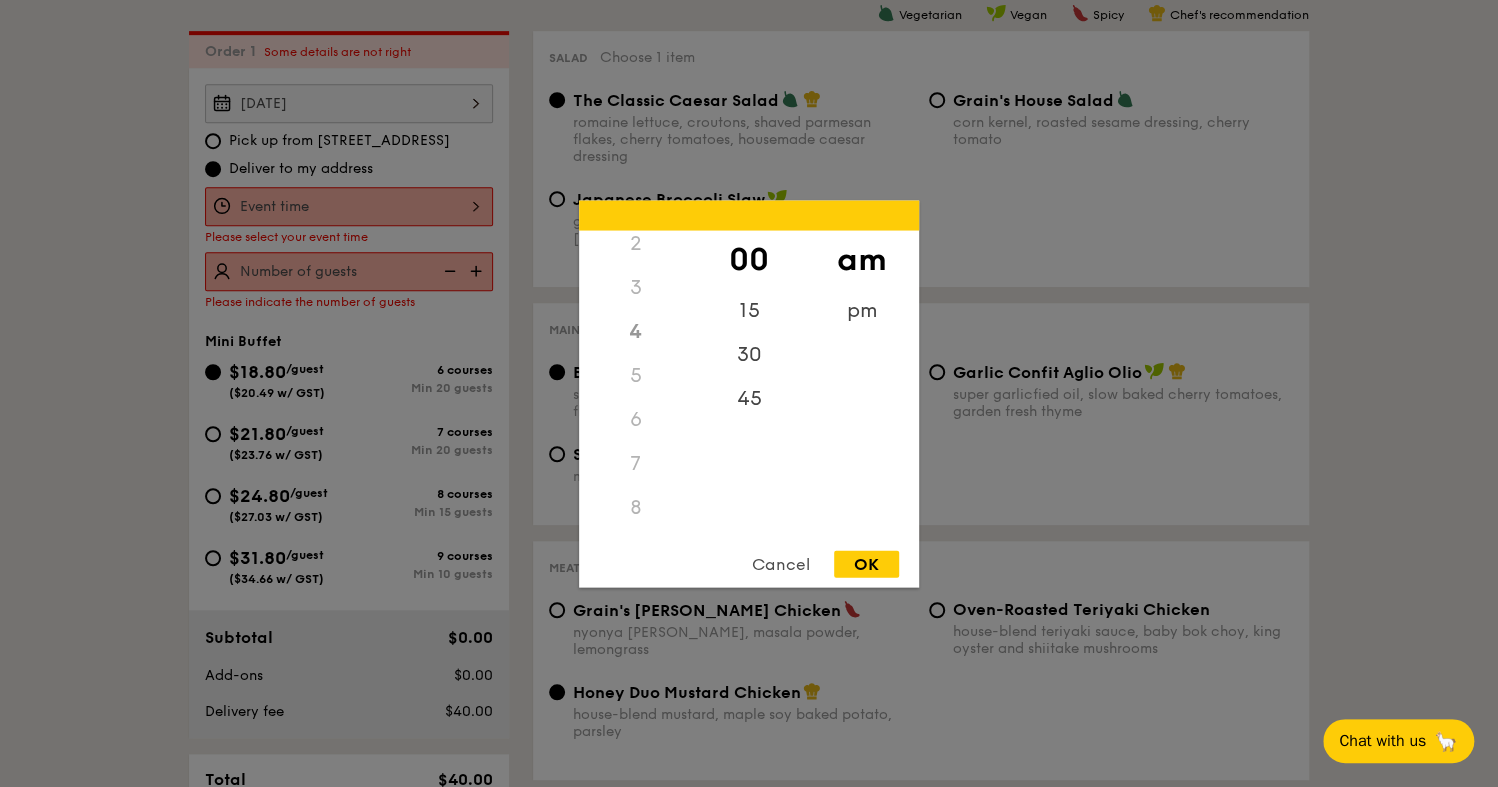 scroll, scrollTop: 218, scrollLeft: 0, axis: vertical 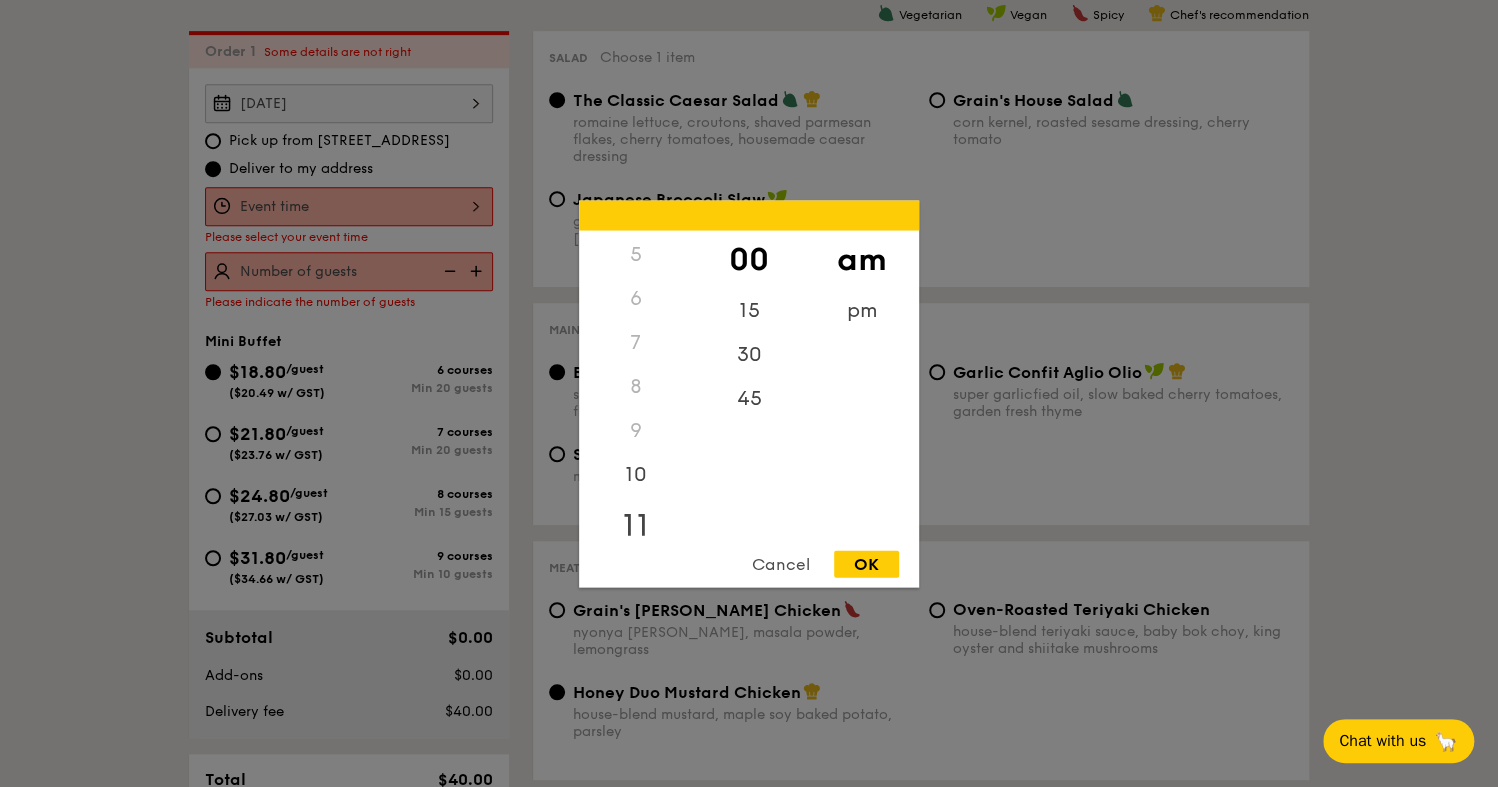 click on "11" at bounding box center [635, 525] 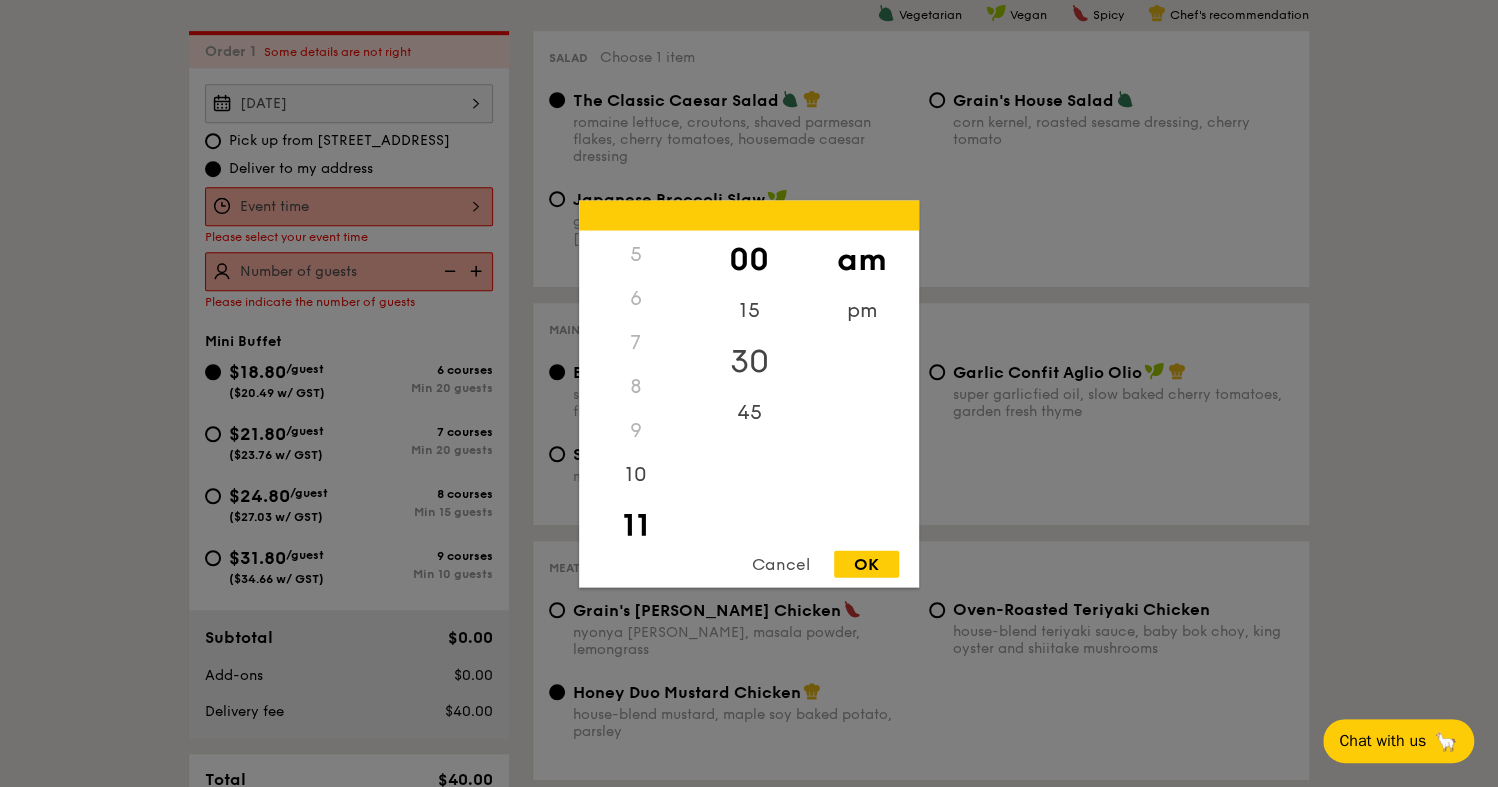 click on "30" at bounding box center (748, 361) 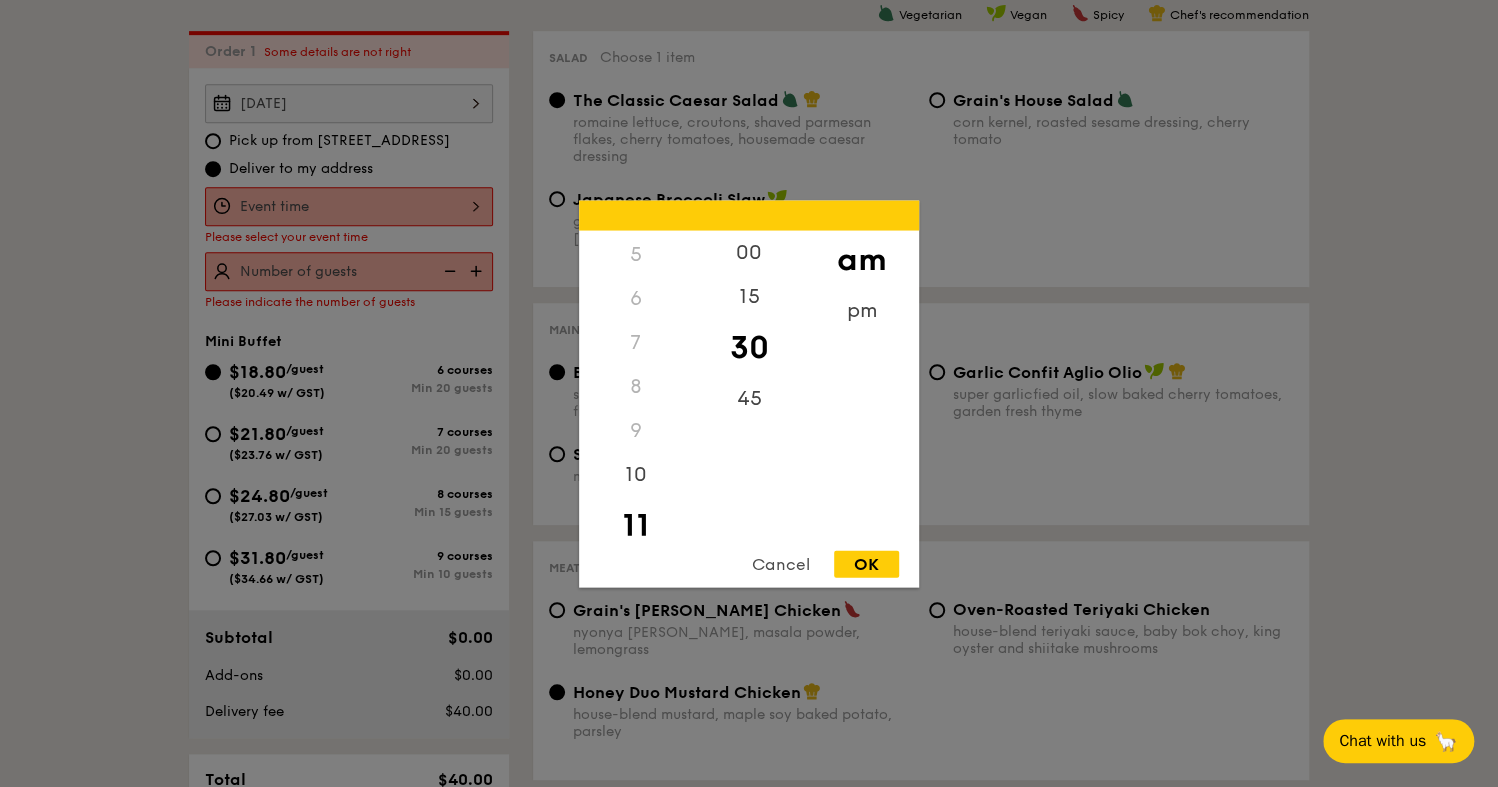 click on "OK" at bounding box center (866, 563) 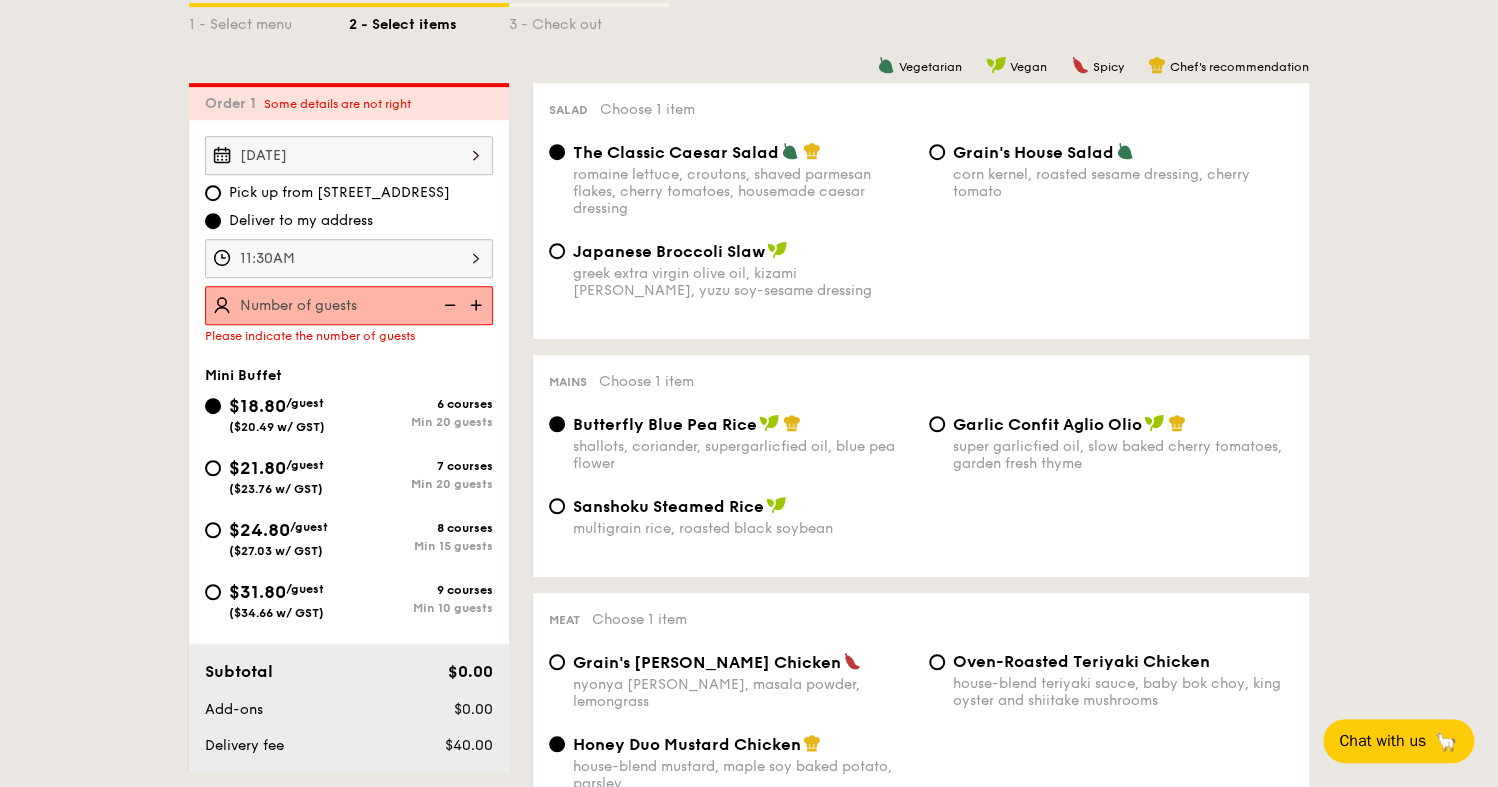 scroll, scrollTop: 433, scrollLeft: 0, axis: vertical 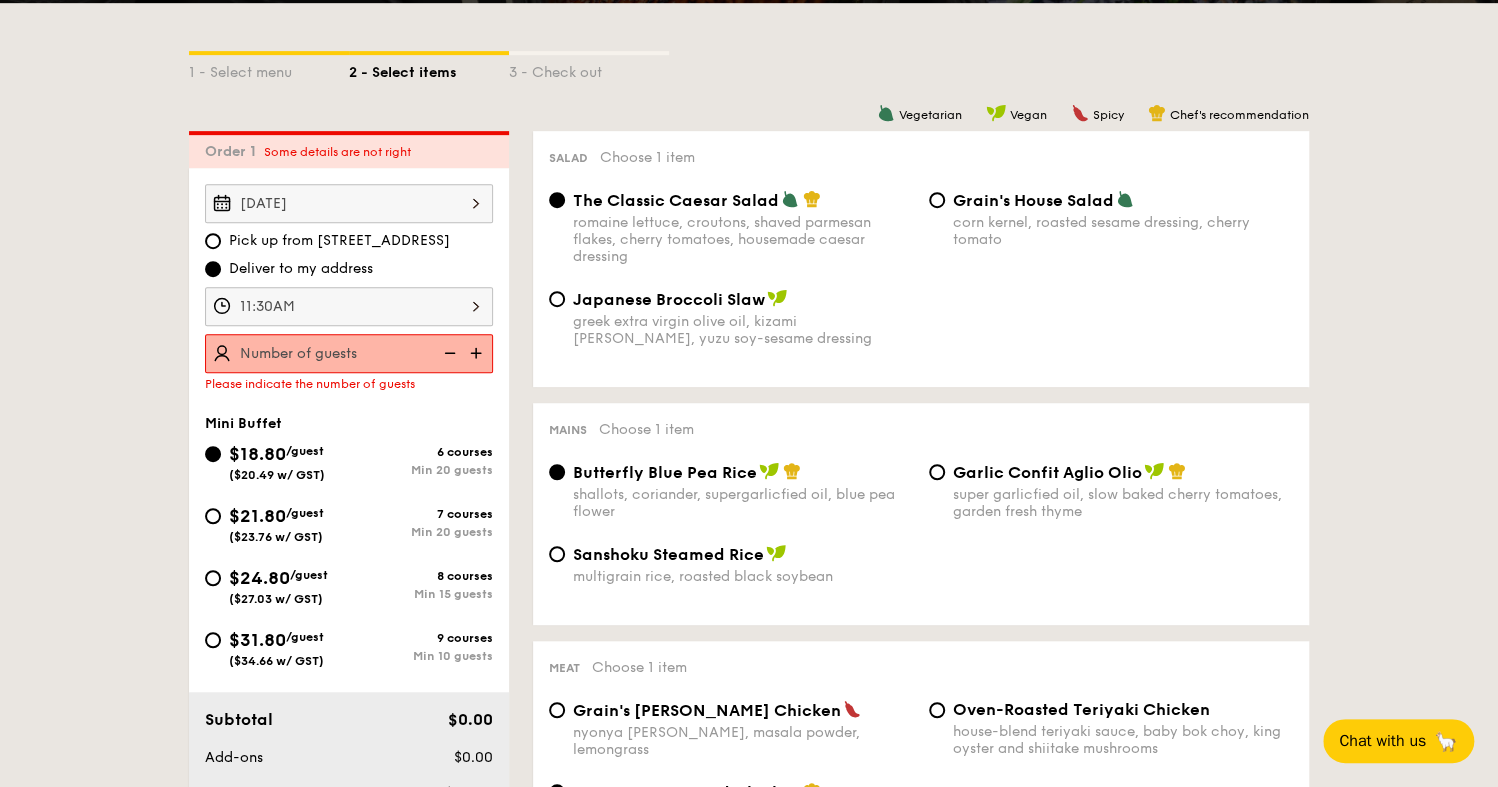 click on "Japanese Broccoli Slaw" at bounding box center [669, 299] 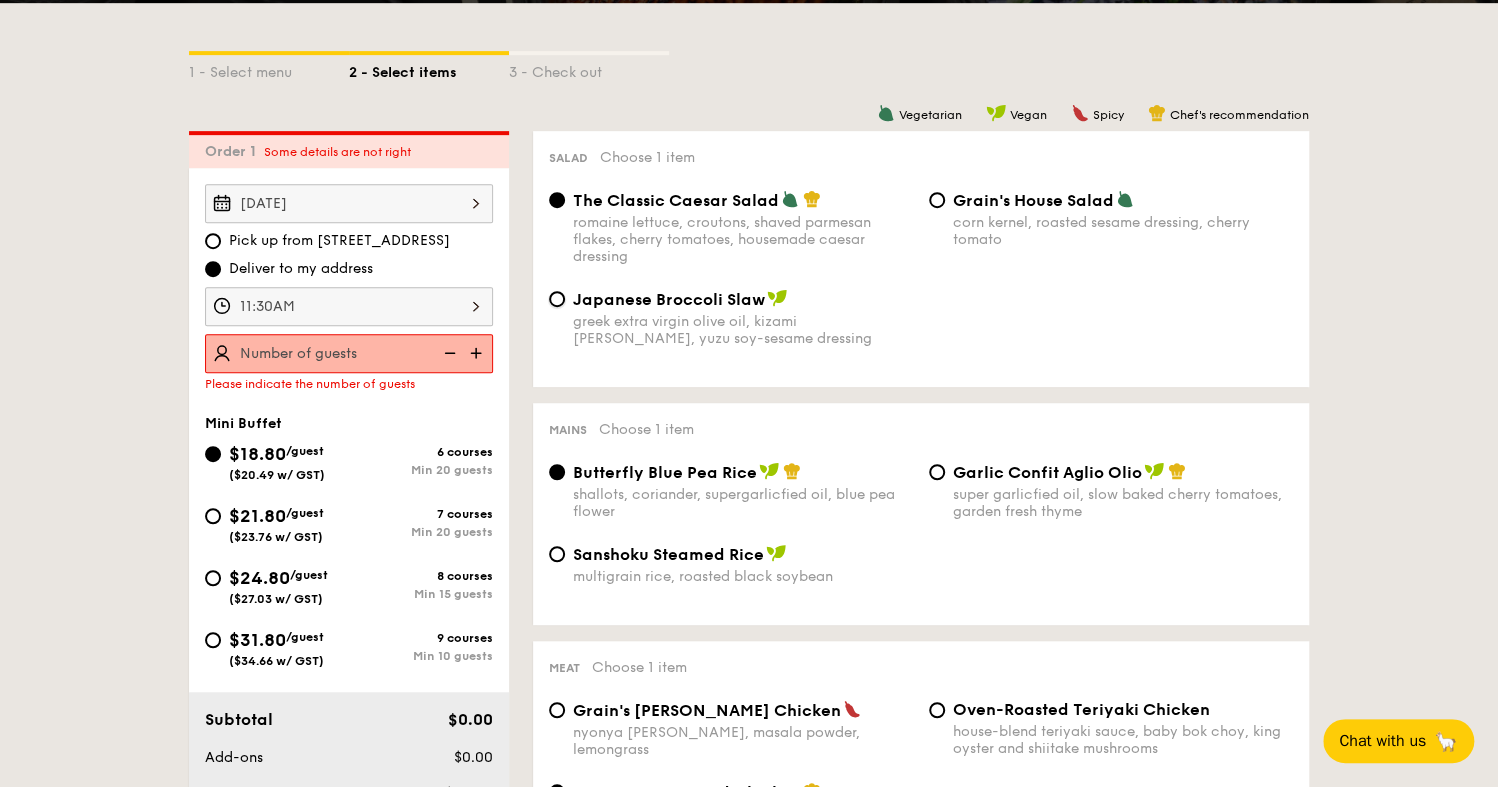 click on "Japanese Broccoli Slaw greek extra virgin olive oil, kizami [PERSON_NAME], yuzu soy-sesame dressing" at bounding box center [557, 299] 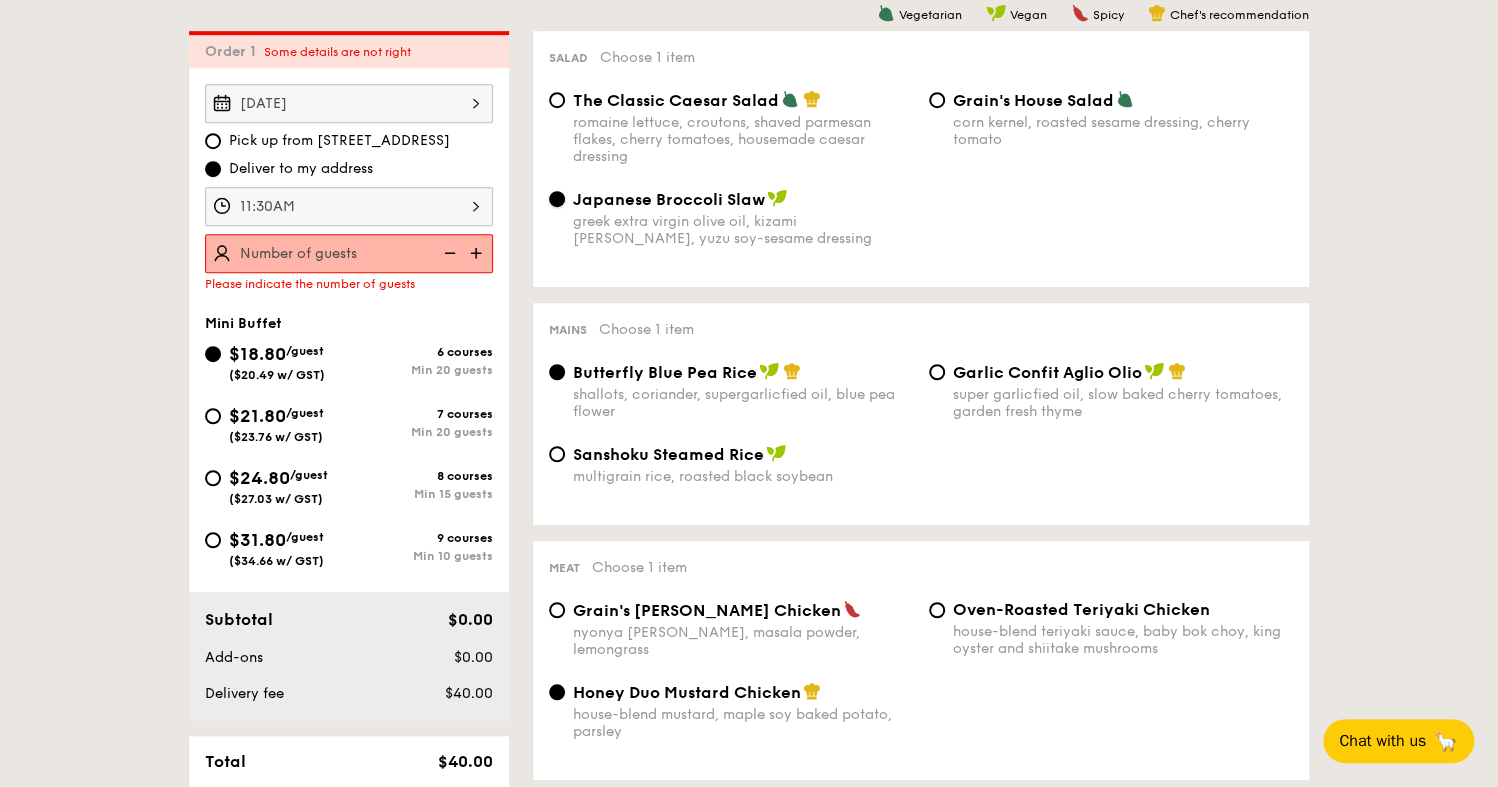 scroll, scrollTop: 633, scrollLeft: 0, axis: vertical 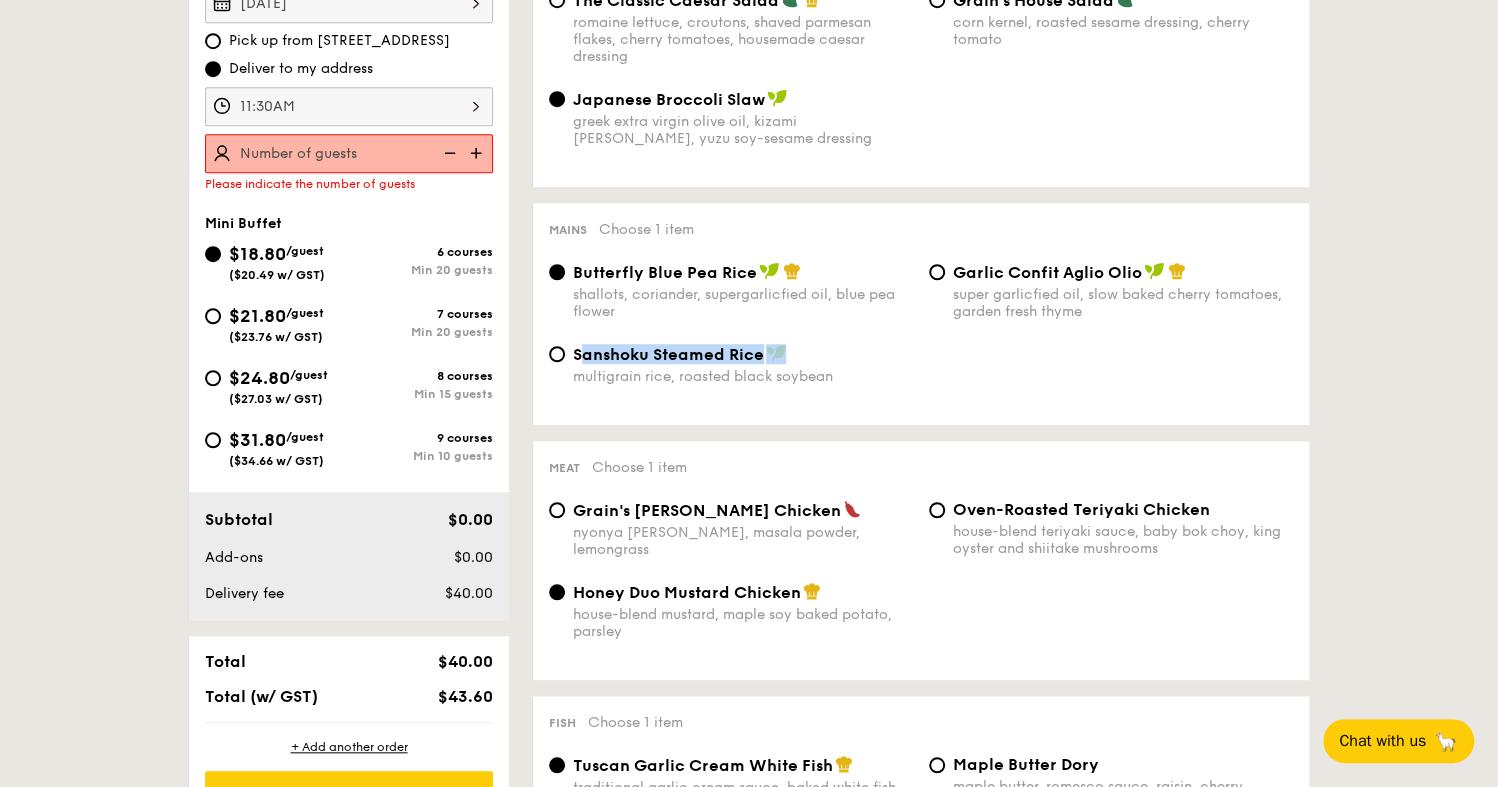 drag, startPoint x: 578, startPoint y: 359, endPoint x: 779, endPoint y: 357, distance: 201.00995 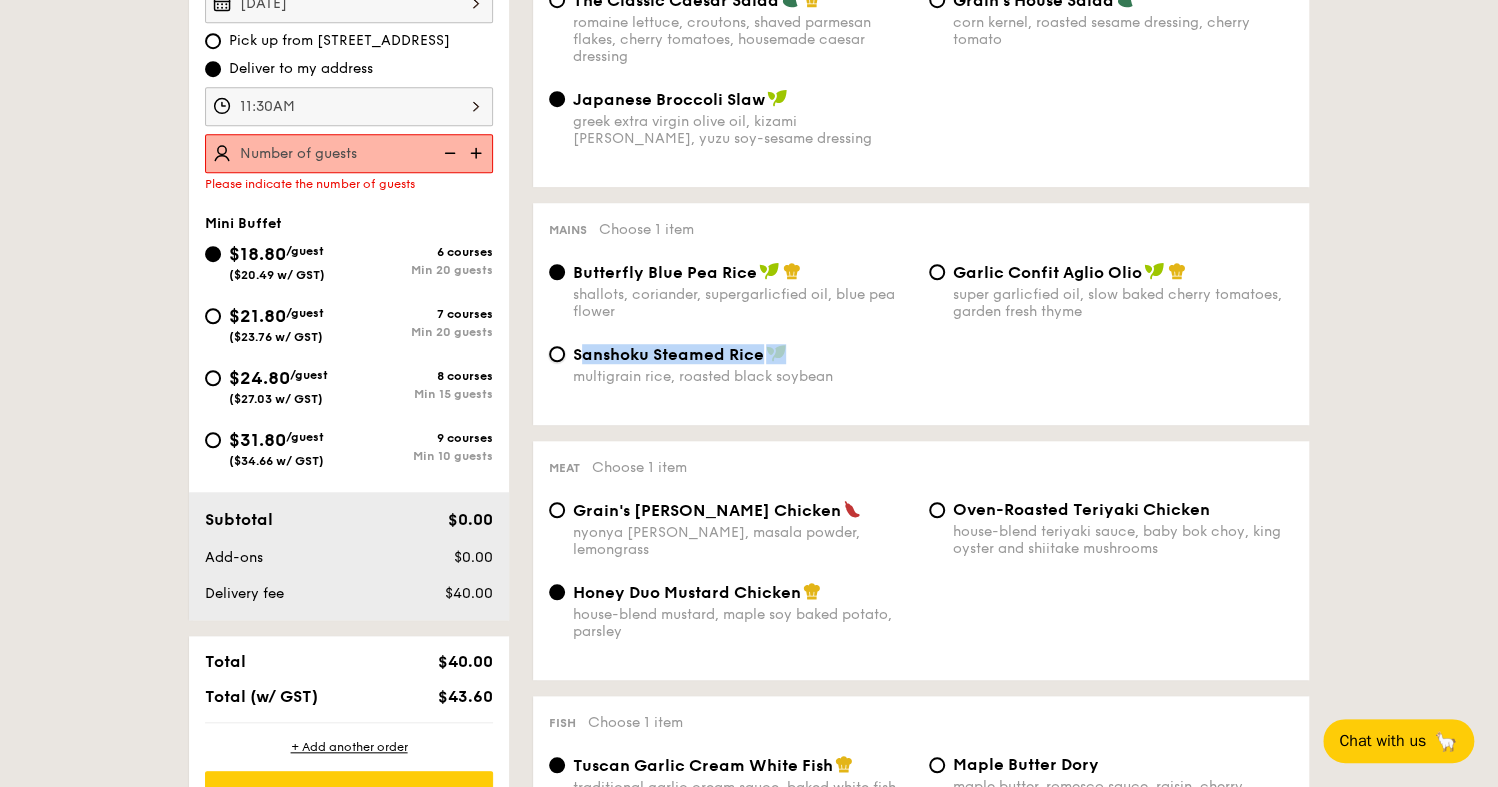 click on "Sanshoku Steamed Rice multigrain rice, roasted black soybean" at bounding box center [557, 354] 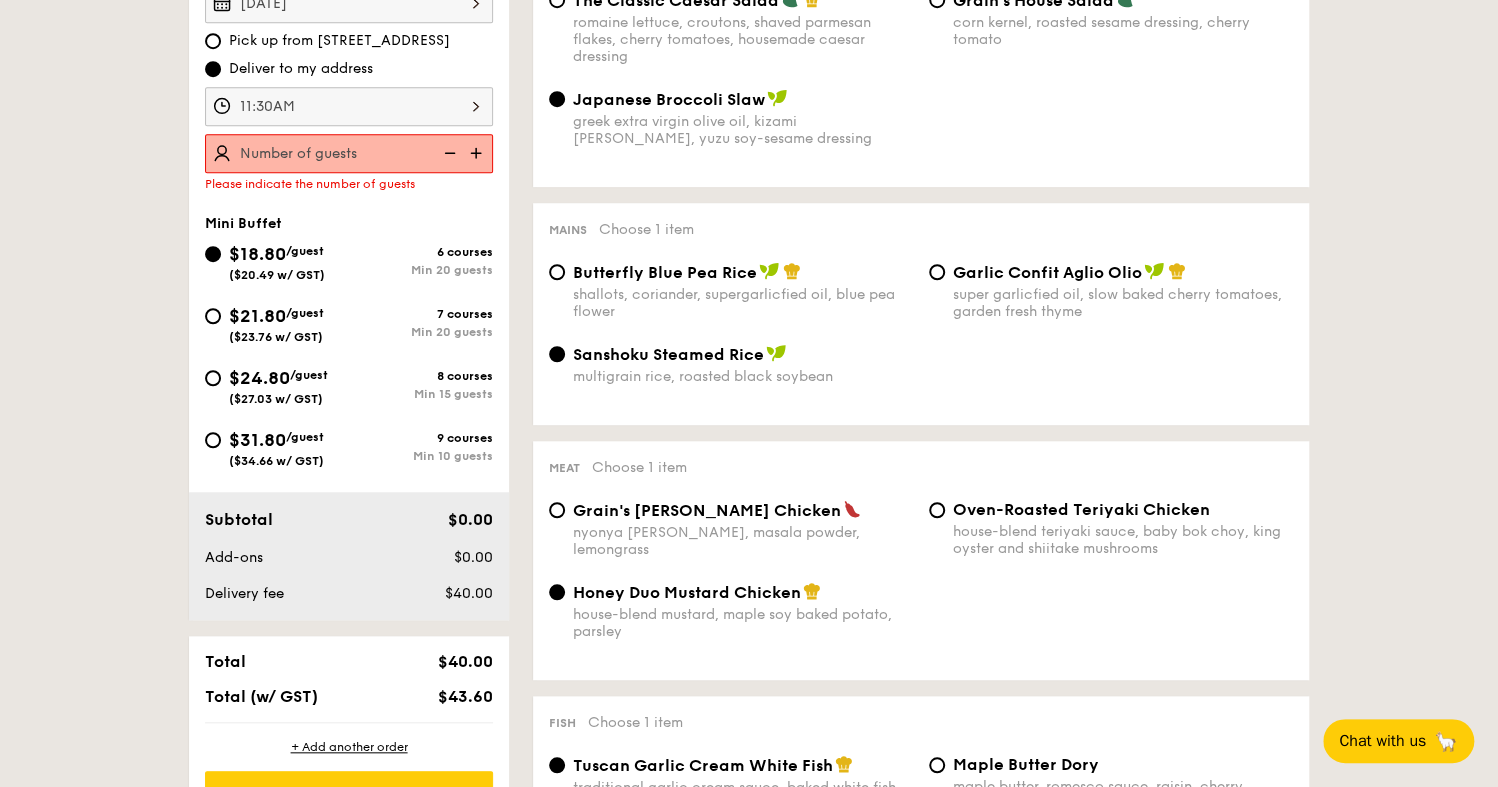 click on "Butterfly Blue Pea Rice" at bounding box center [665, 272] 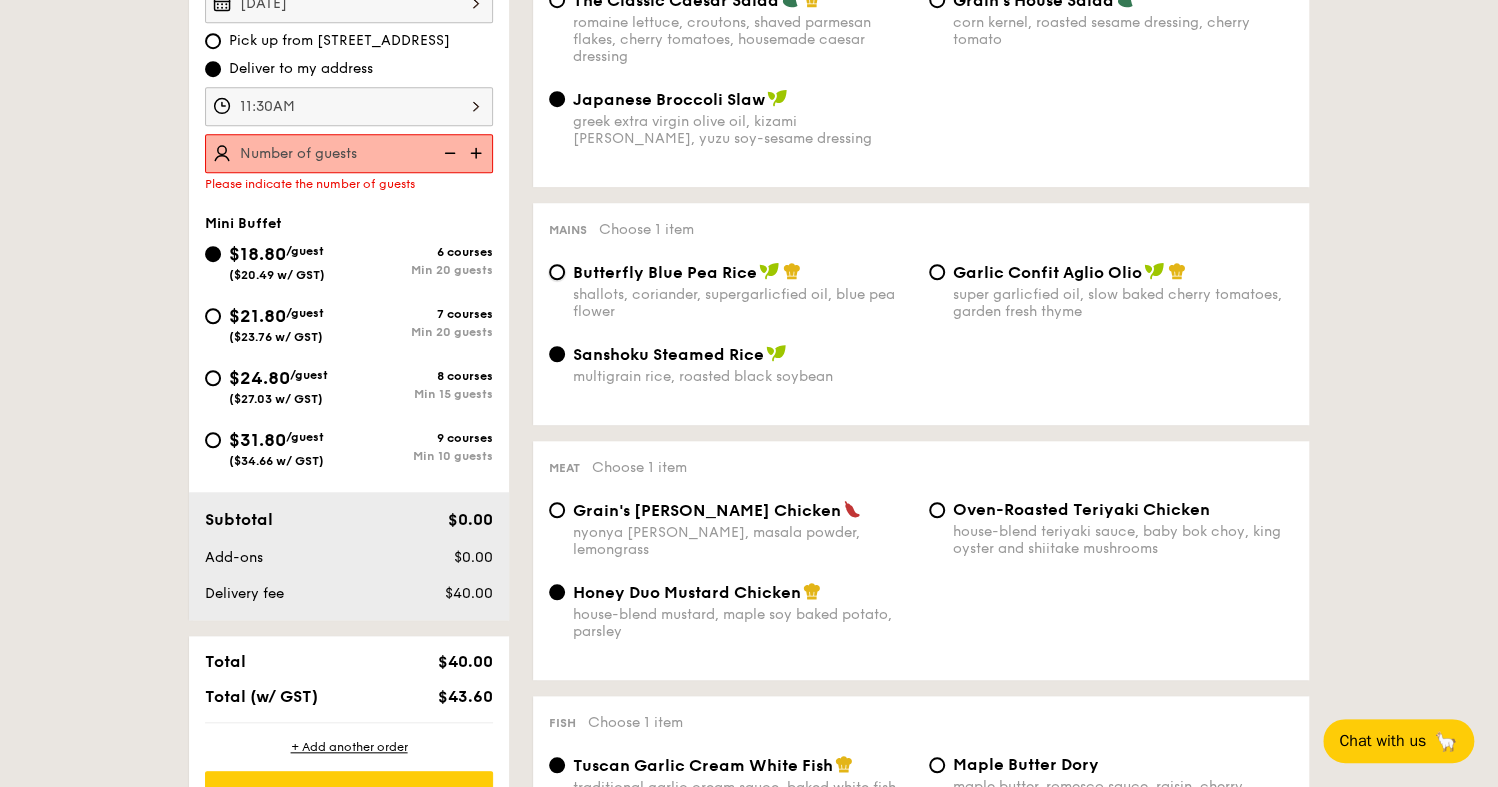 click on "Butterfly Blue Pea Rice shallots, coriander, supergarlicfied oil, blue pea flower" at bounding box center [557, 272] 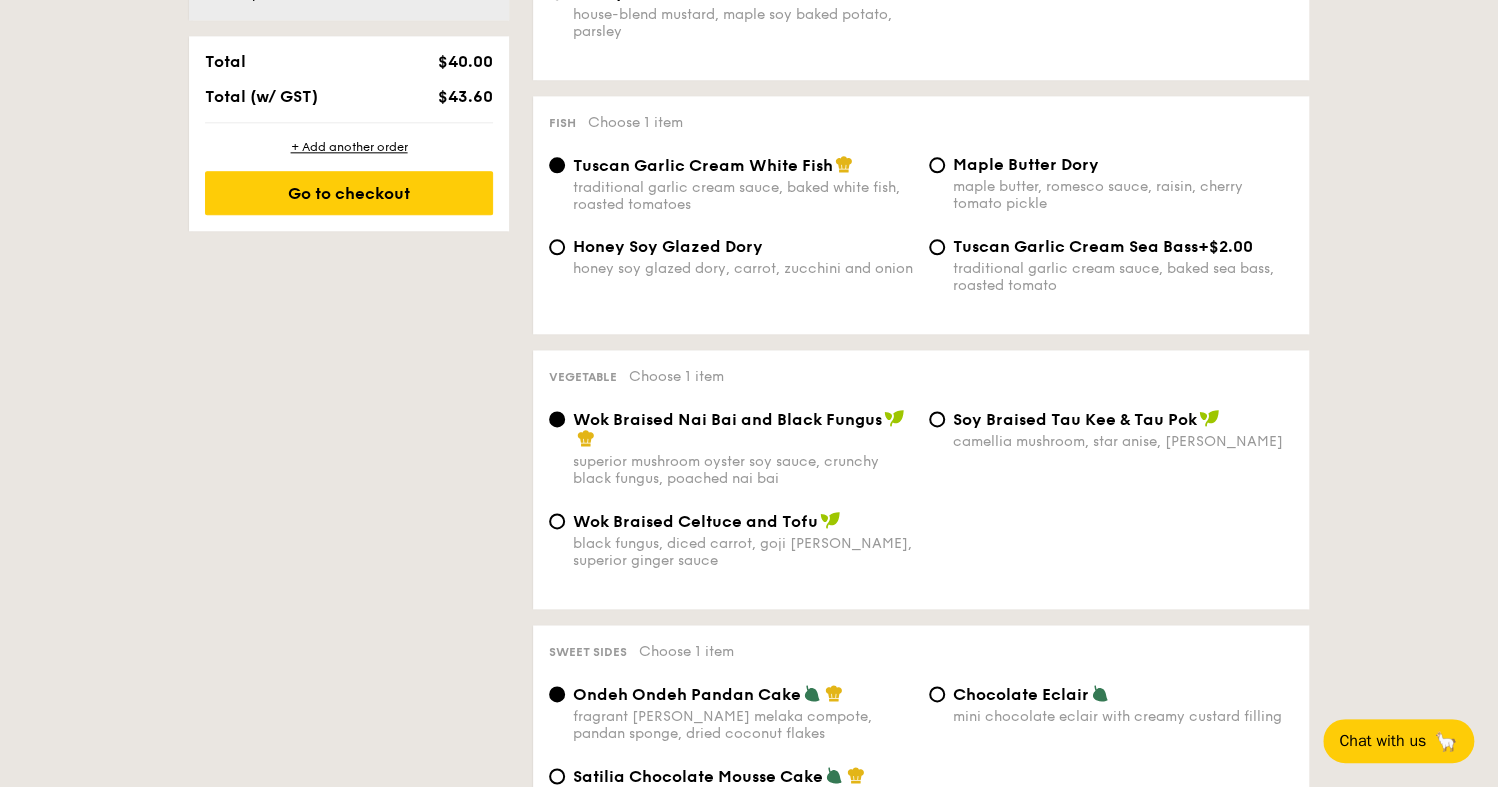 scroll, scrollTop: 433, scrollLeft: 0, axis: vertical 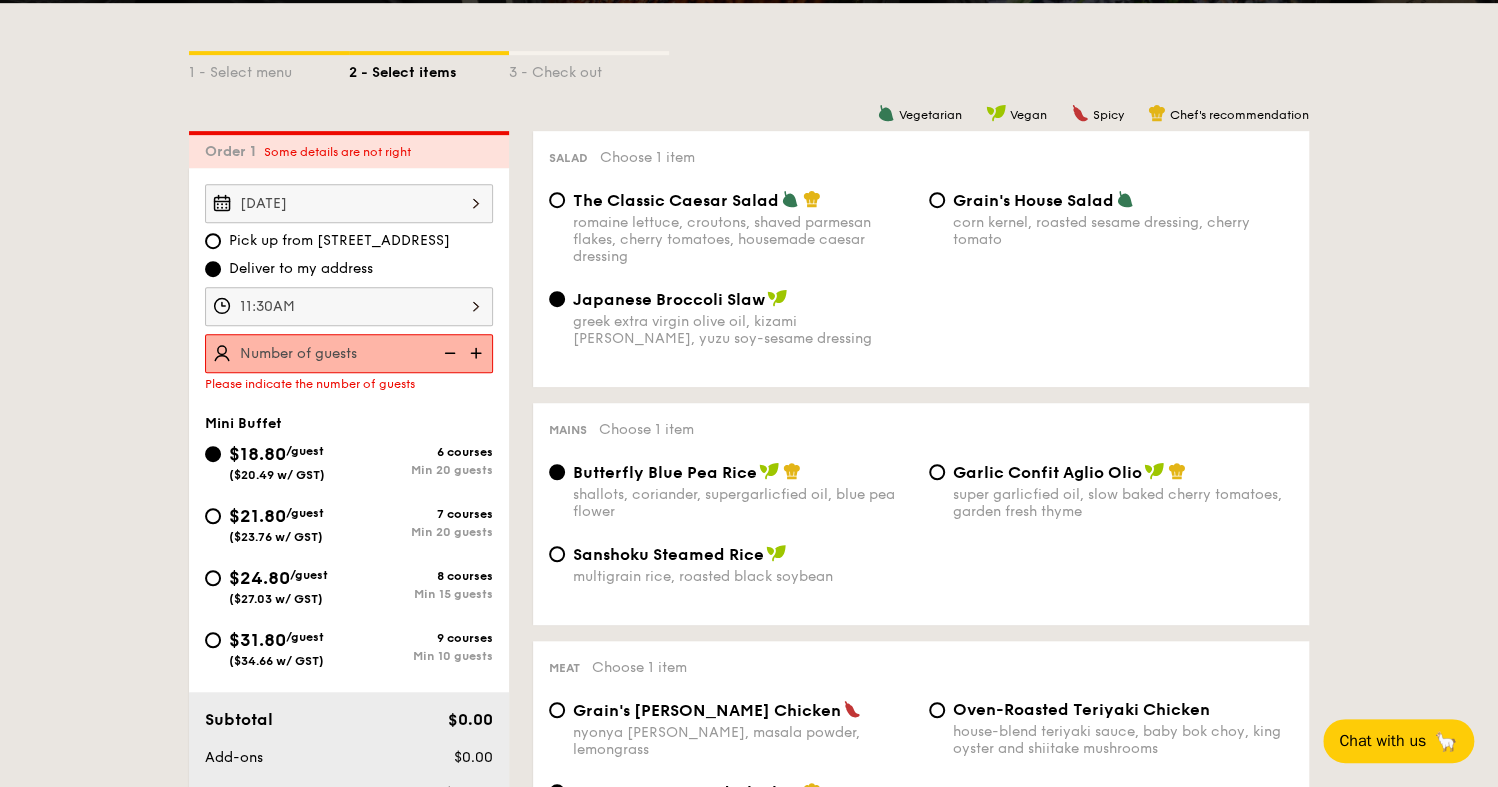 click at bounding box center [478, 353] 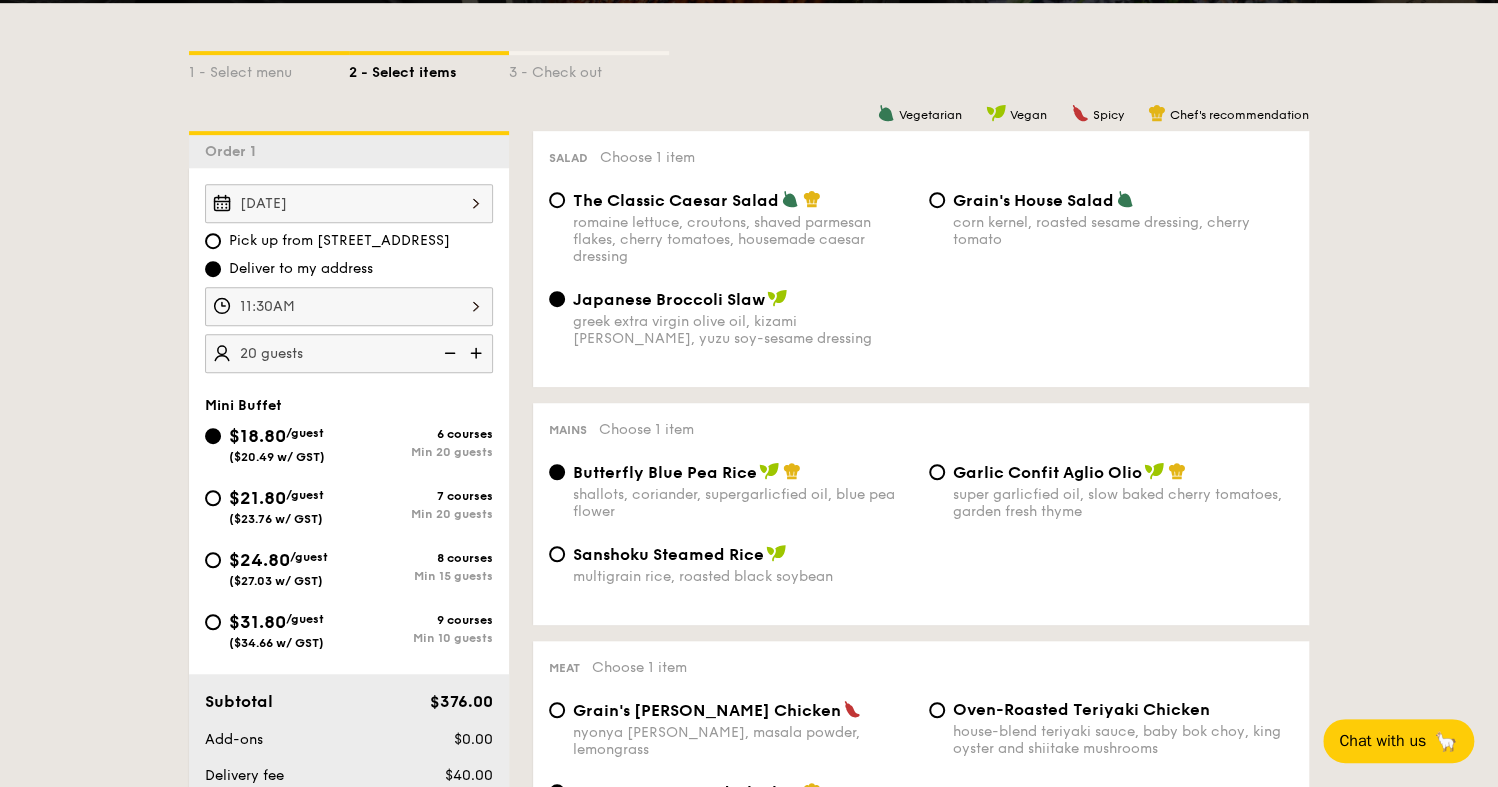 click at bounding box center (448, 353) 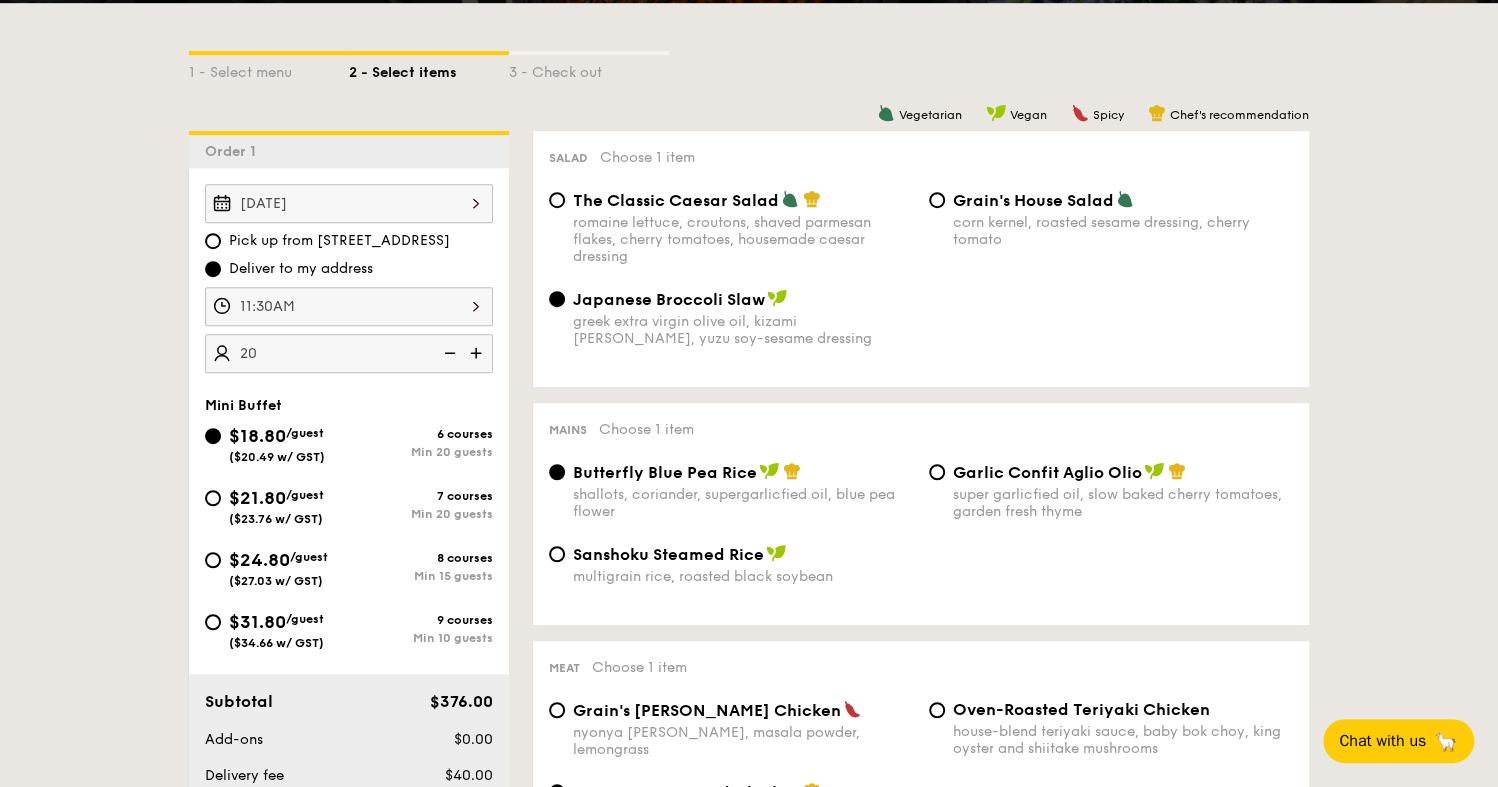 click on "20" at bounding box center (349, 353) 